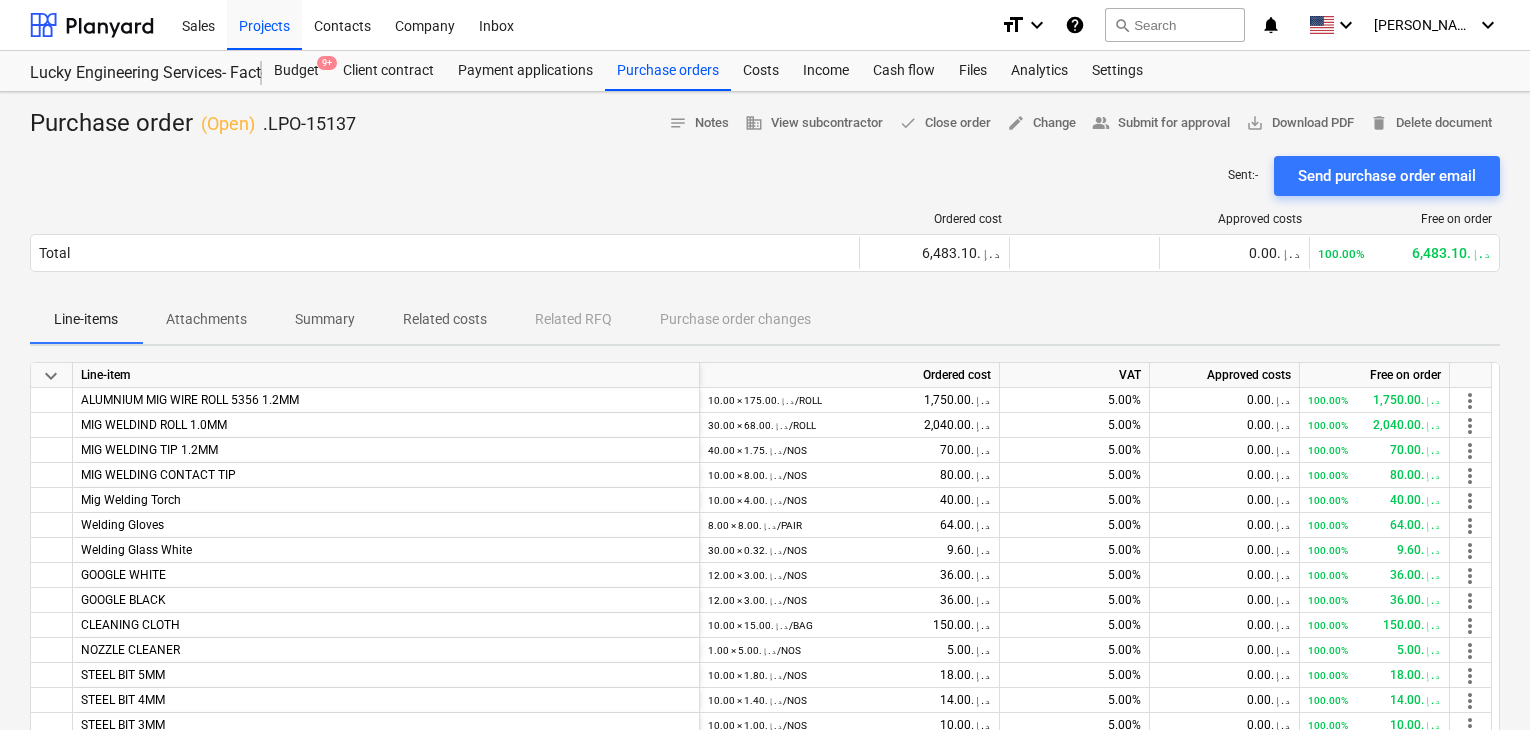 scroll, scrollTop: 0, scrollLeft: 0, axis: both 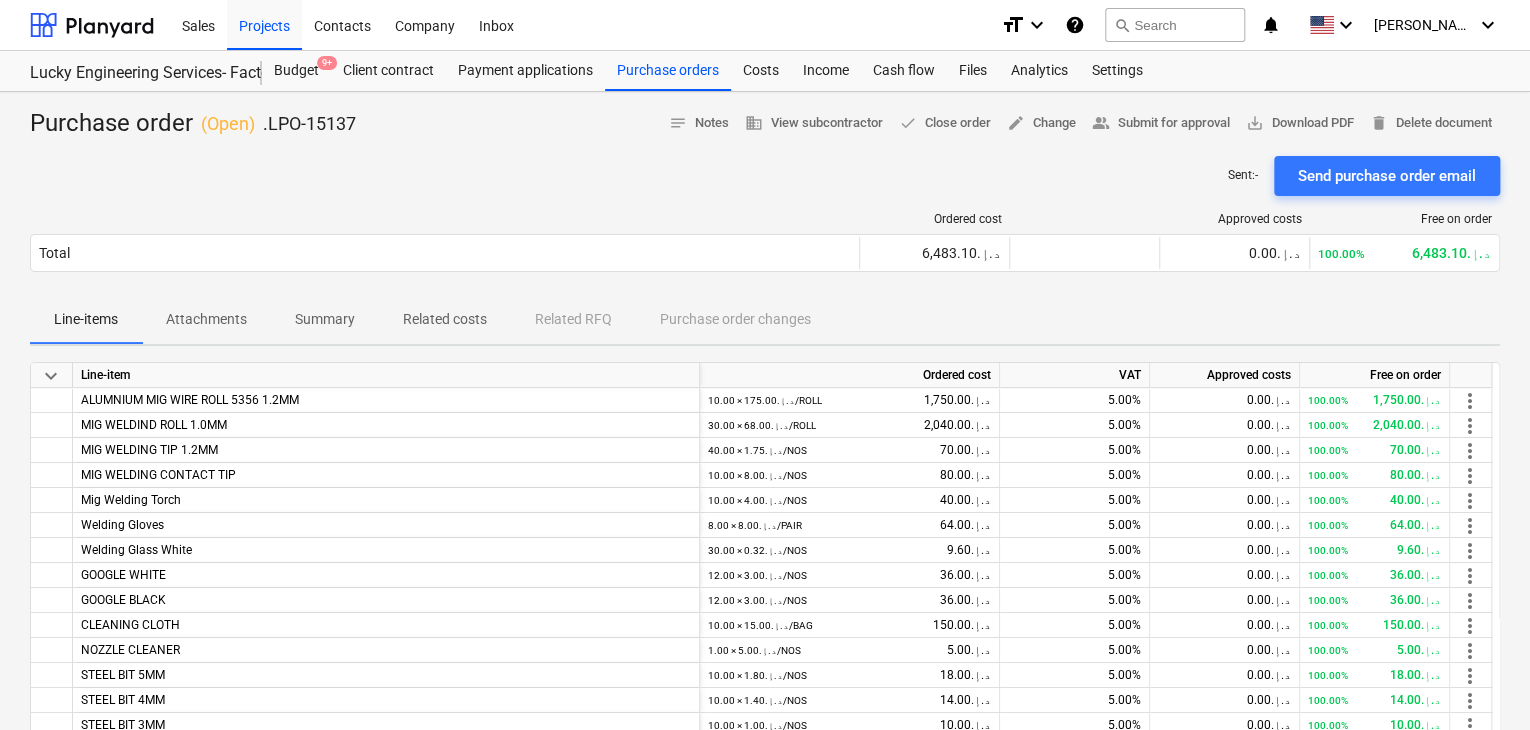 drag, startPoint x: 284, startPoint y: 41, endPoint x: 261, endPoint y: 69, distance: 36.23534 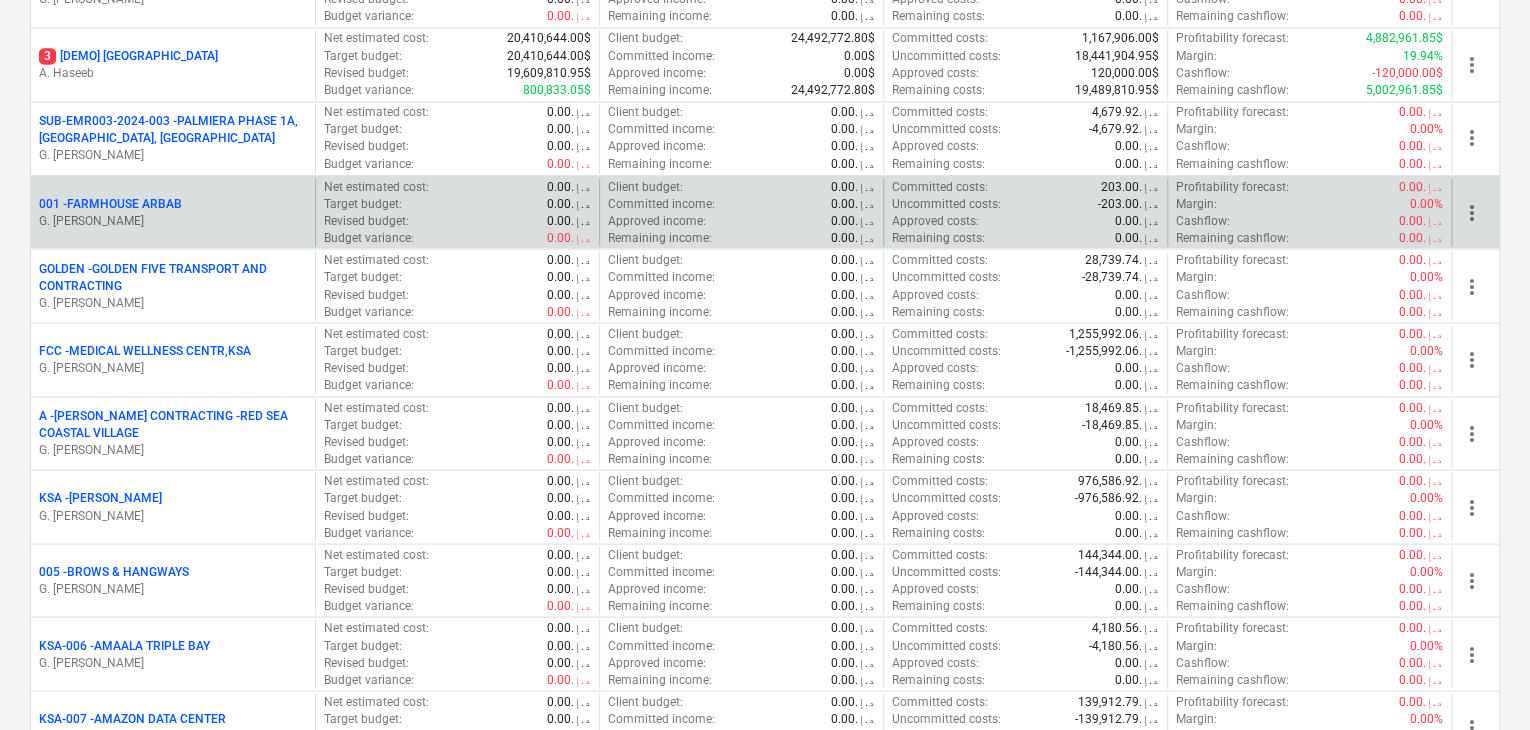 scroll, scrollTop: 1800, scrollLeft: 0, axis: vertical 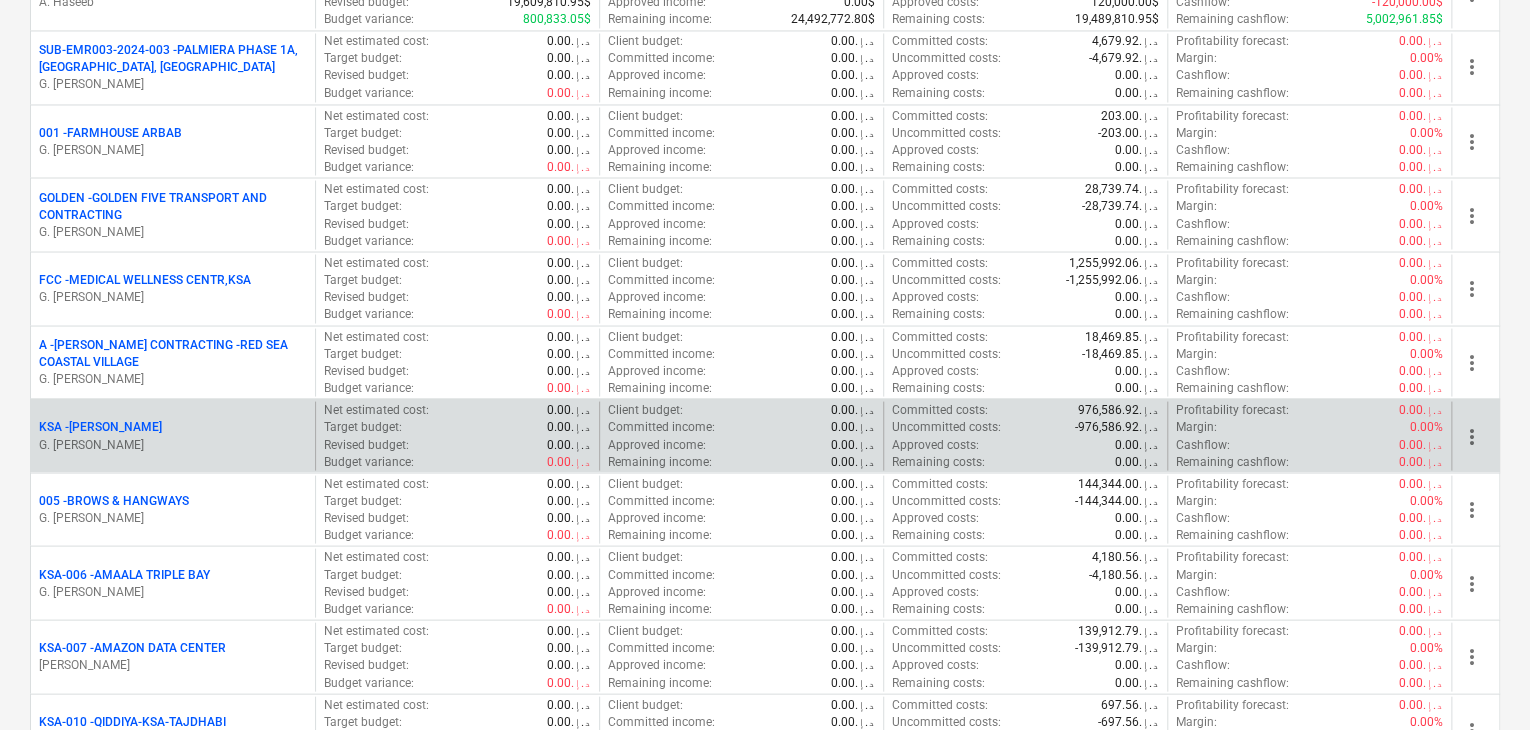 click on "G. [PERSON_NAME]" at bounding box center (173, 444) 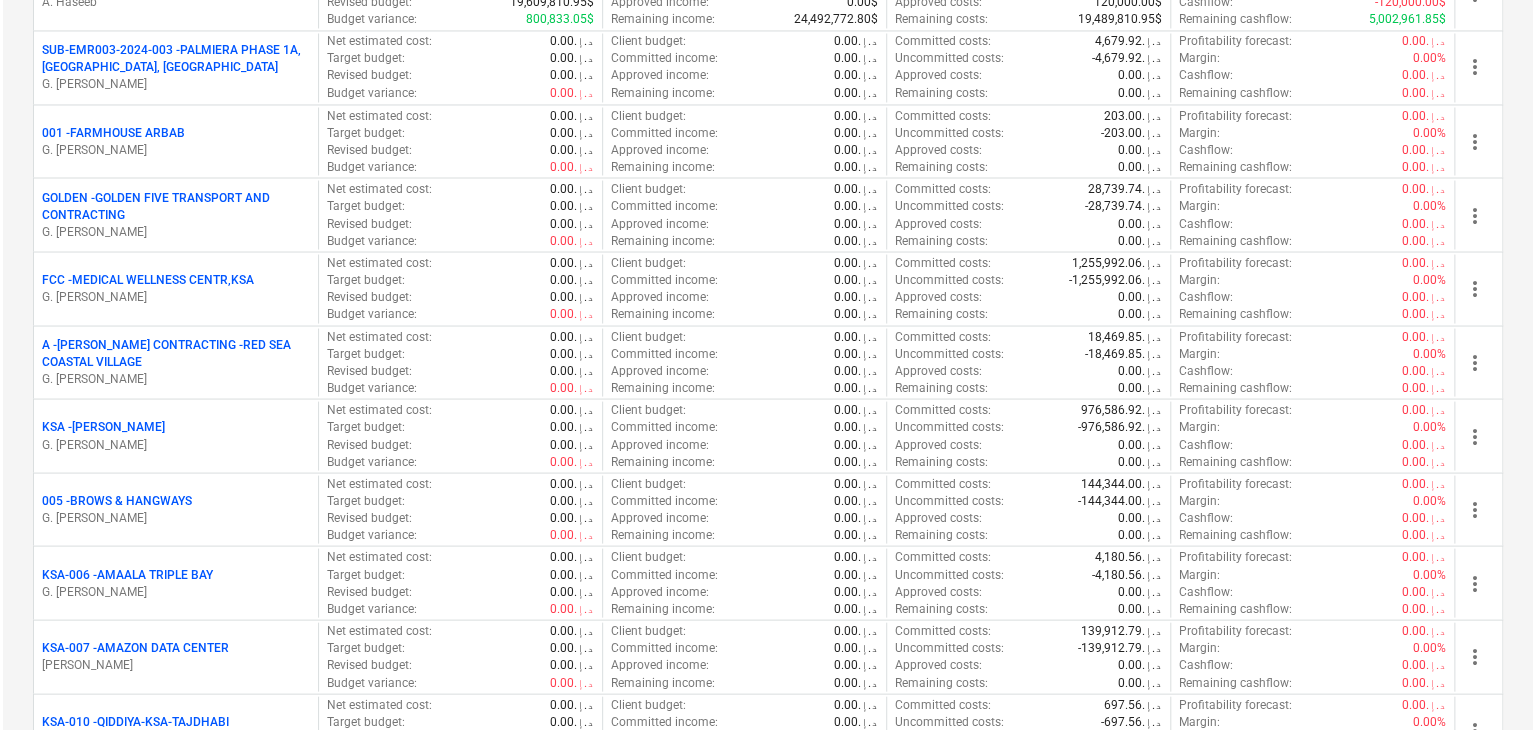 scroll, scrollTop: 0, scrollLeft: 0, axis: both 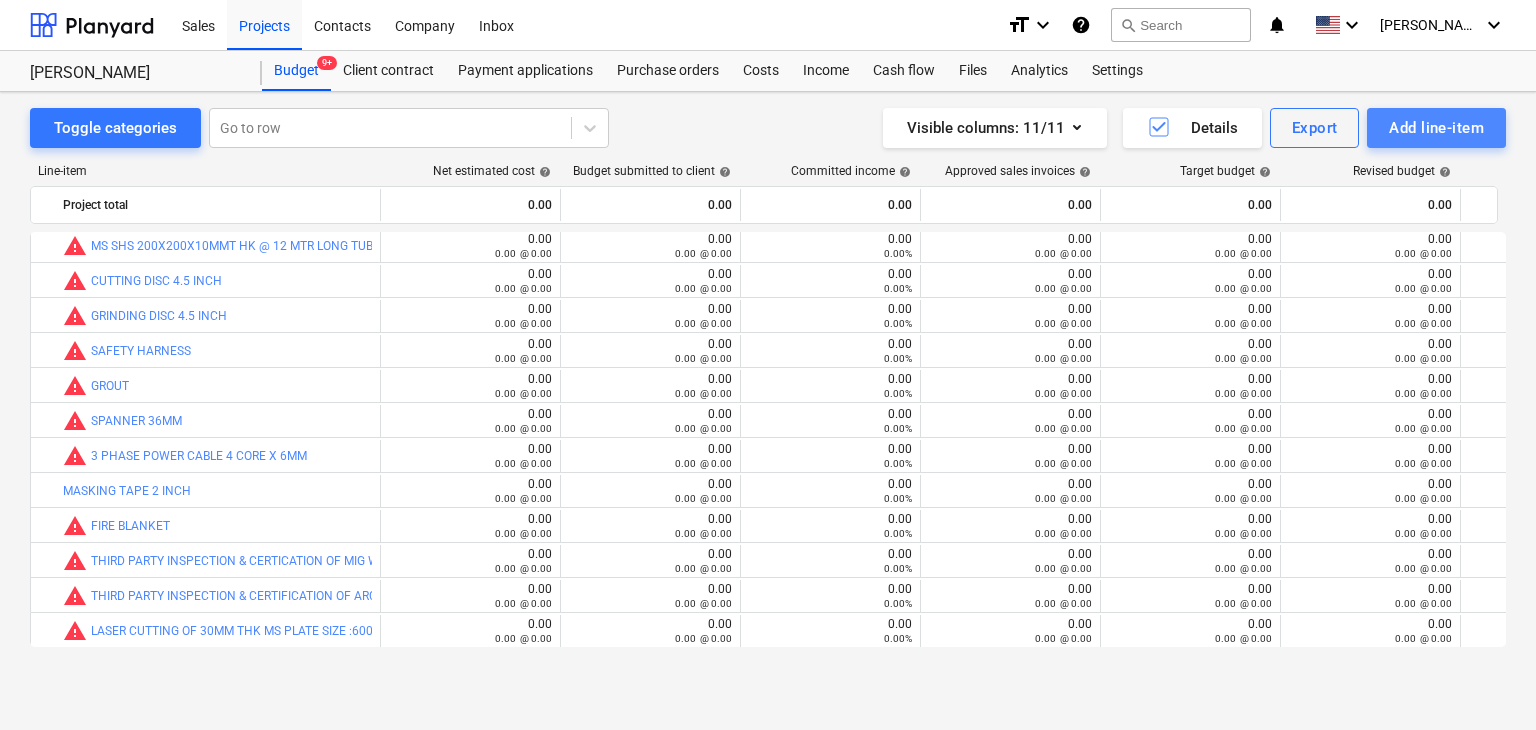 click on "Add line-item" at bounding box center [1436, 128] 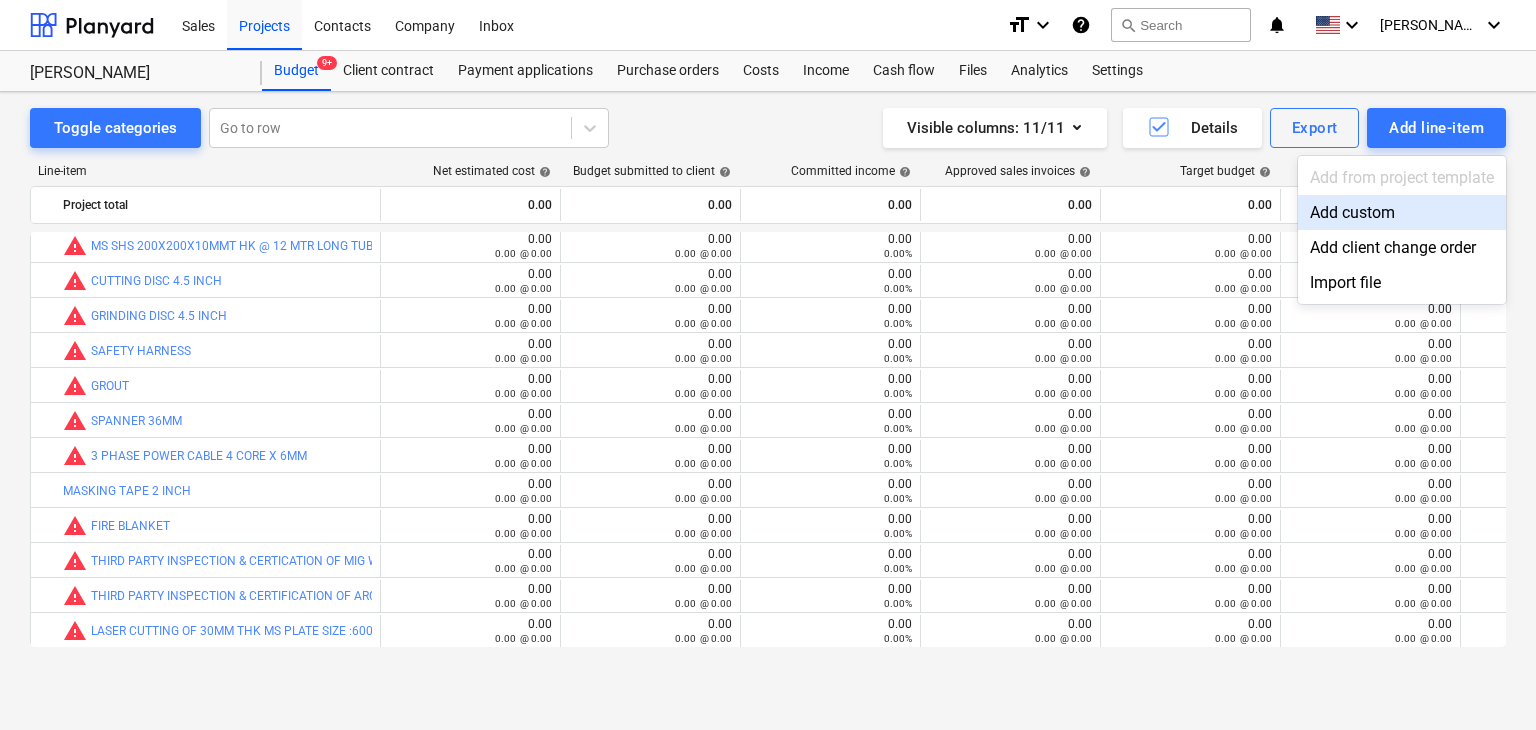 click on "Add custom" at bounding box center [1402, 212] 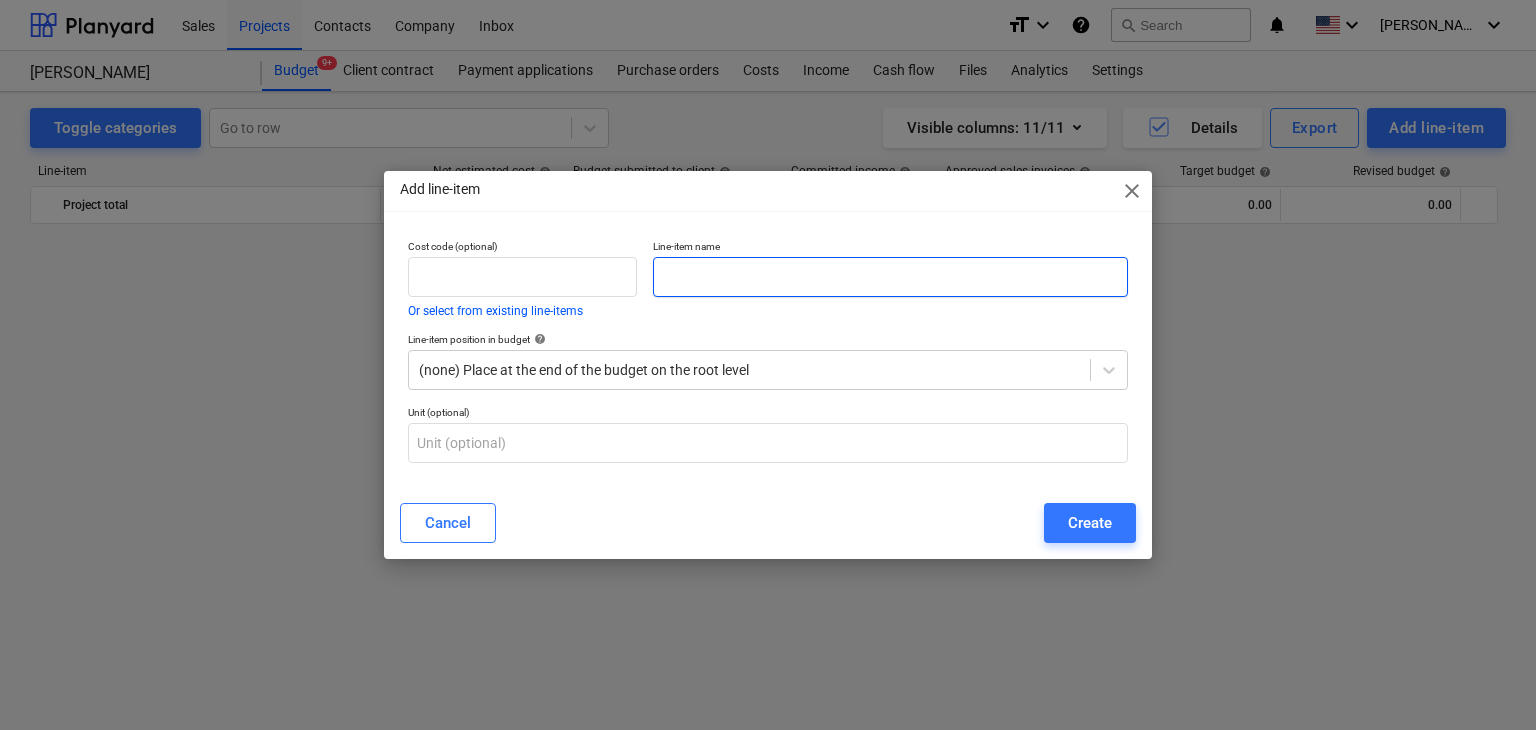 scroll, scrollTop: 6060, scrollLeft: 0, axis: vertical 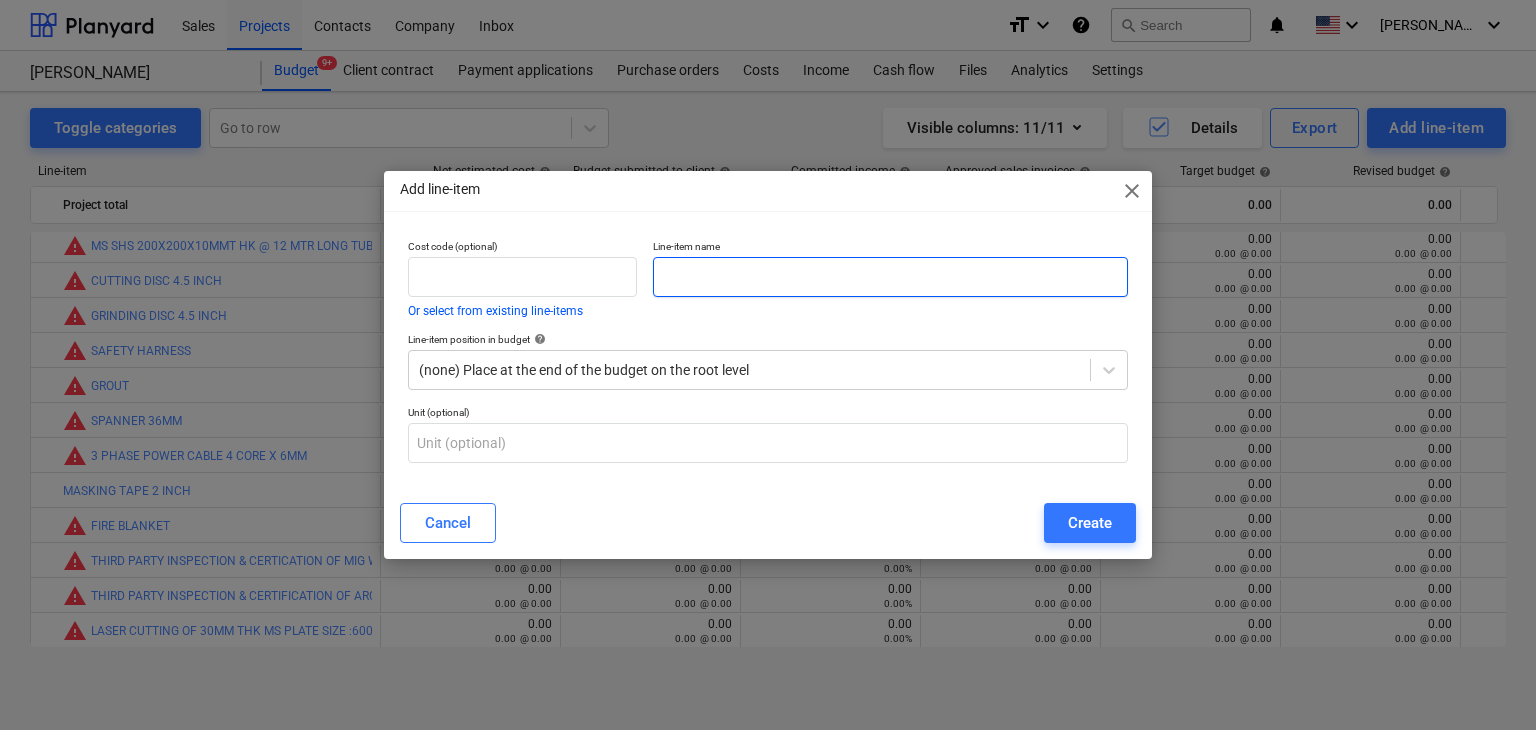 click at bounding box center (890, 277) 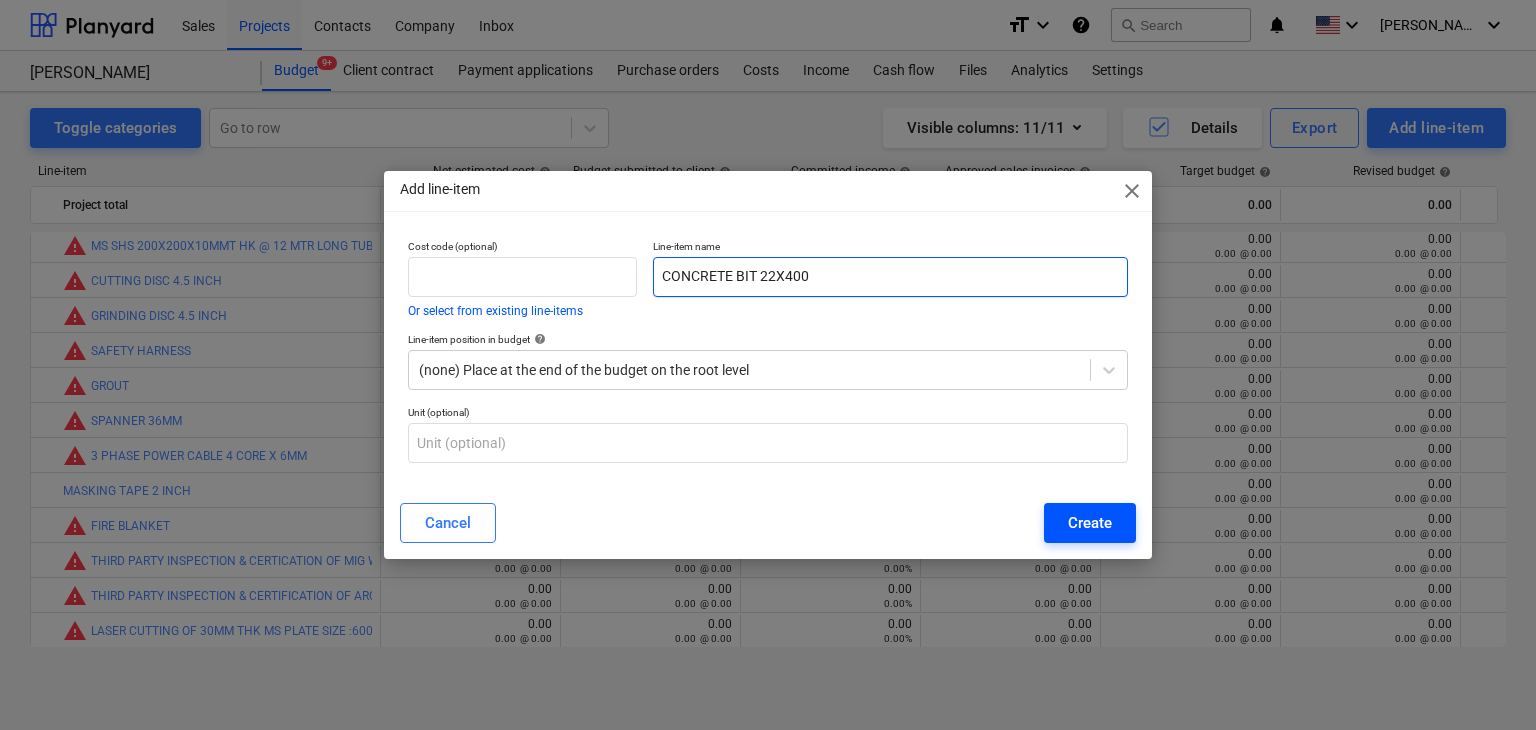 type on "CONCRETE BIT 22X400" 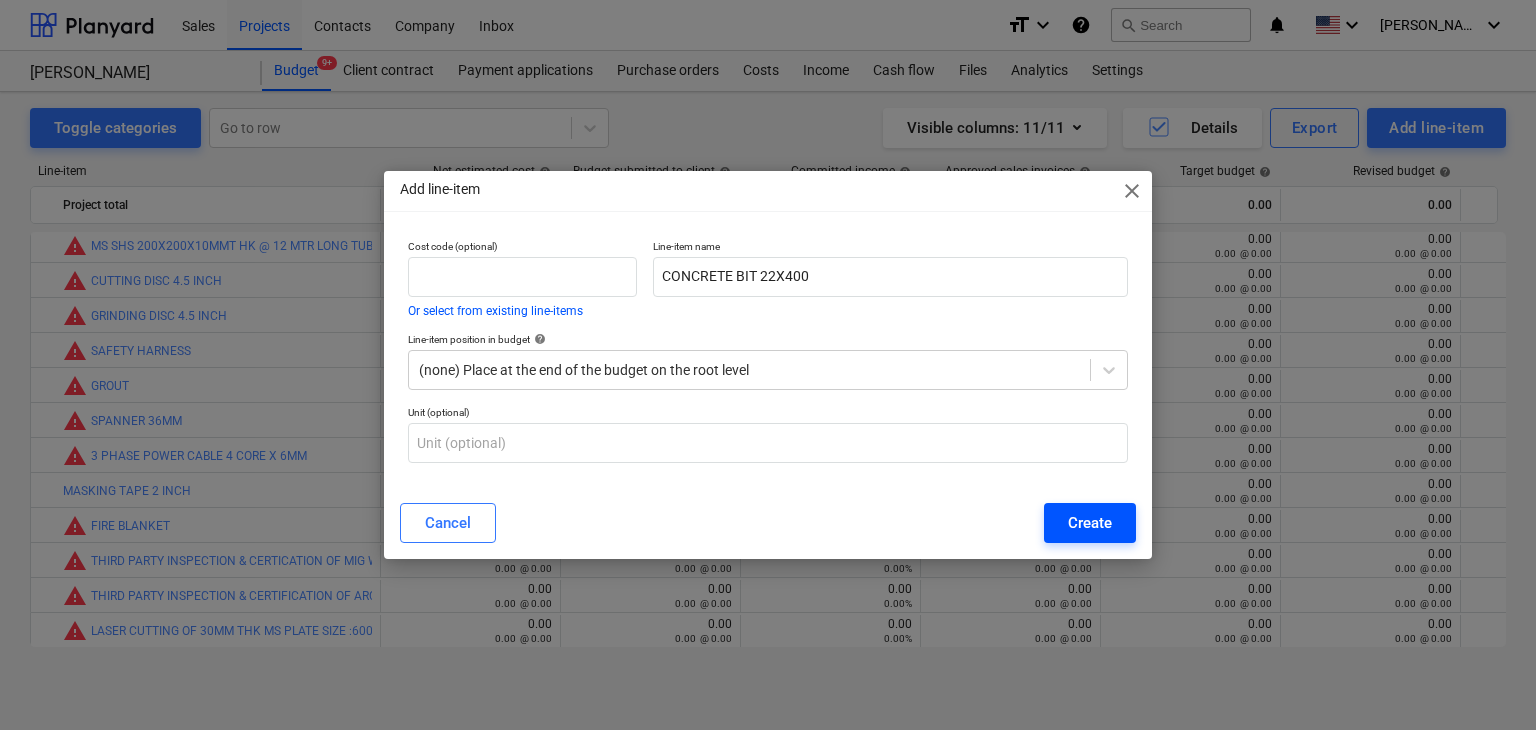 click on "Create" at bounding box center [1090, 523] 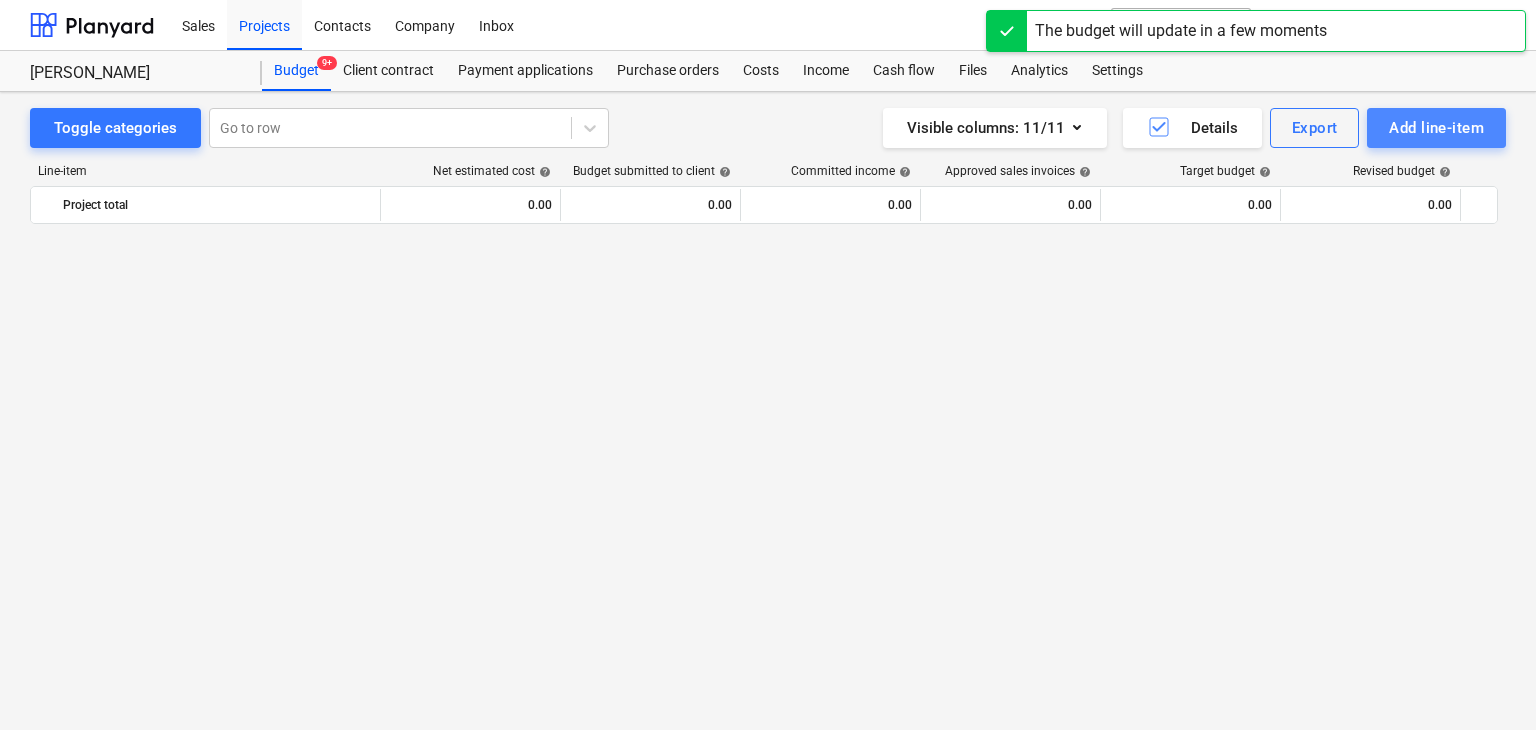 scroll, scrollTop: 6060, scrollLeft: 0, axis: vertical 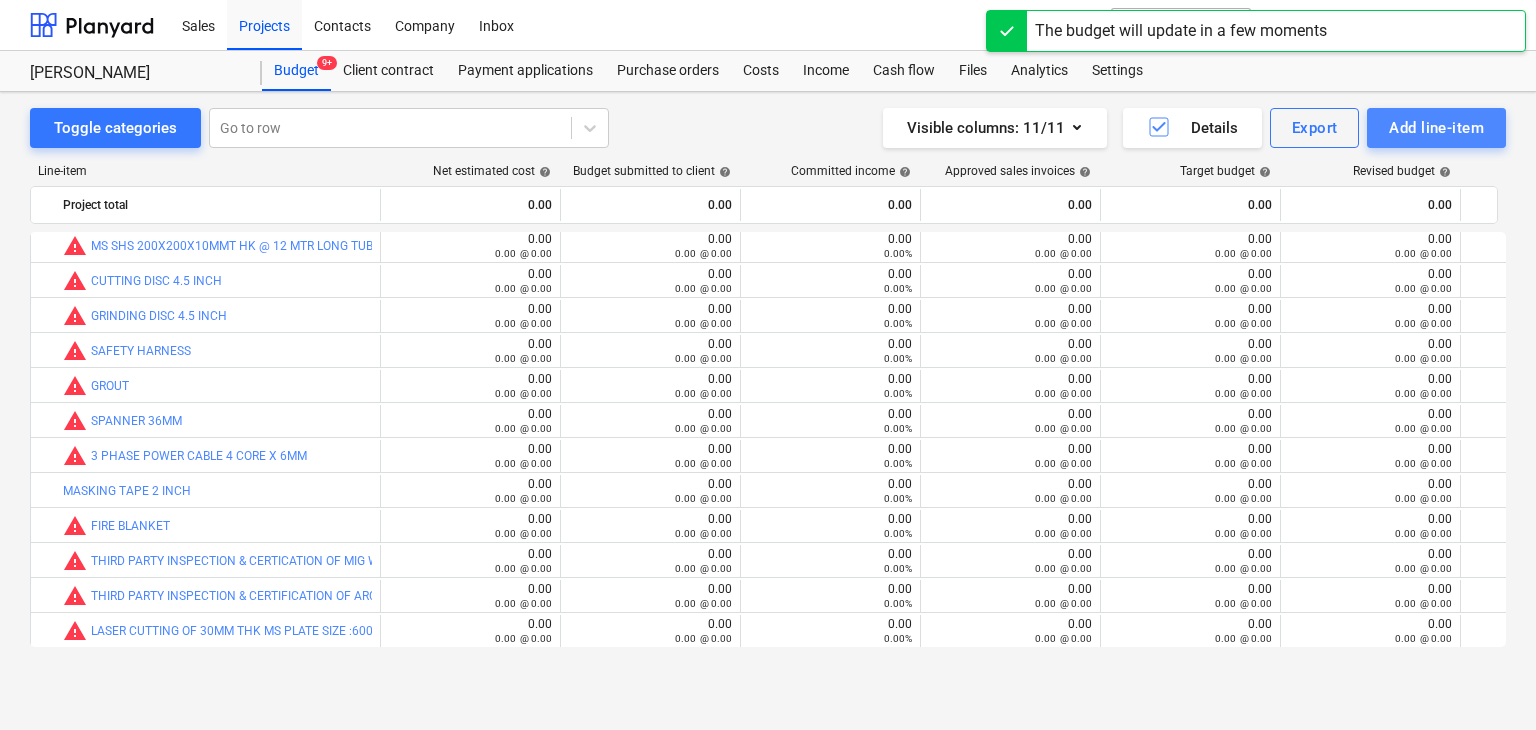 click on "Add line-item" at bounding box center [1436, 128] 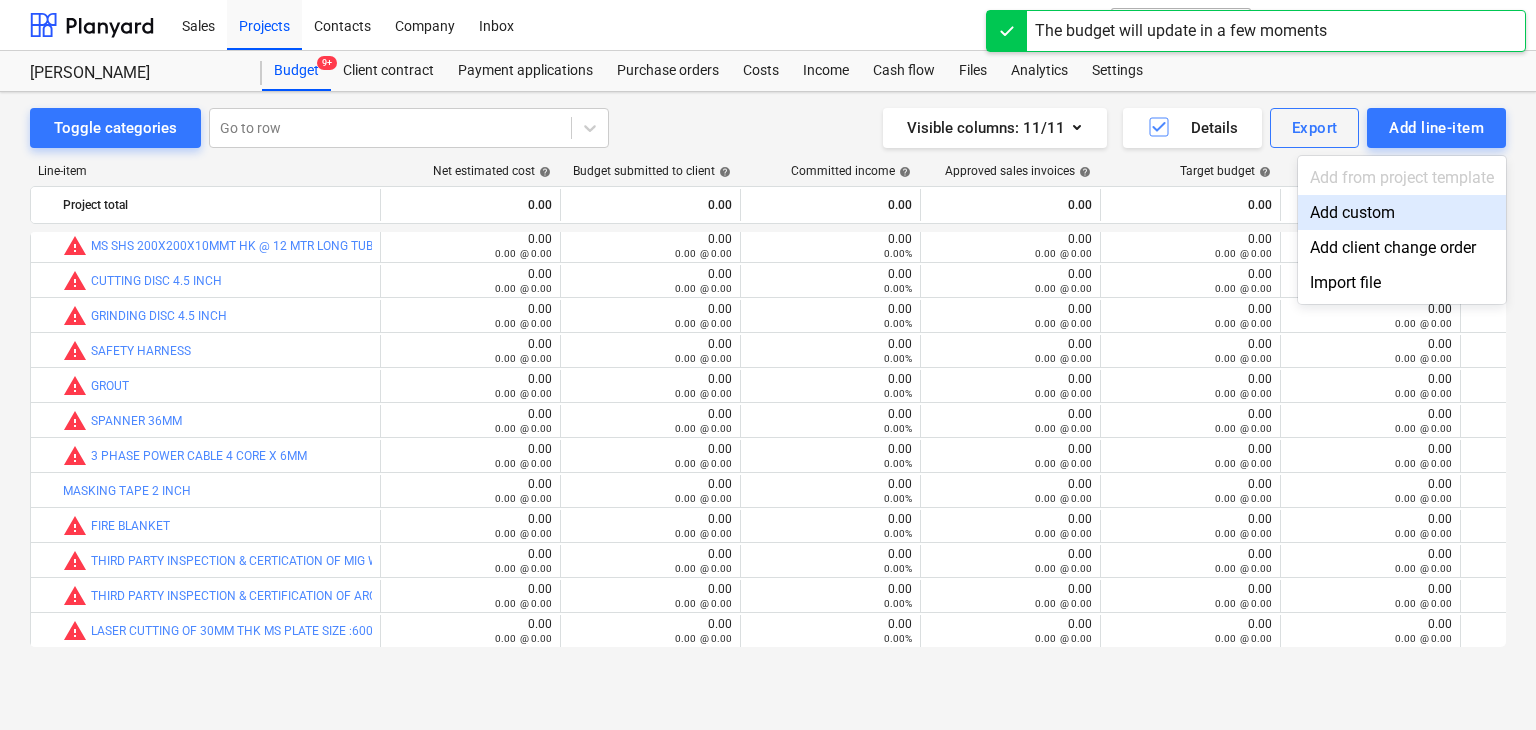 click on "Add custom" at bounding box center (1402, 212) 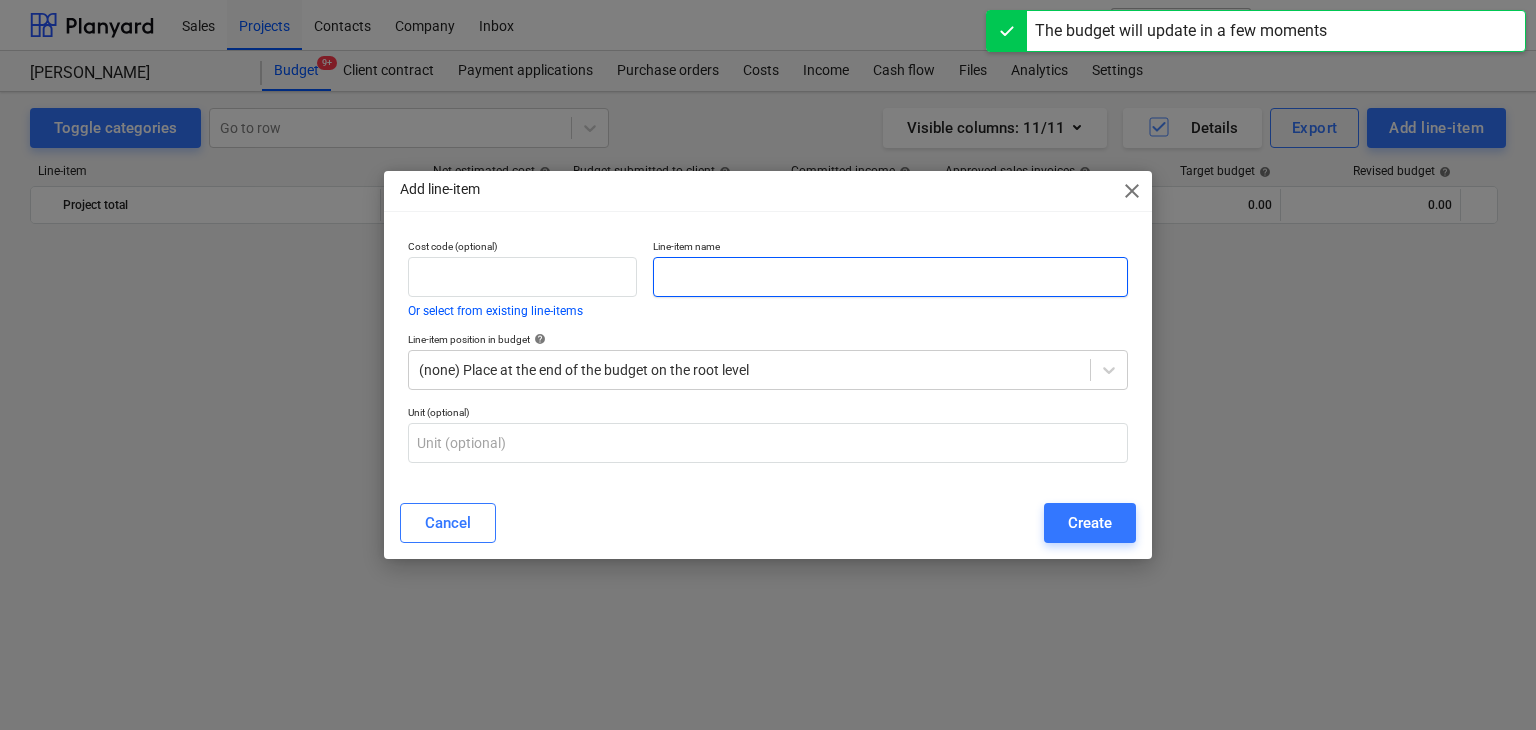 drag, startPoint x: 720, startPoint y: 269, endPoint x: 675, endPoint y: 298, distance: 53.535034 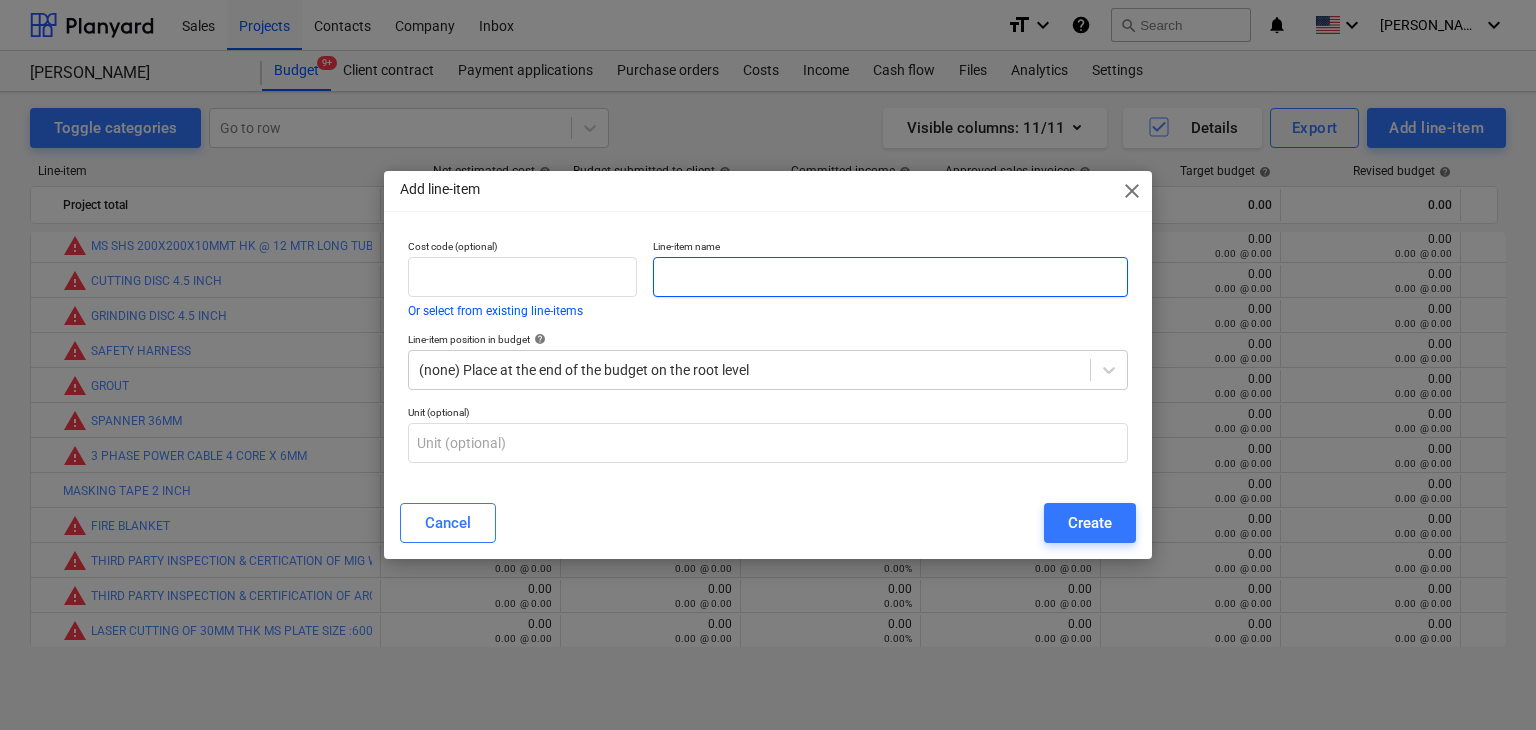 paste on "CONCRETE BIT 22X200" 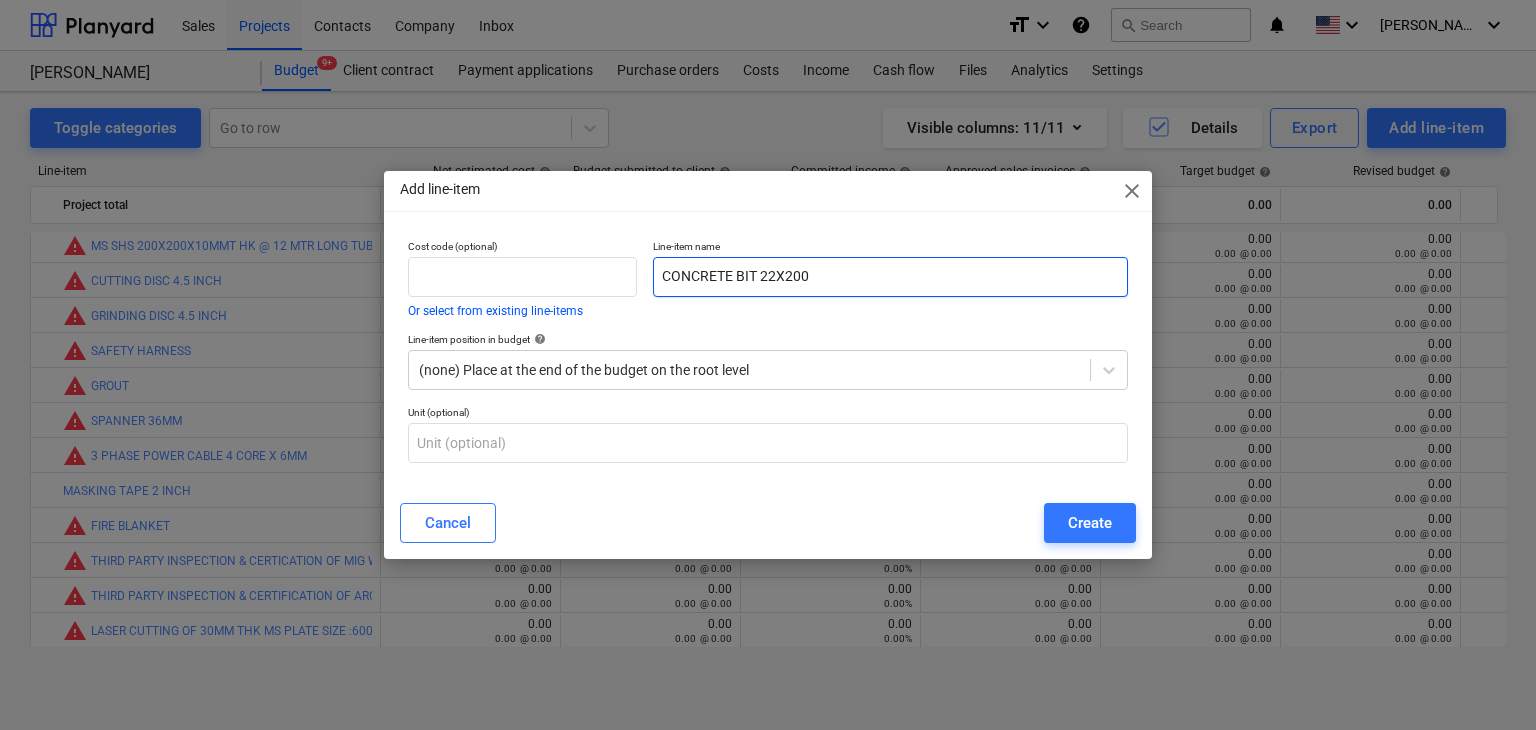 type on "CONCRETE BIT 22X200" 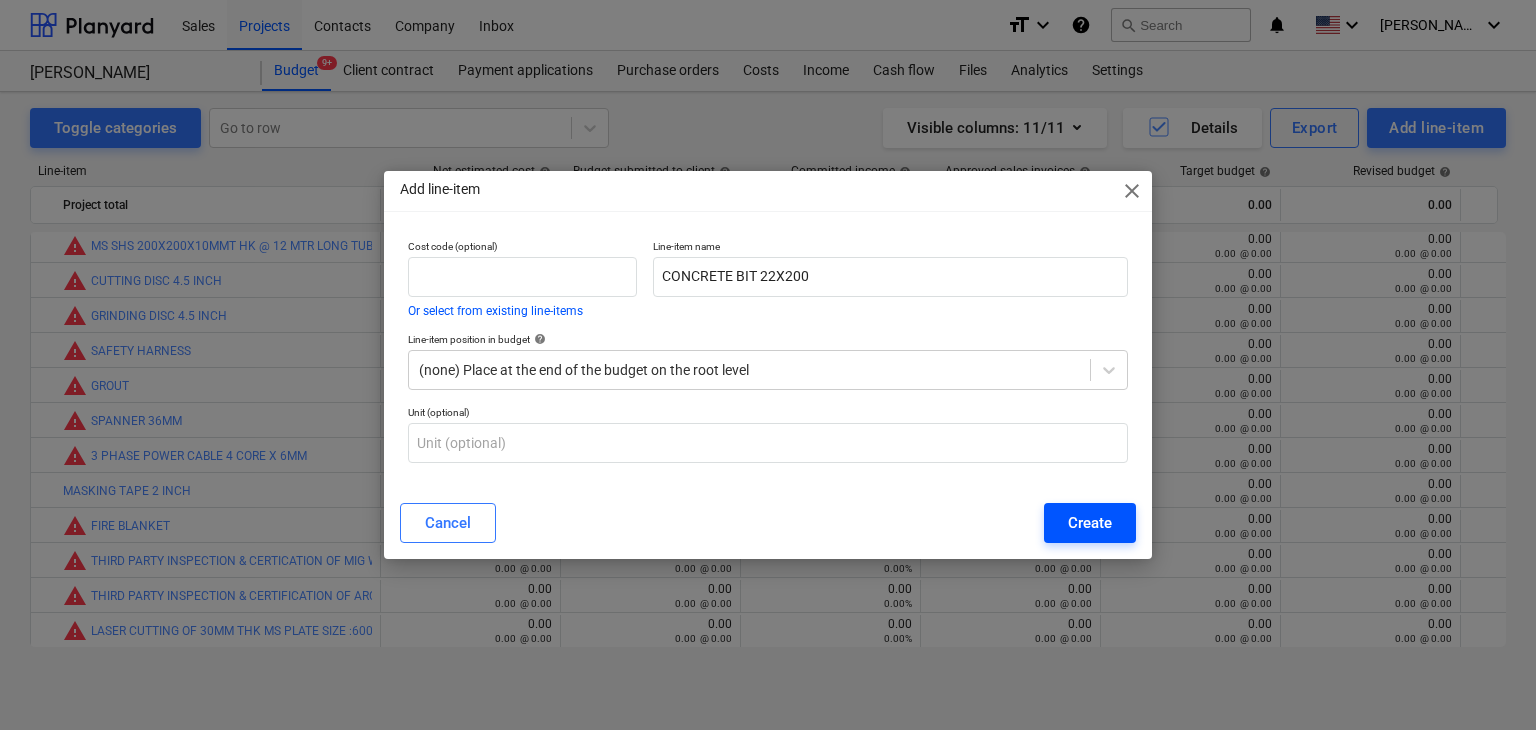 click on "Cancel Create" at bounding box center (768, 523) 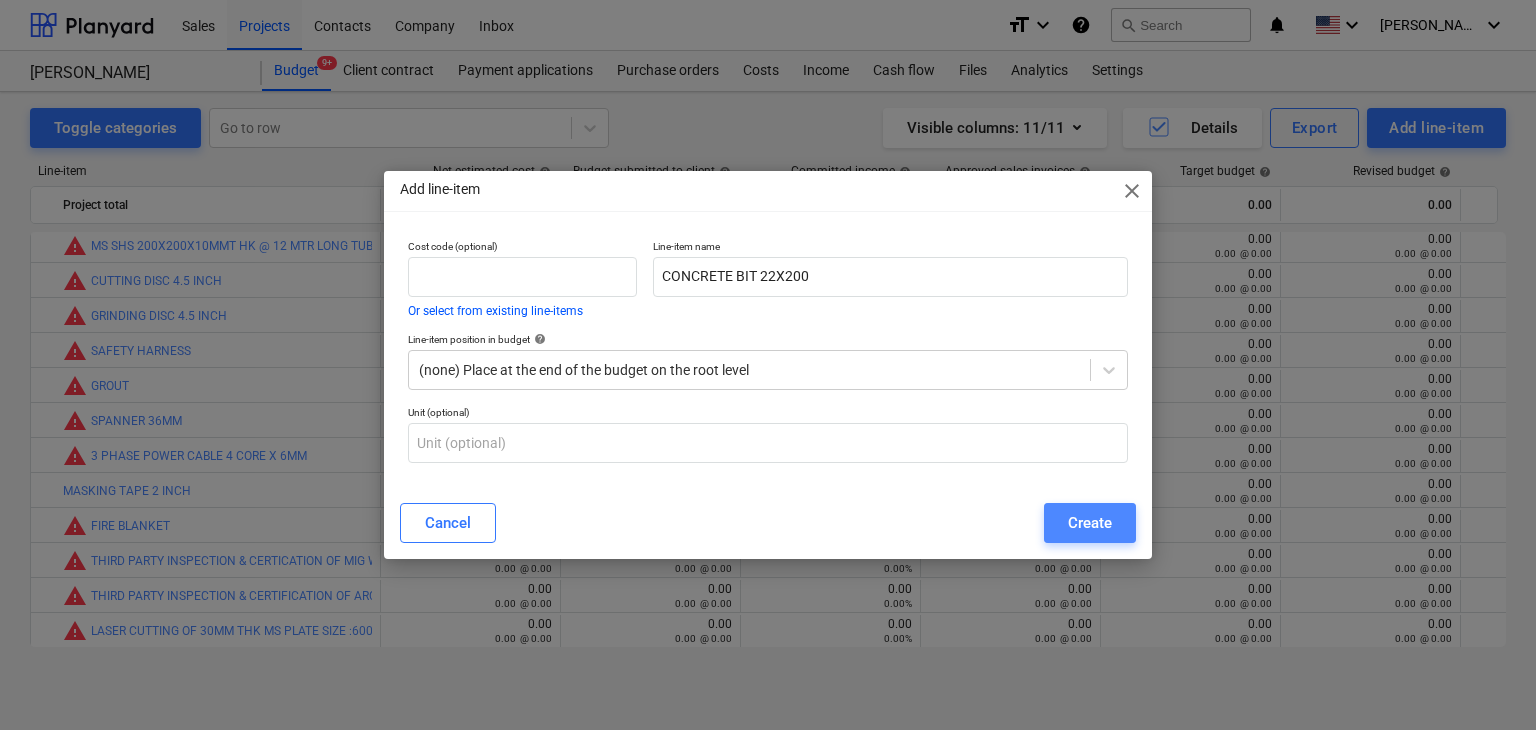 click on "Create" at bounding box center (1090, 523) 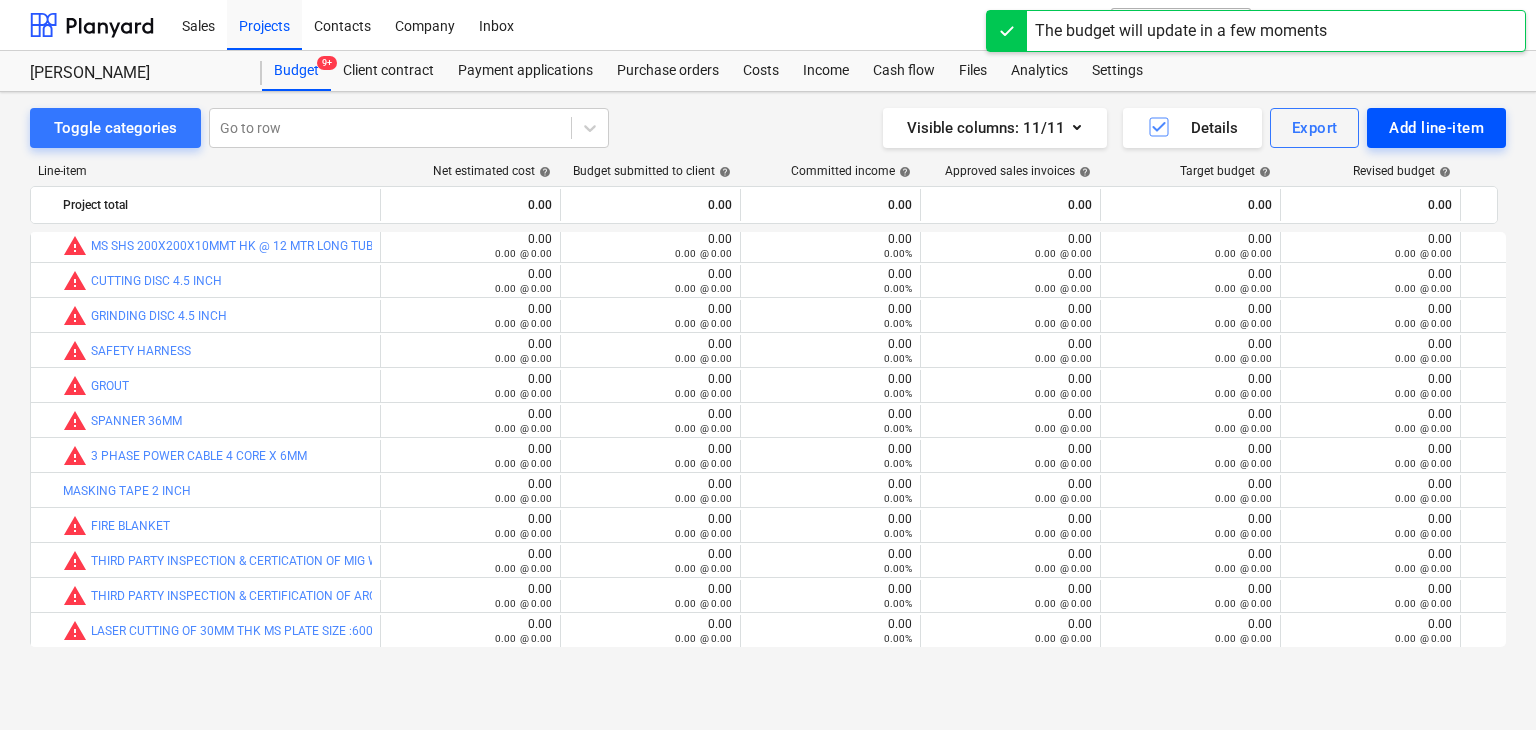 click on "Add line-item" at bounding box center [1436, 128] 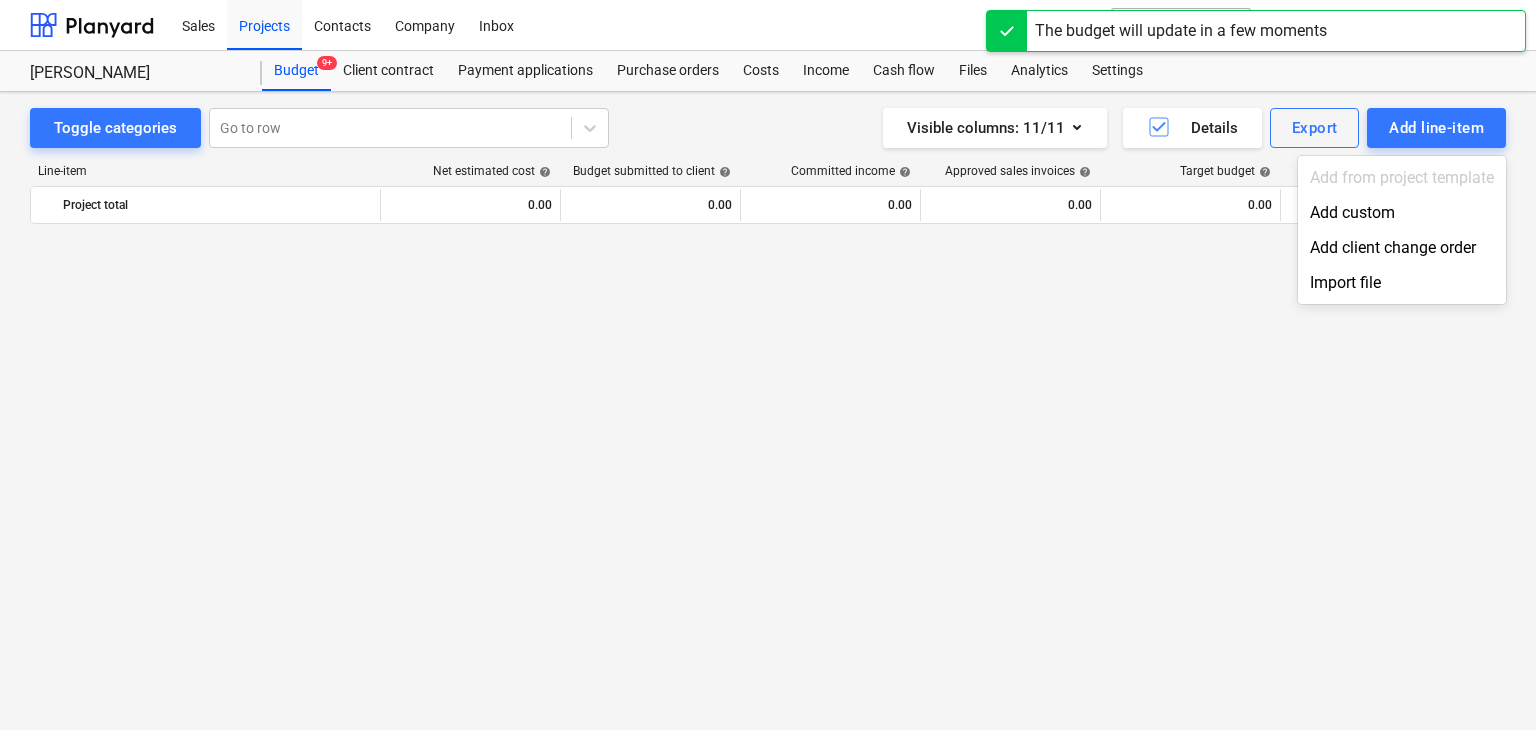 scroll, scrollTop: 6060, scrollLeft: 0, axis: vertical 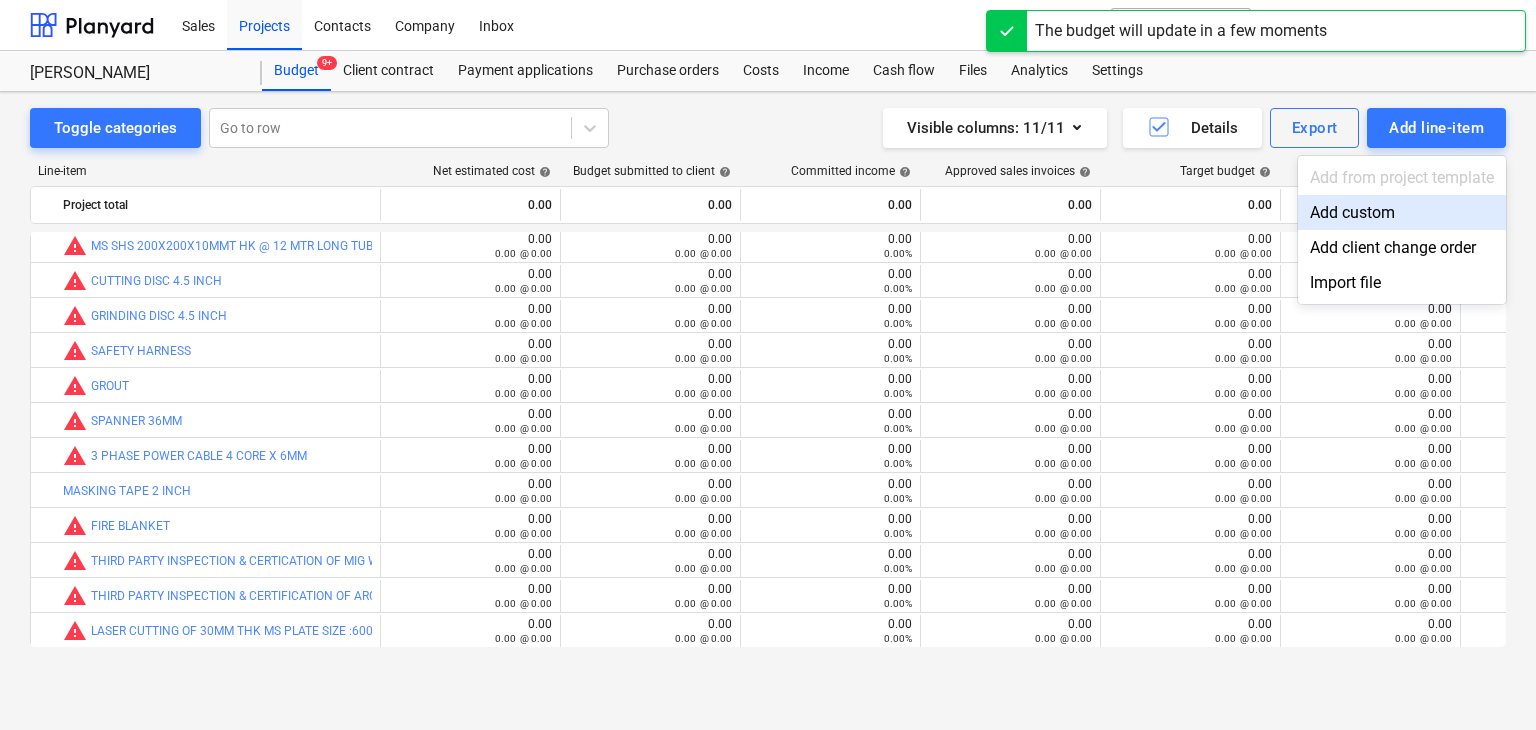 click on "Add custom" at bounding box center (1402, 212) 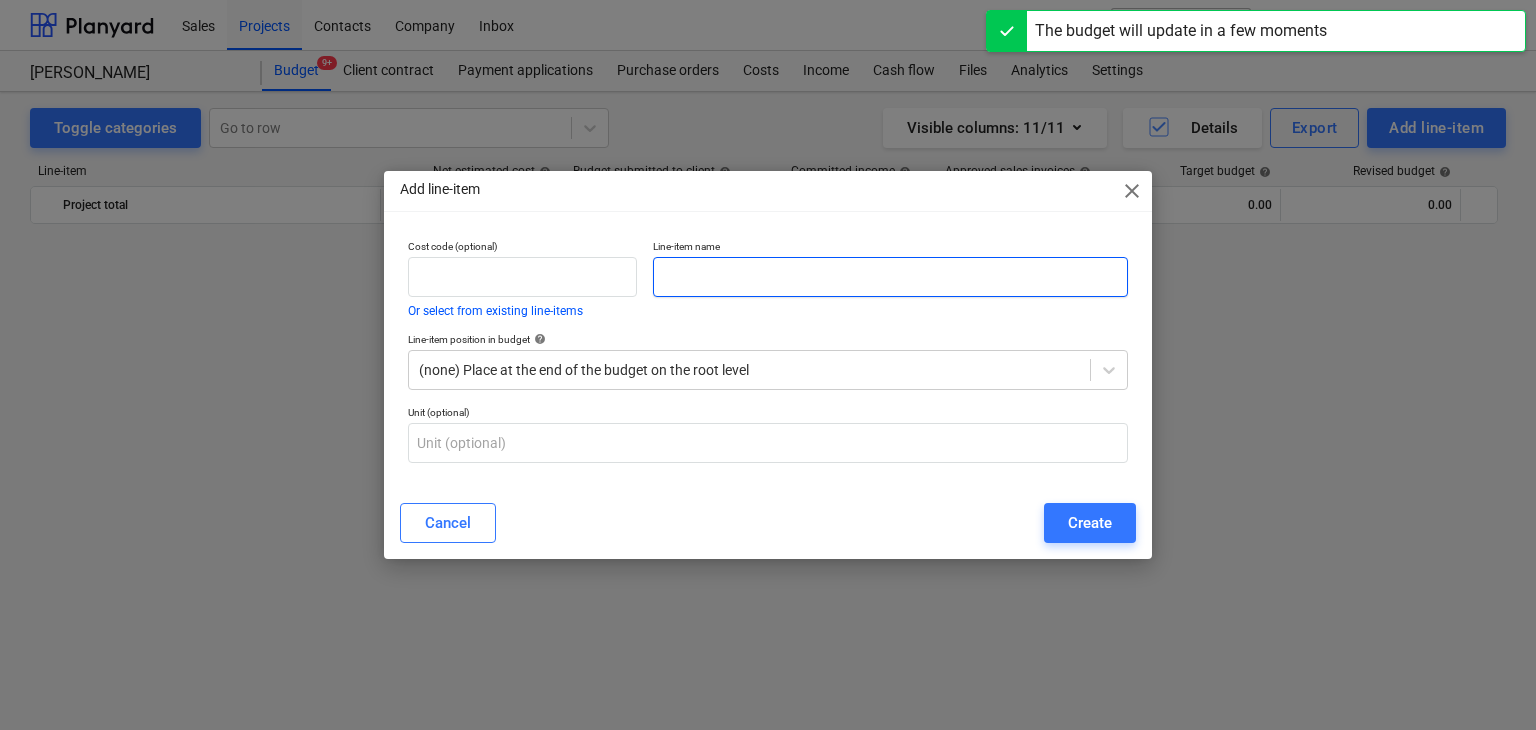 click at bounding box center [890, 277] 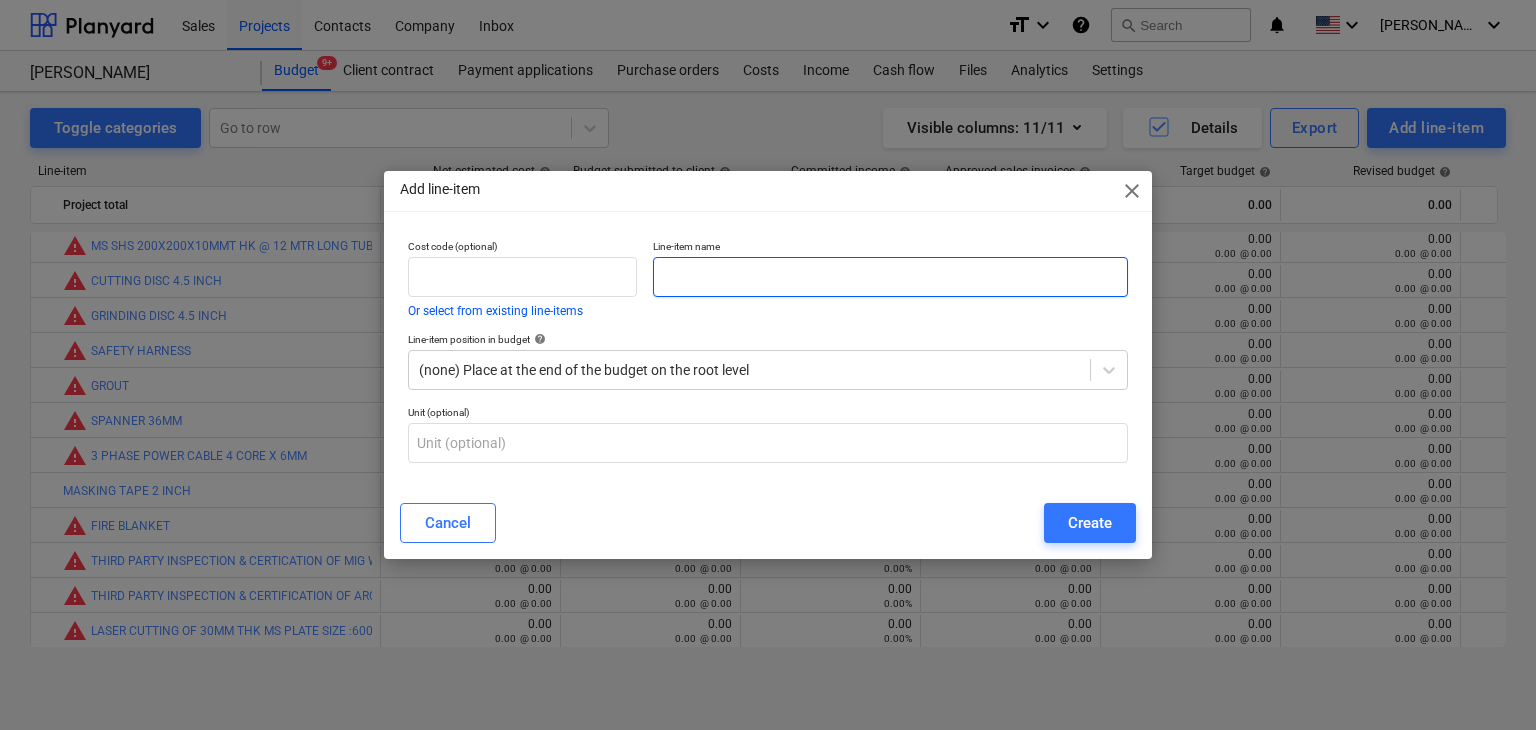 paste on "CONCRETE BIT 12X200" 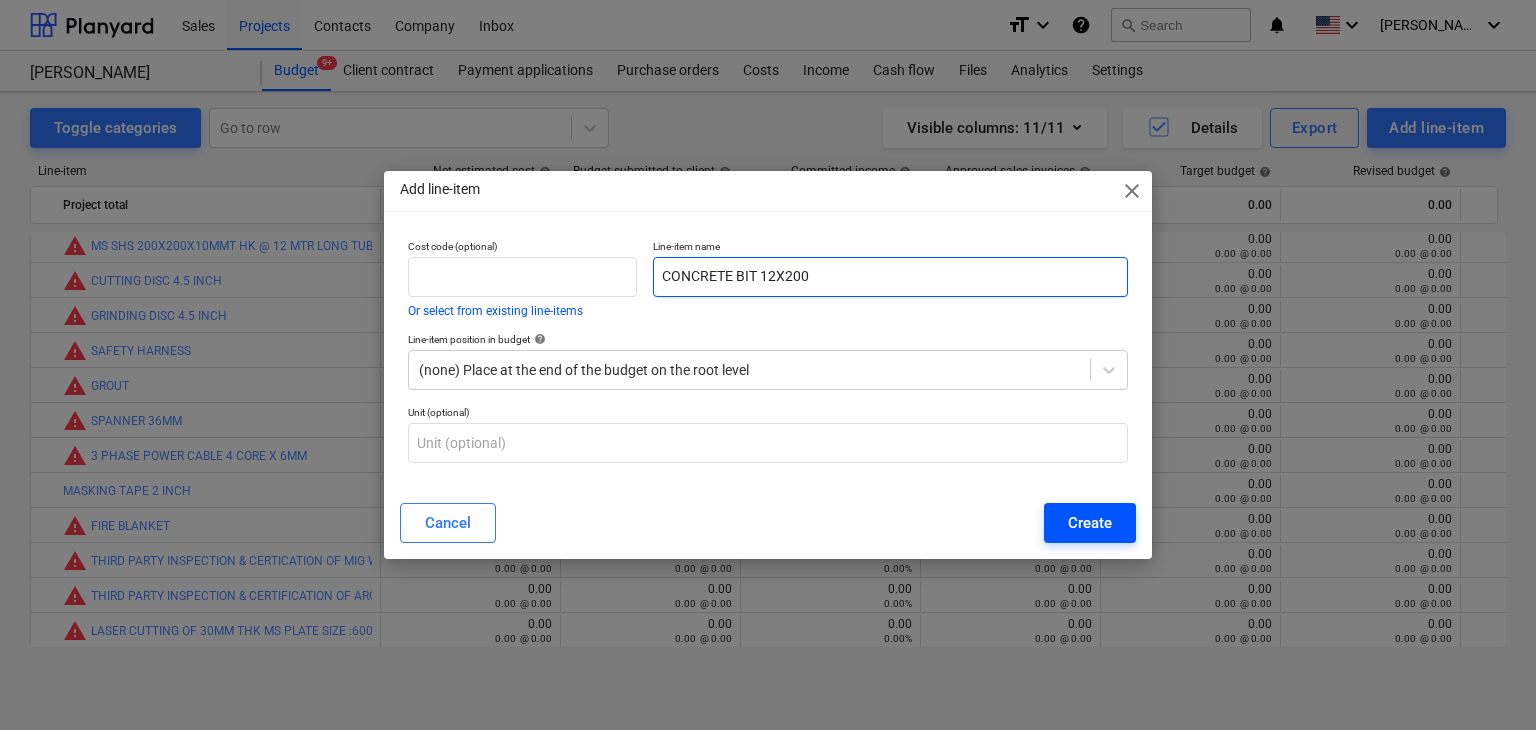 type on "CONCRETE BIT 12X200" 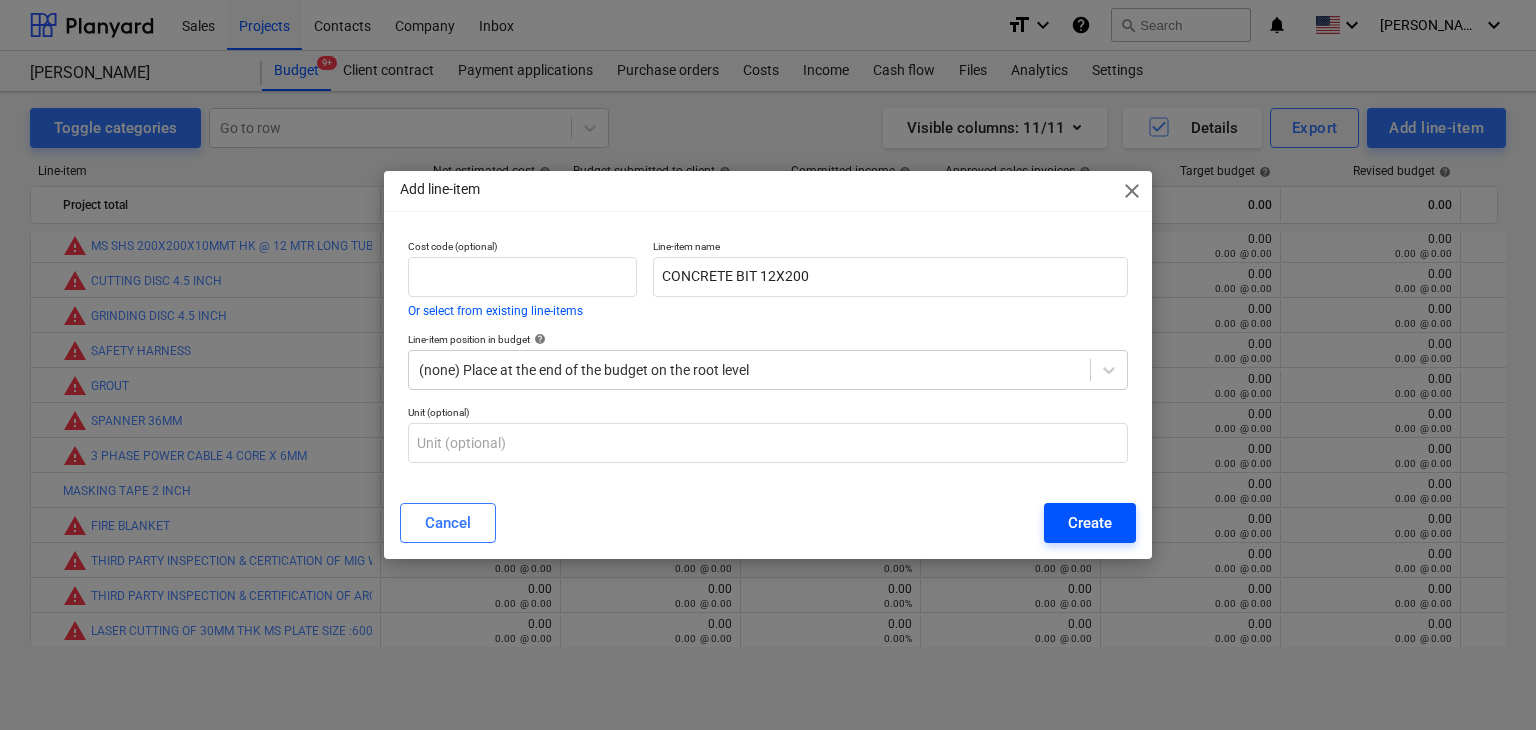 click on "Create" at bounding box center [1090, 523] 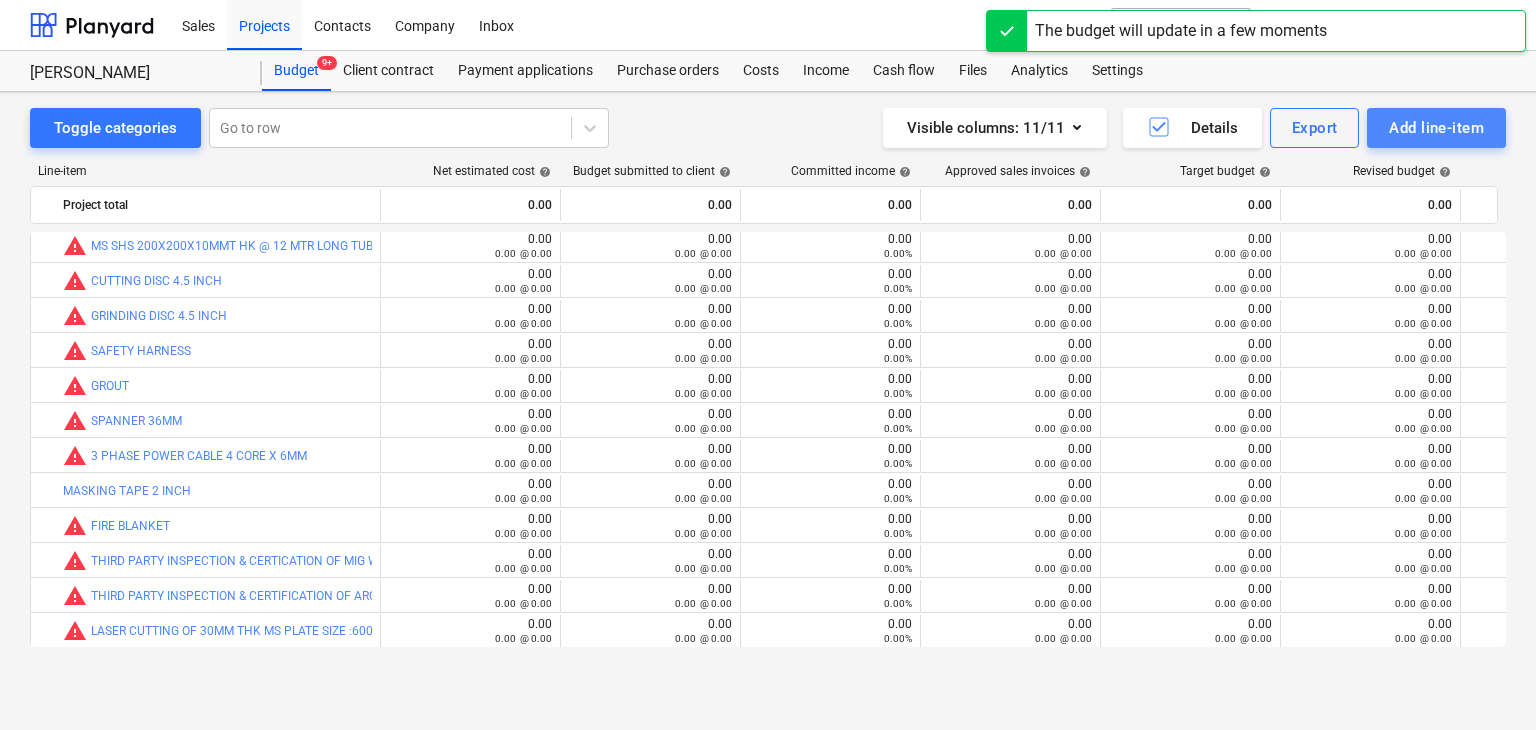 click on "Add line-item" at bounding box center [1436, 128] 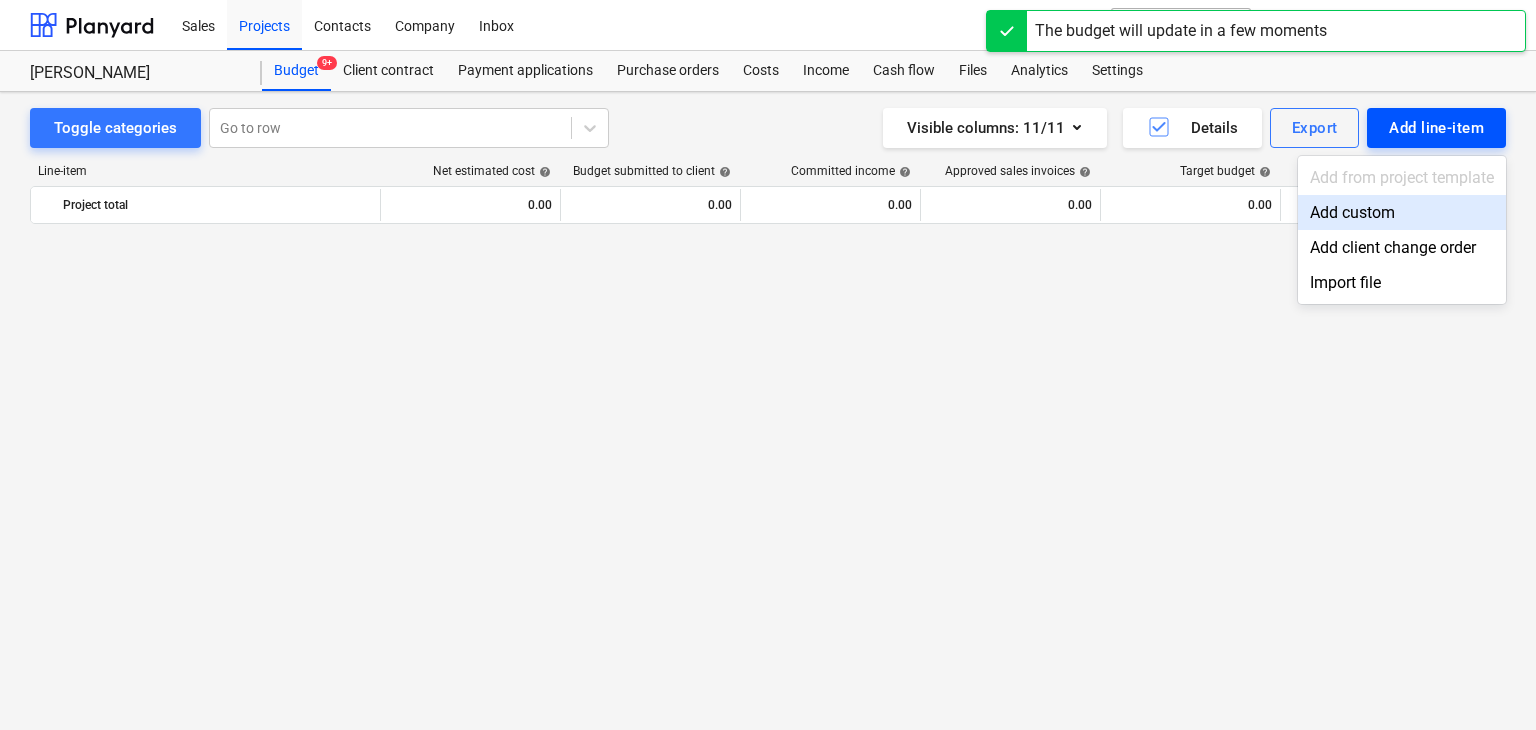 scroll, scrollTop: 6060, scrollLeft: 0, axis: vertical 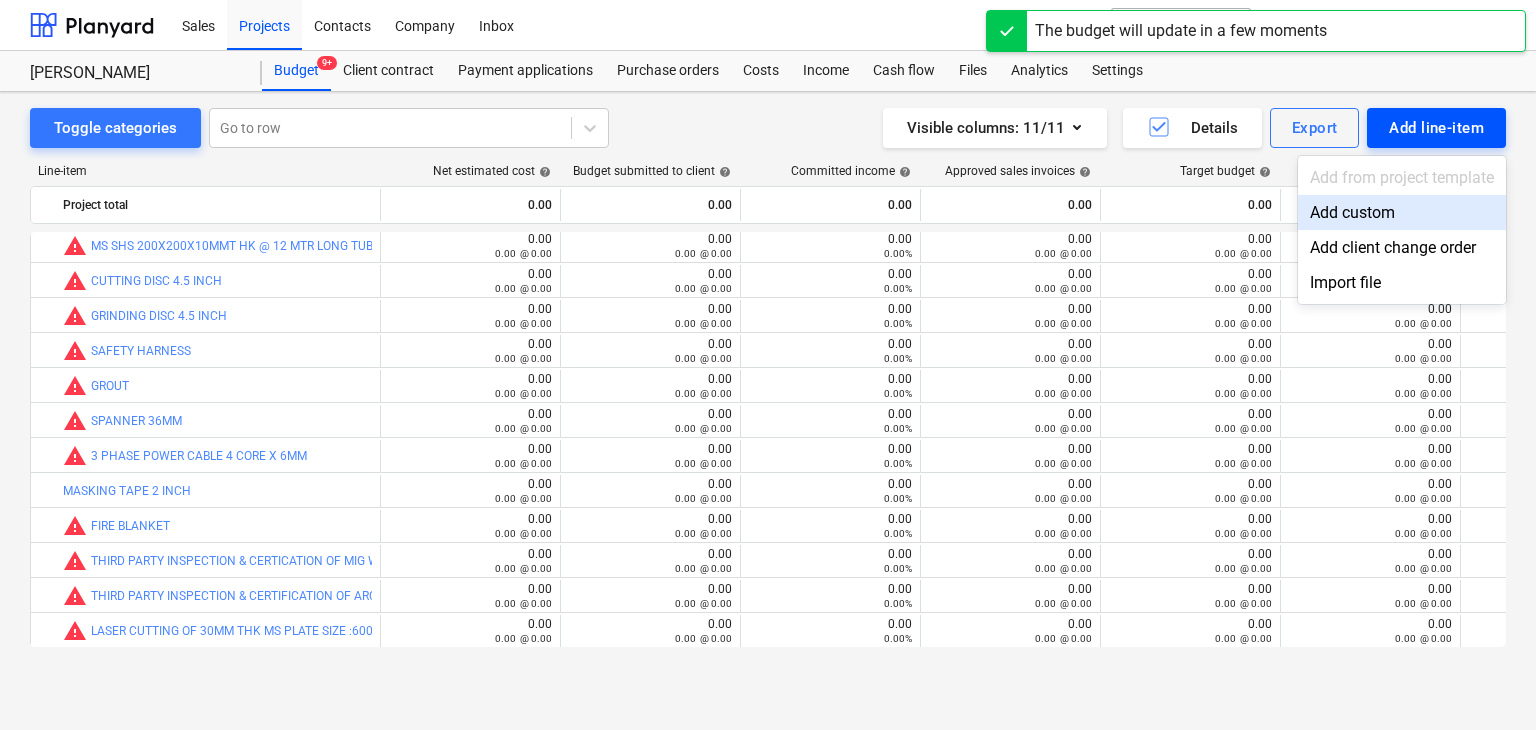 click on "Add custom" at bounding box center [1402, 212] 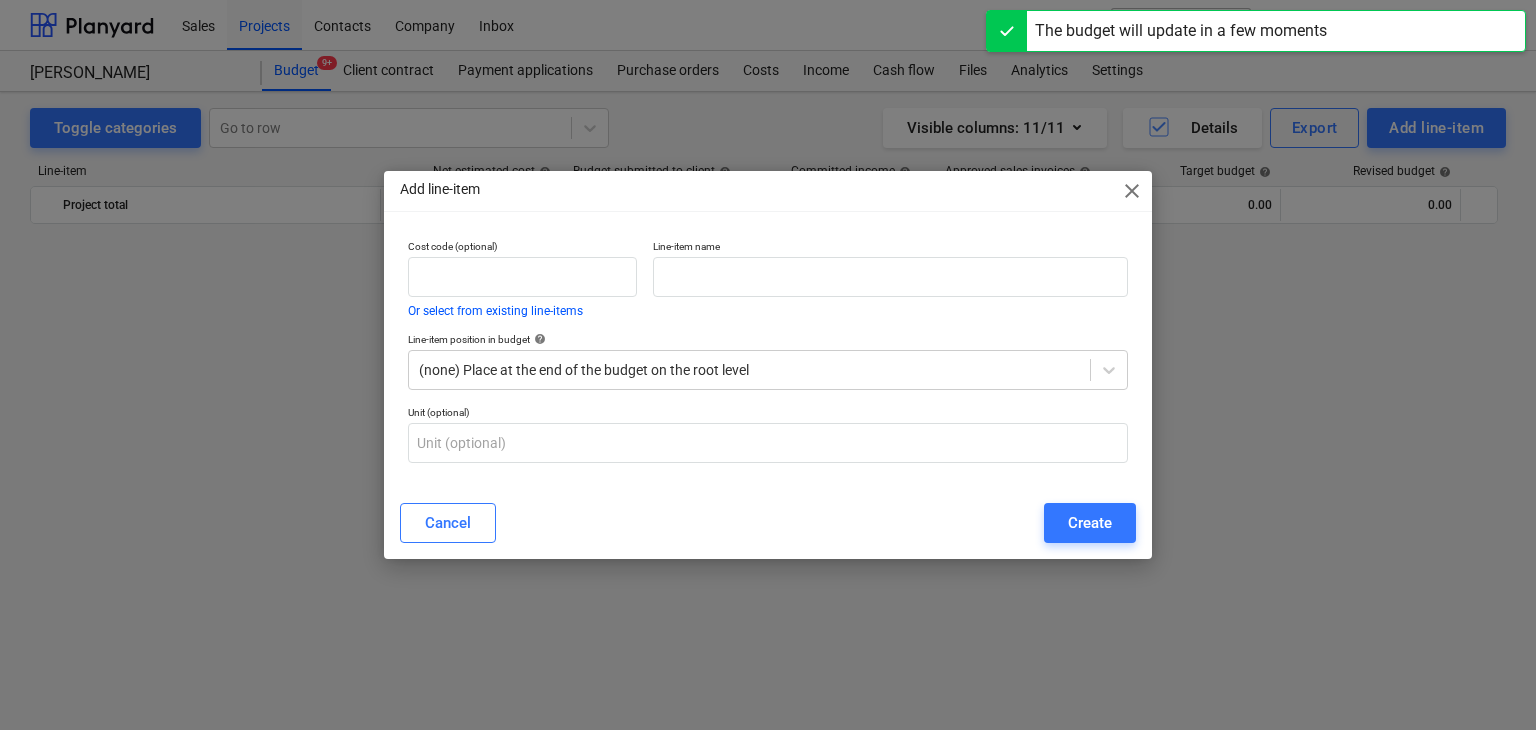 scroll, scrollTop: 6060, scrollLeft: 0, axis: vertical 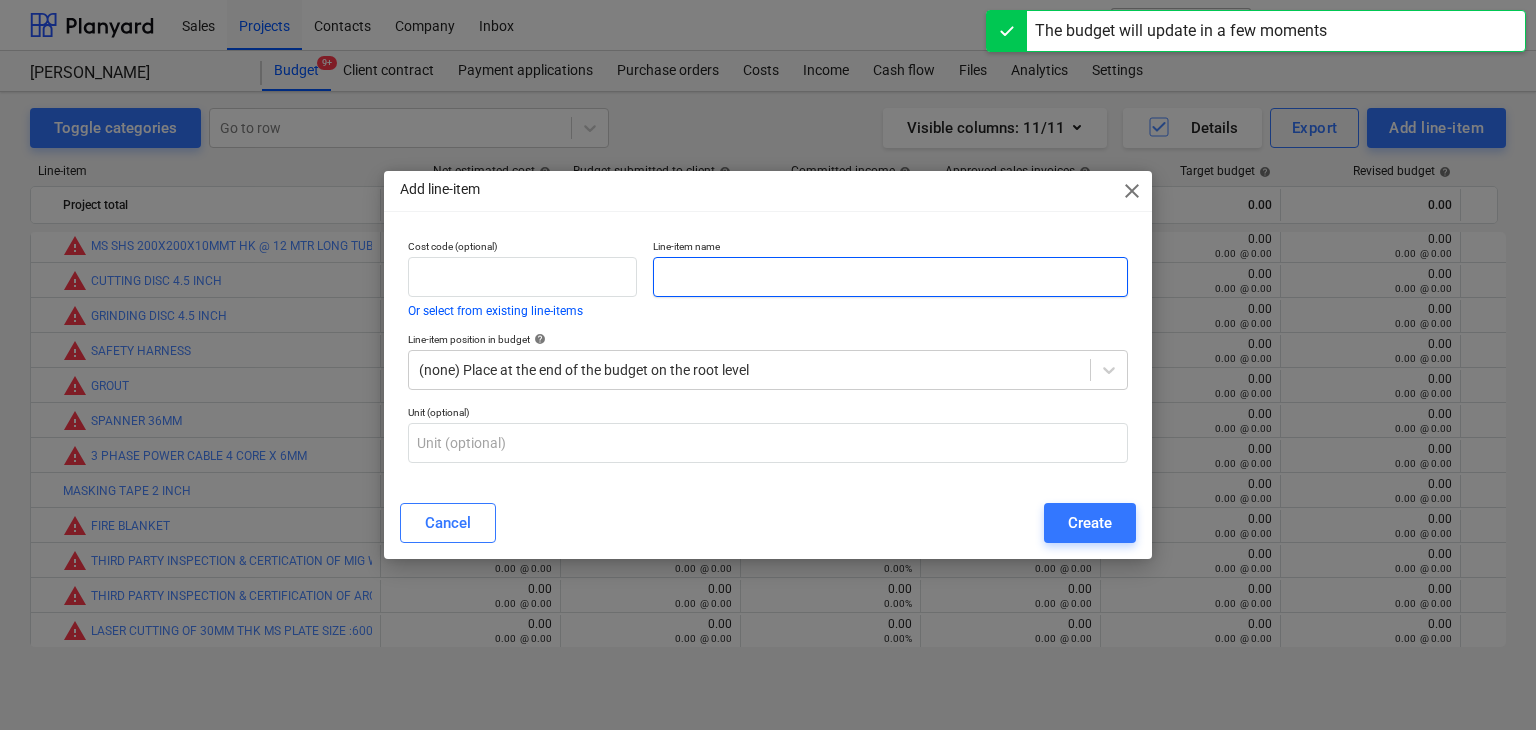 click at bounding box center [890, 277] 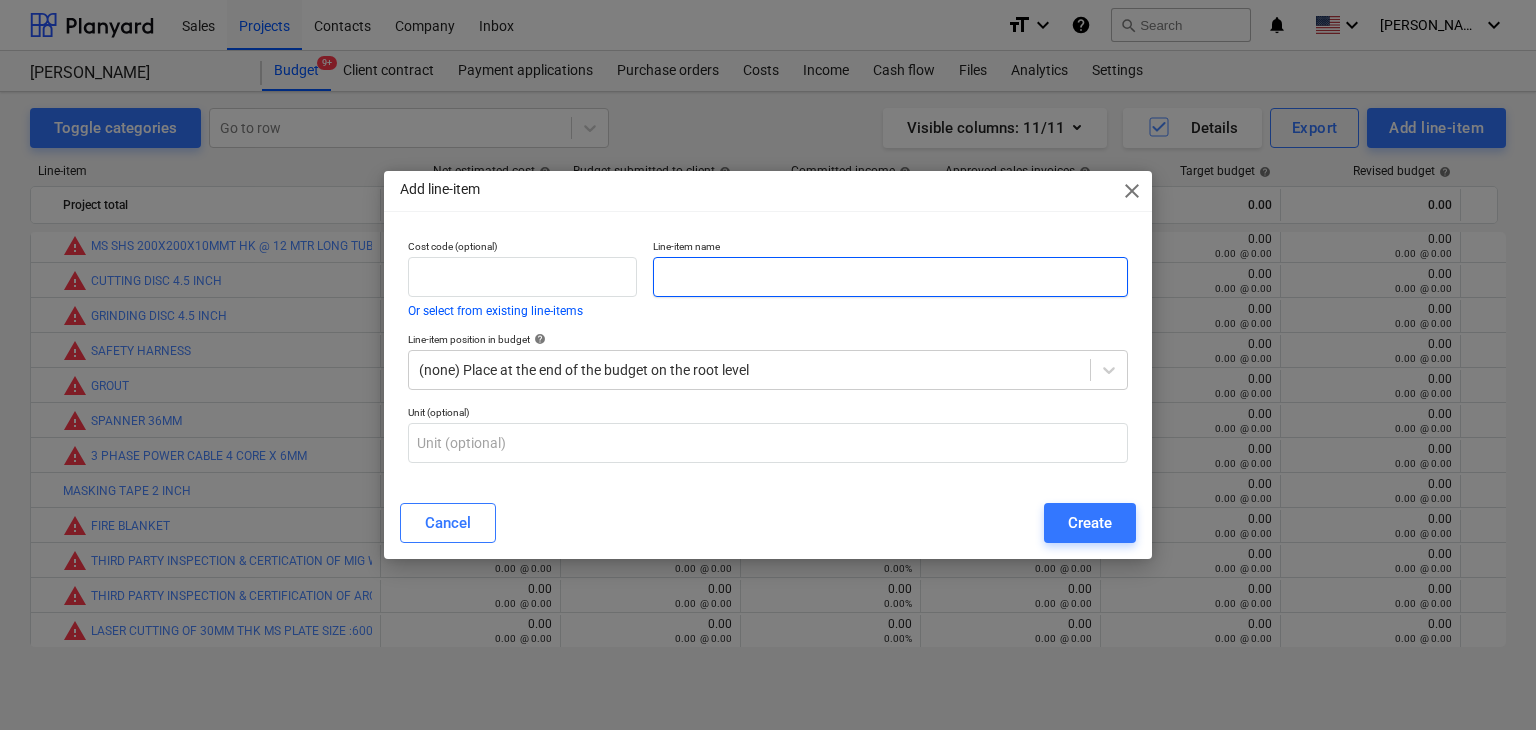 paste on "CONCRETE BIT 16X200" 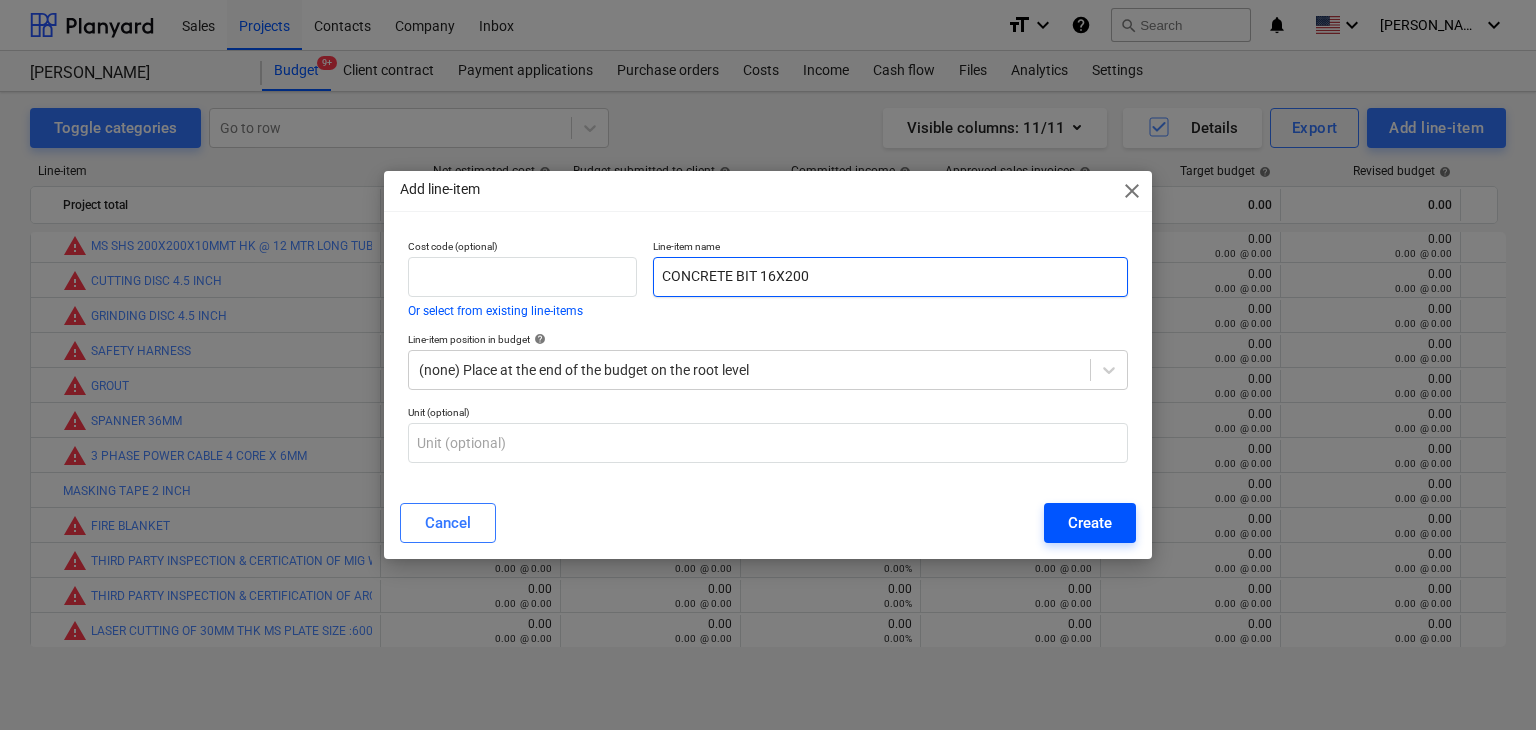 type on "CONCRETE BIT 16X200" 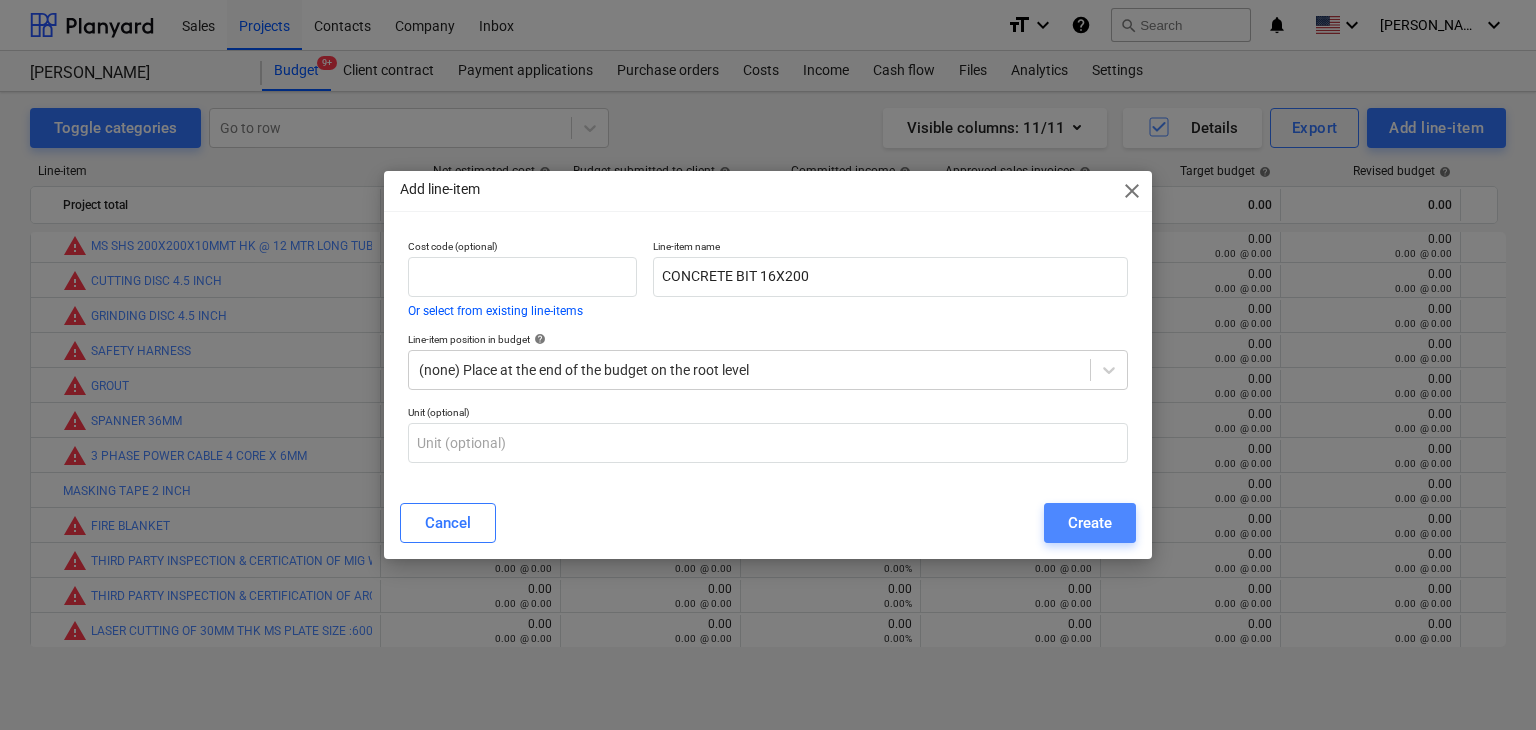 click on "Create" at bounding box center [1090, 523] 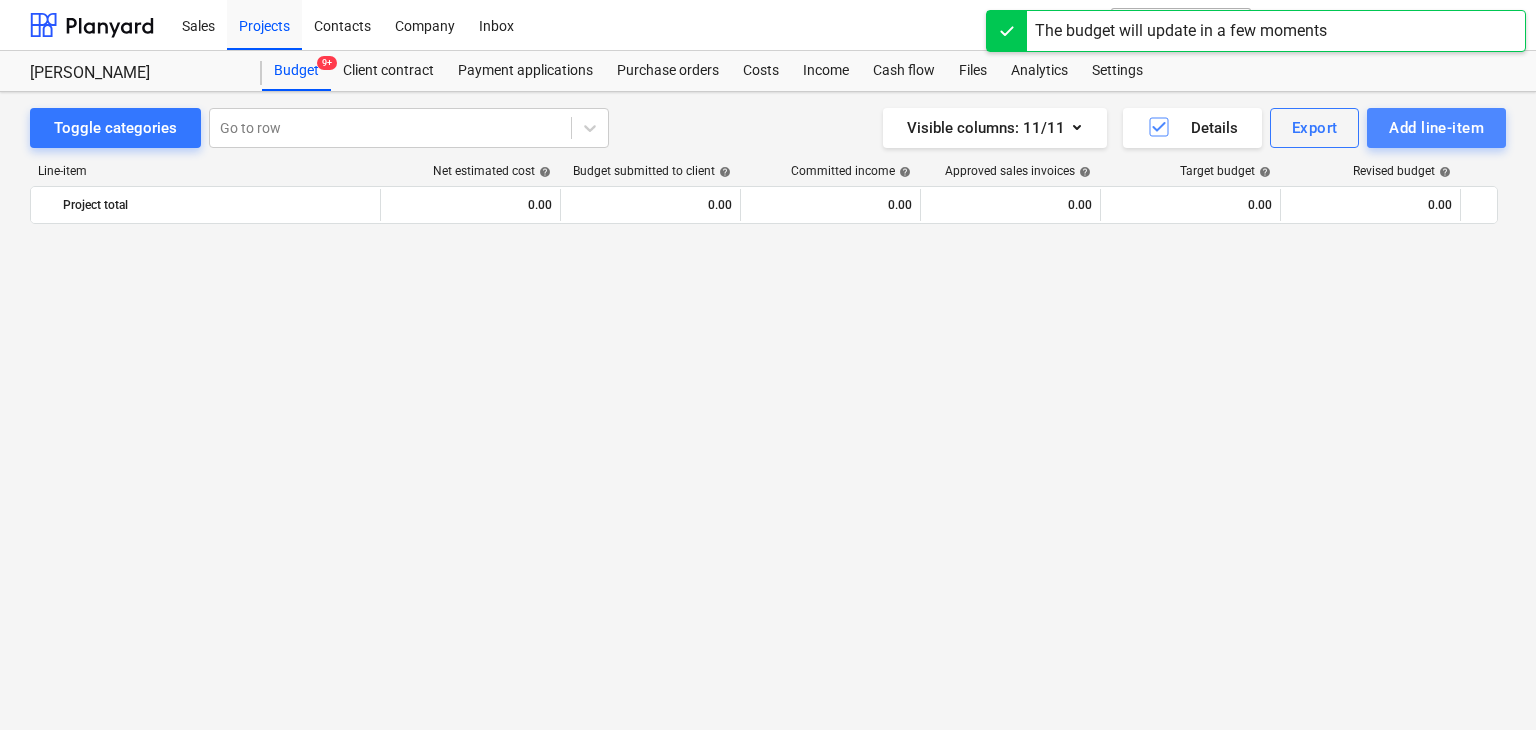 click on "Add line-item" at bounding box center (1436, 128) 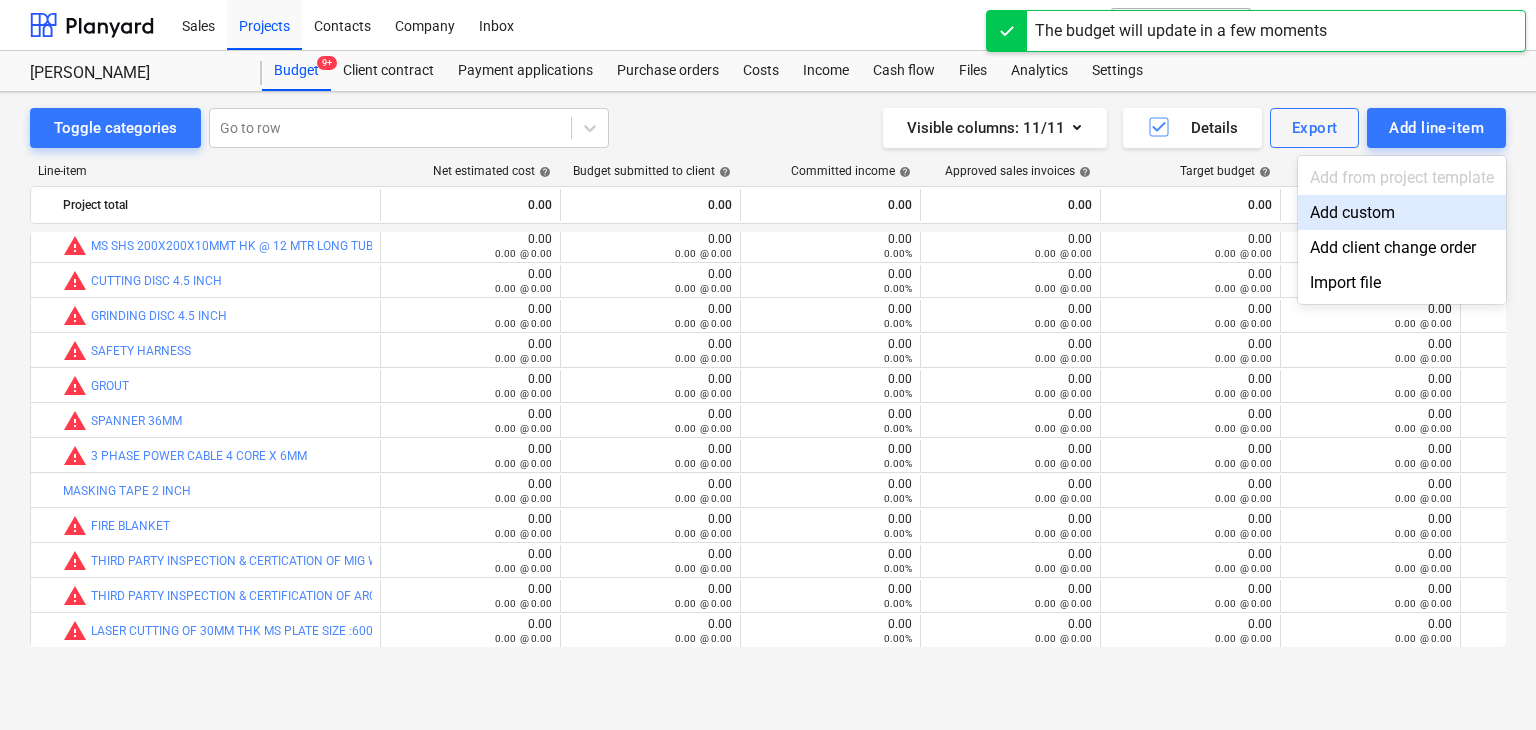 click on "Add from project template" at bounding box center (1402, 177) 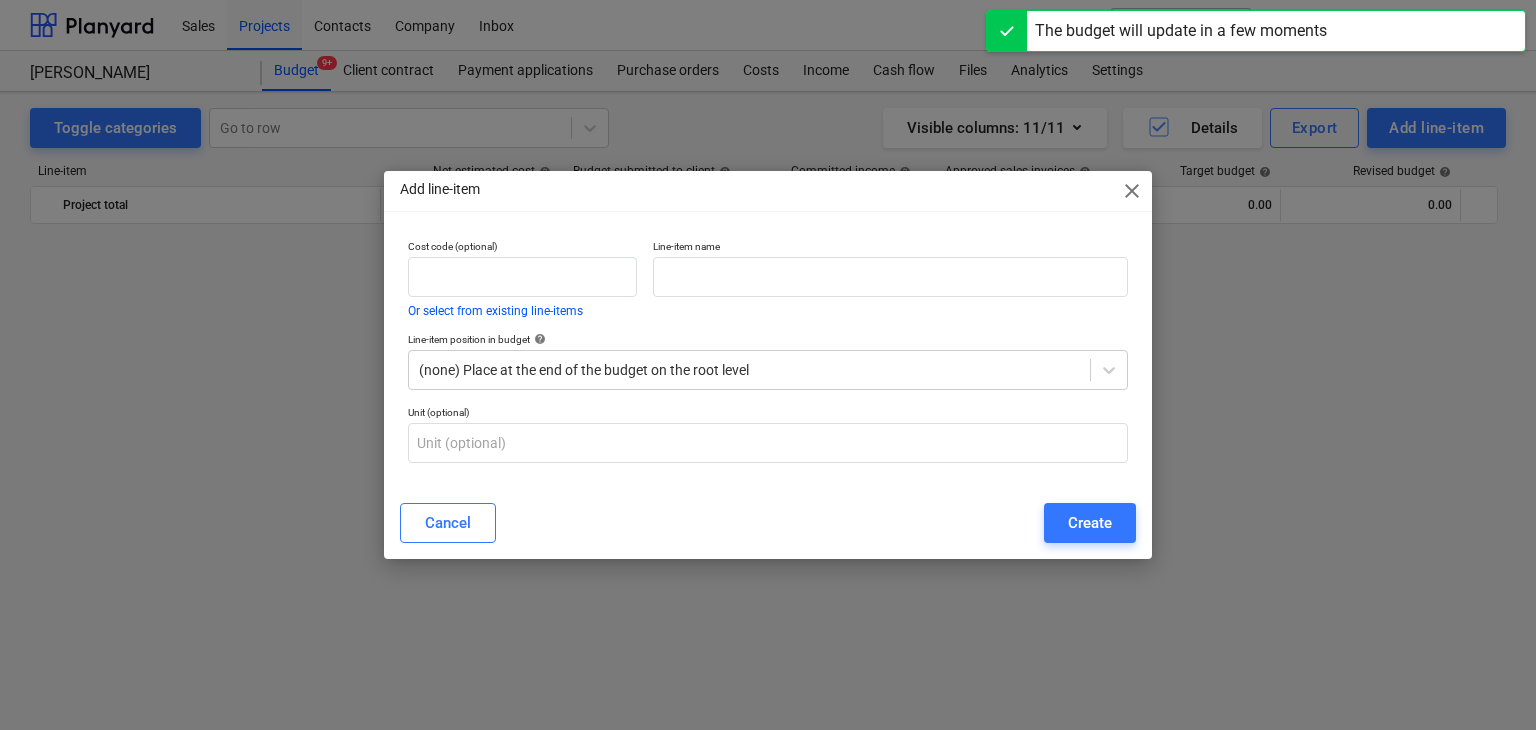 scroll, scrollTop: 6060, scrollLeft: 0, axis: vertical 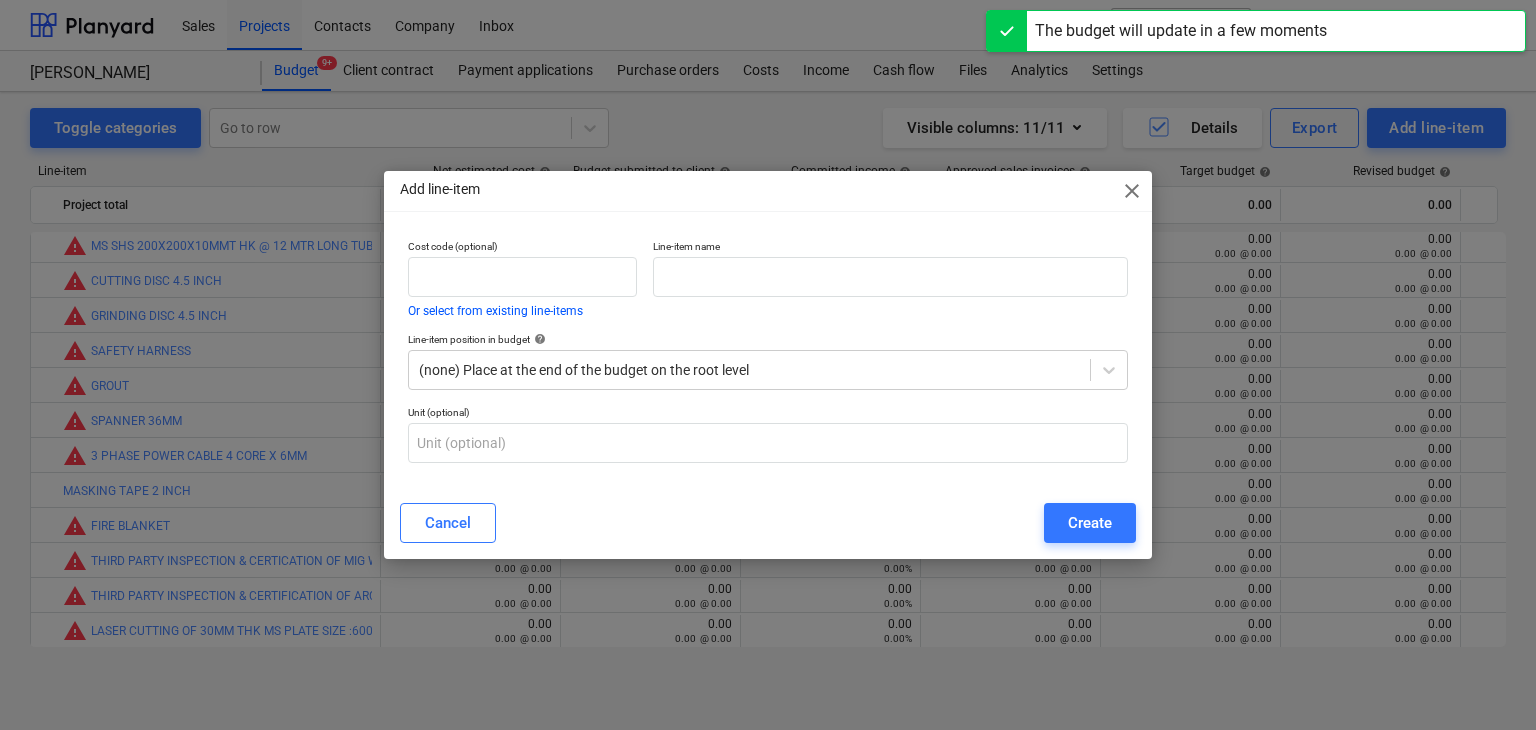click on "Line-item name" at bounding box center [890, 248] 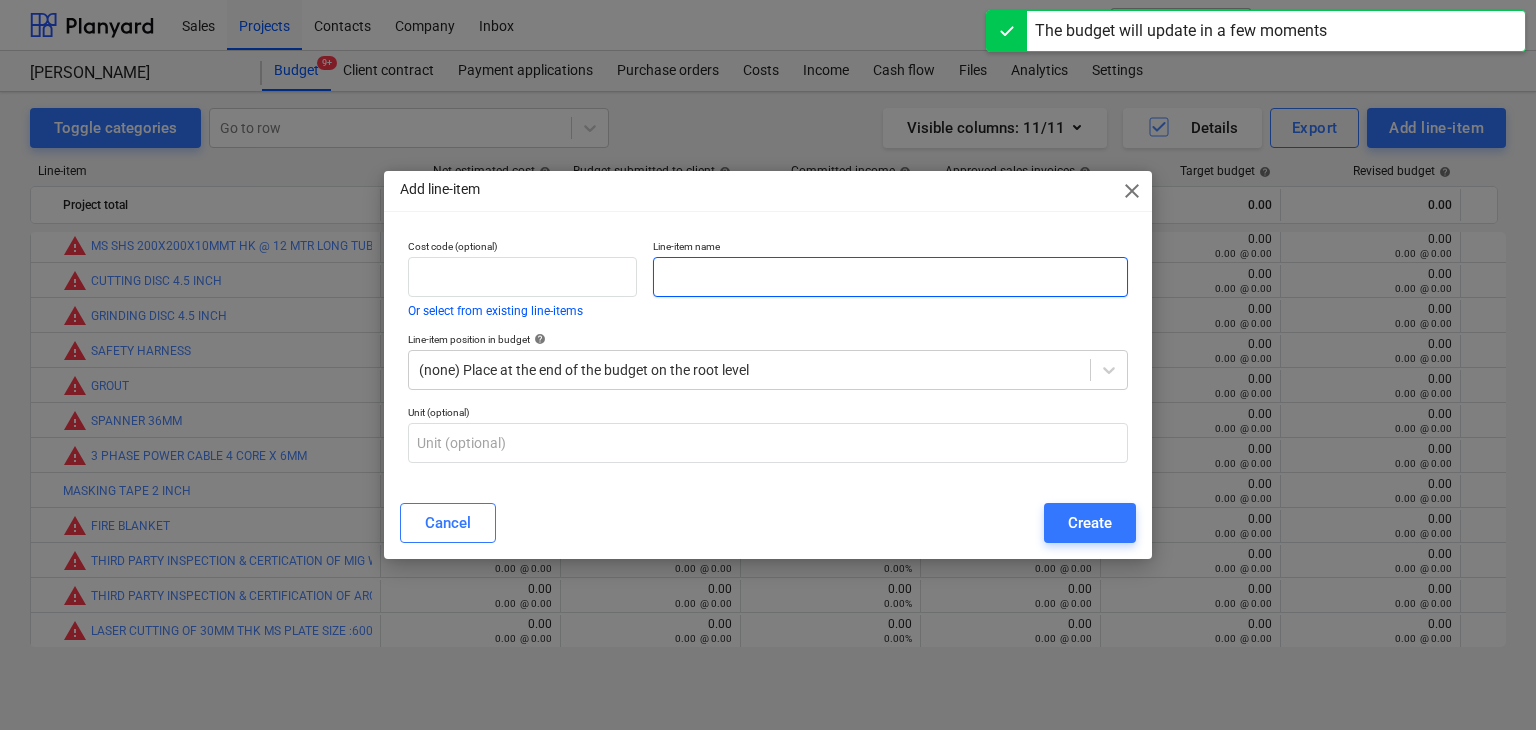click at bounding box center [890, 277] 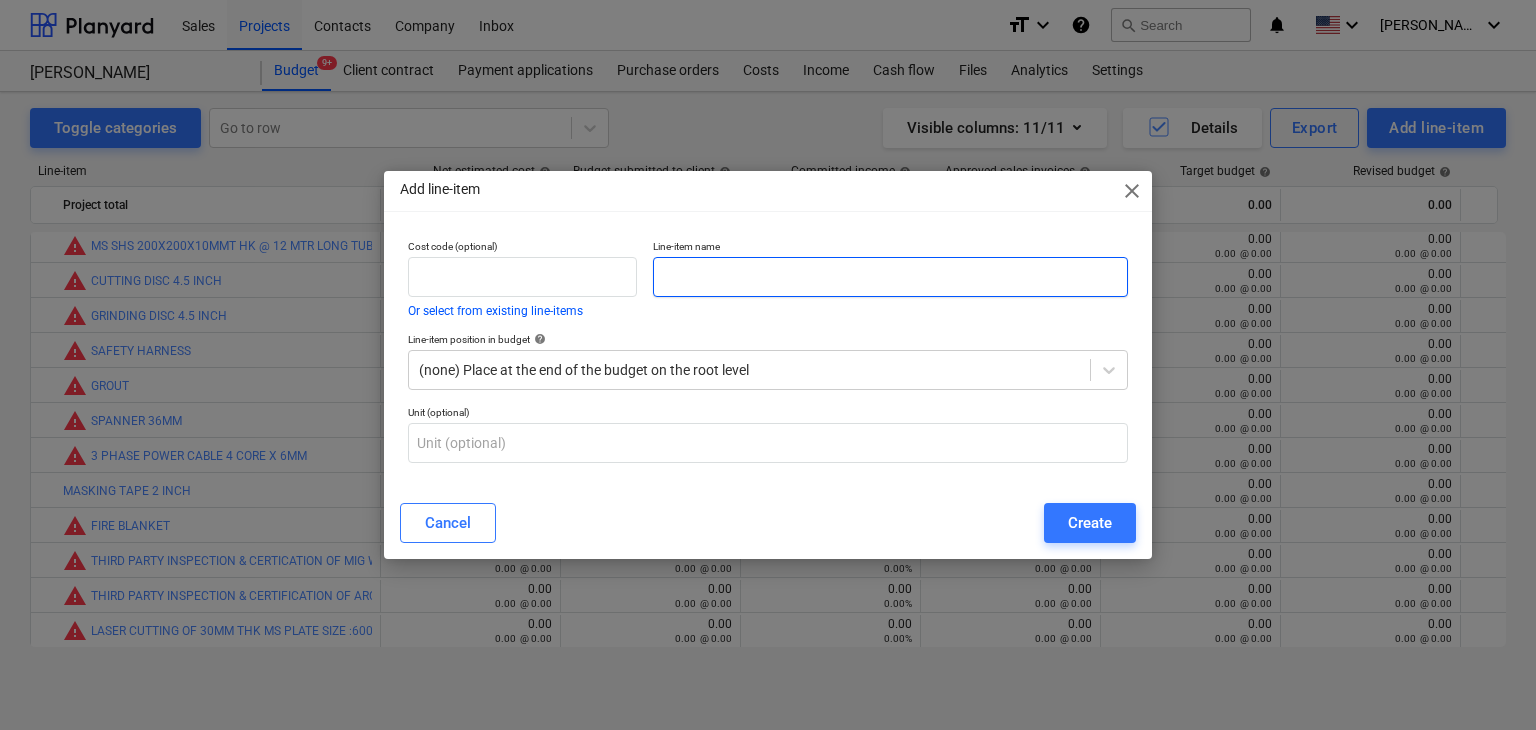 paste on "STEEL BIT 10X150" 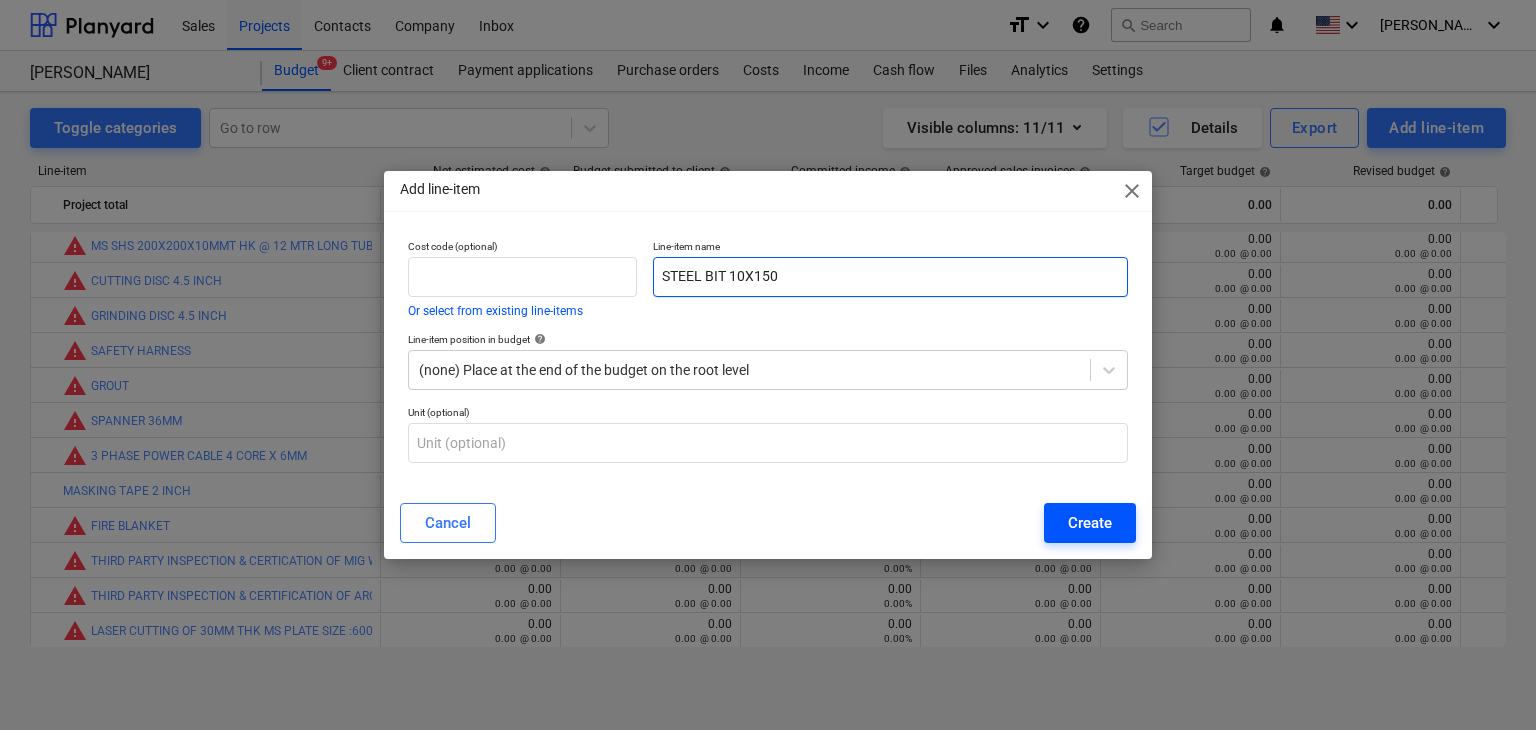 type on "STEEL BIT 10X150" 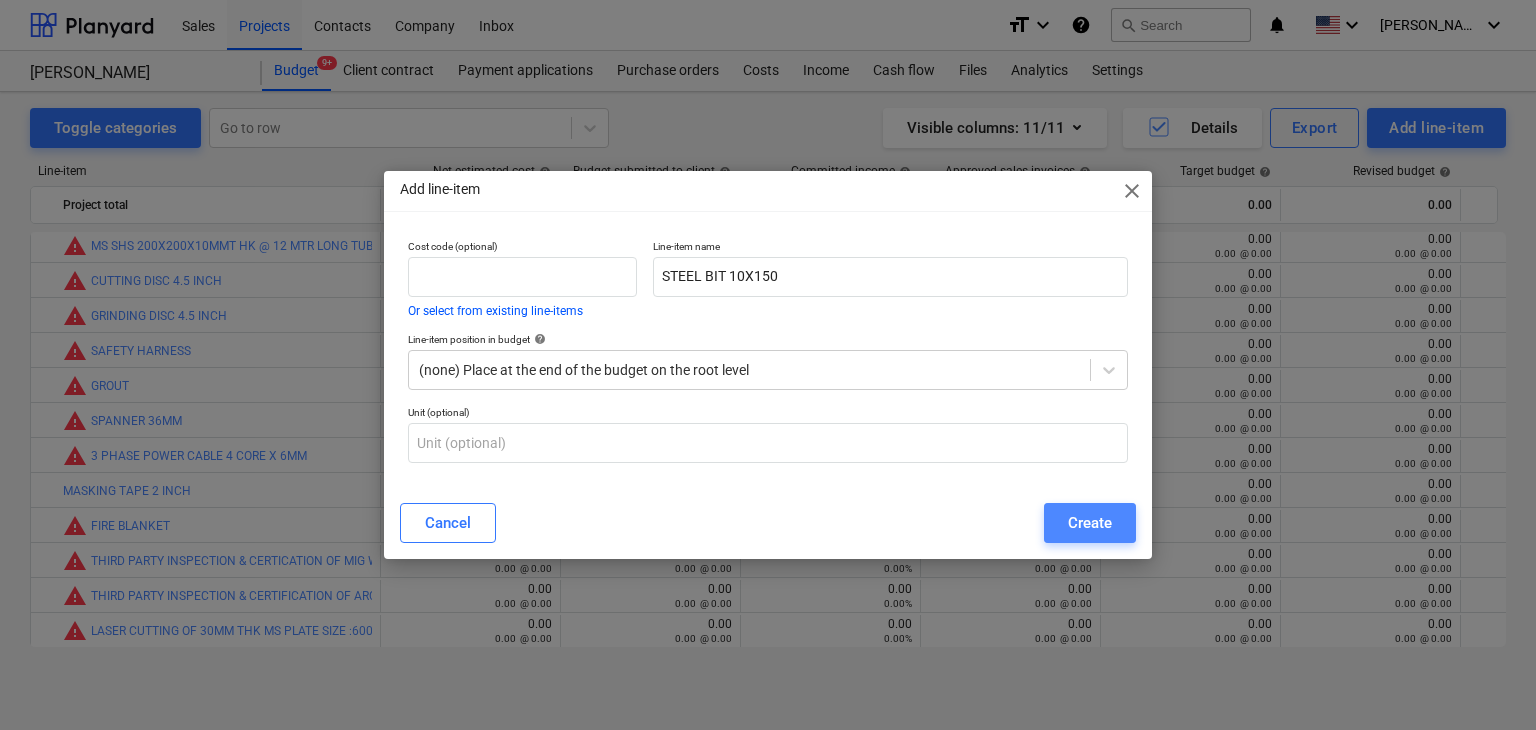click on "Create" at bounding box center [1090, 523] 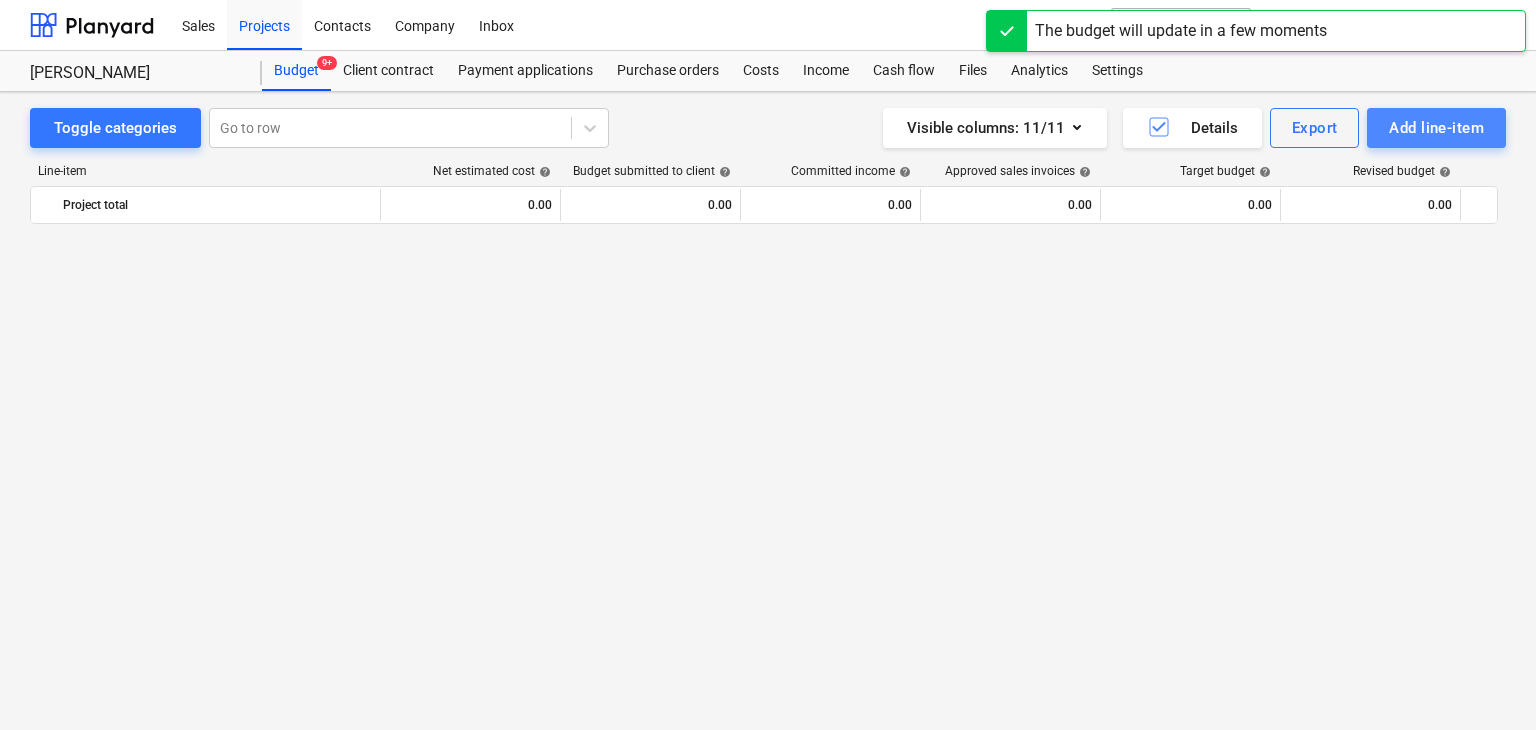 click on "Add line-item" at bounding box center [1436, 128] 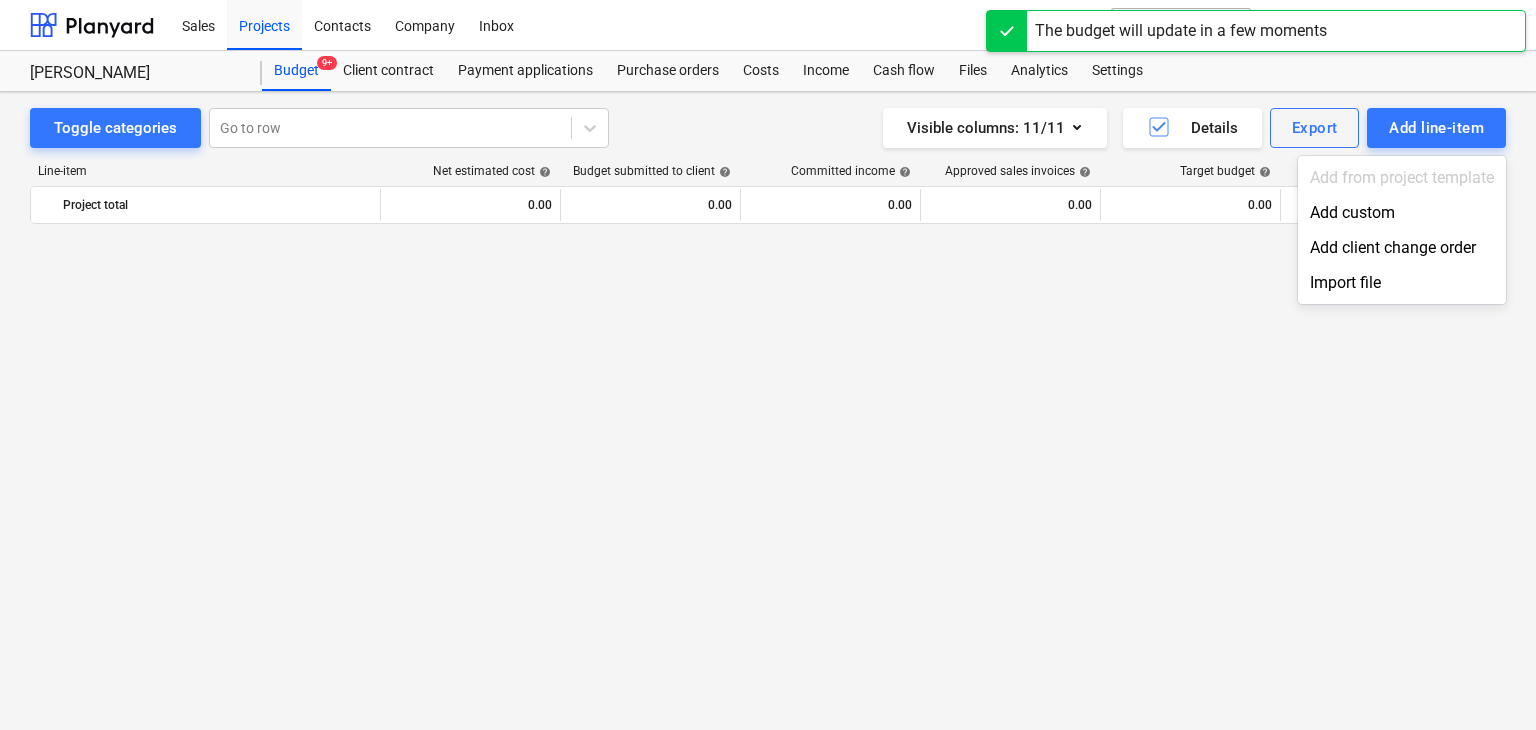 scroll, scrollTop: 6060, scrollLeft: 0, axis: vertical 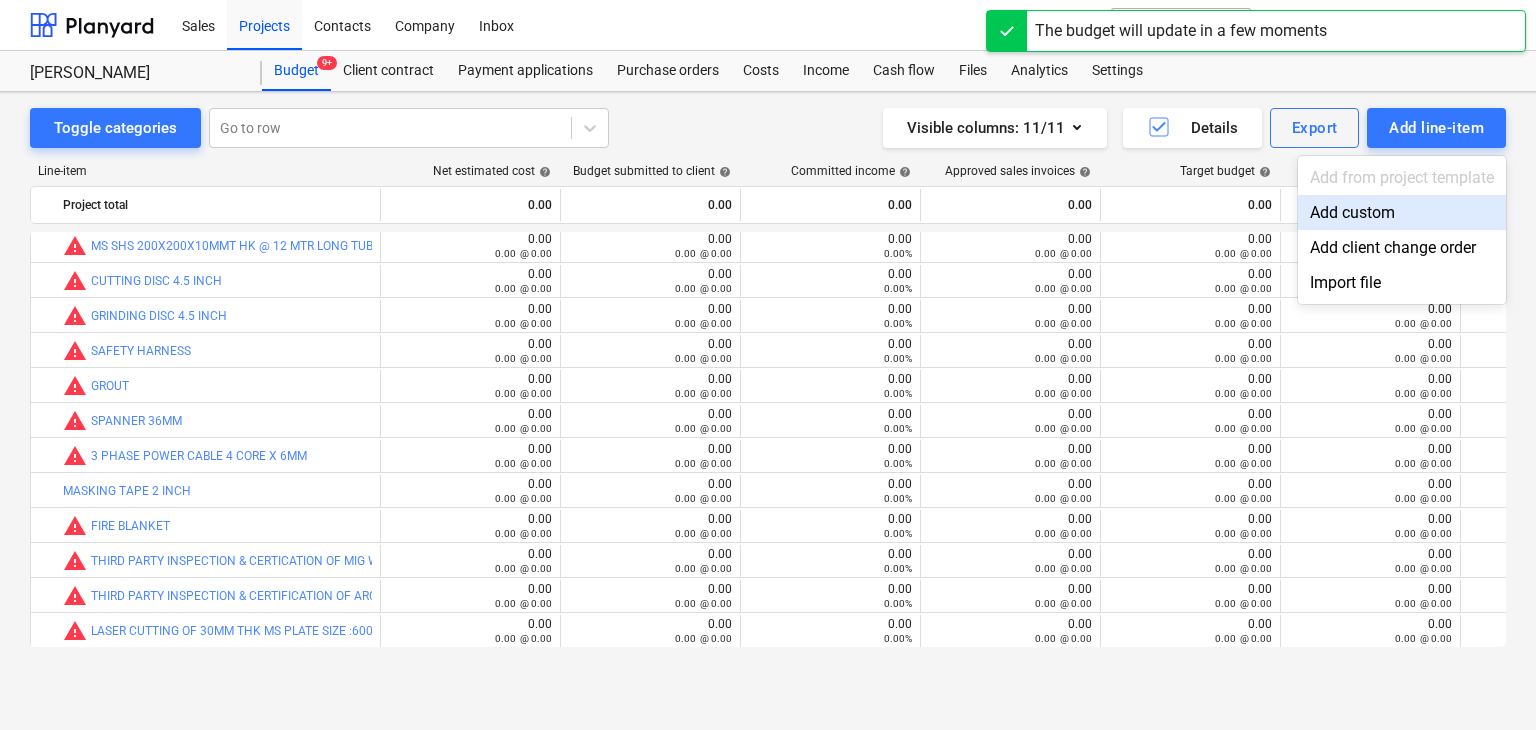 click on "Add custom" at bounding box center (1402, 212) 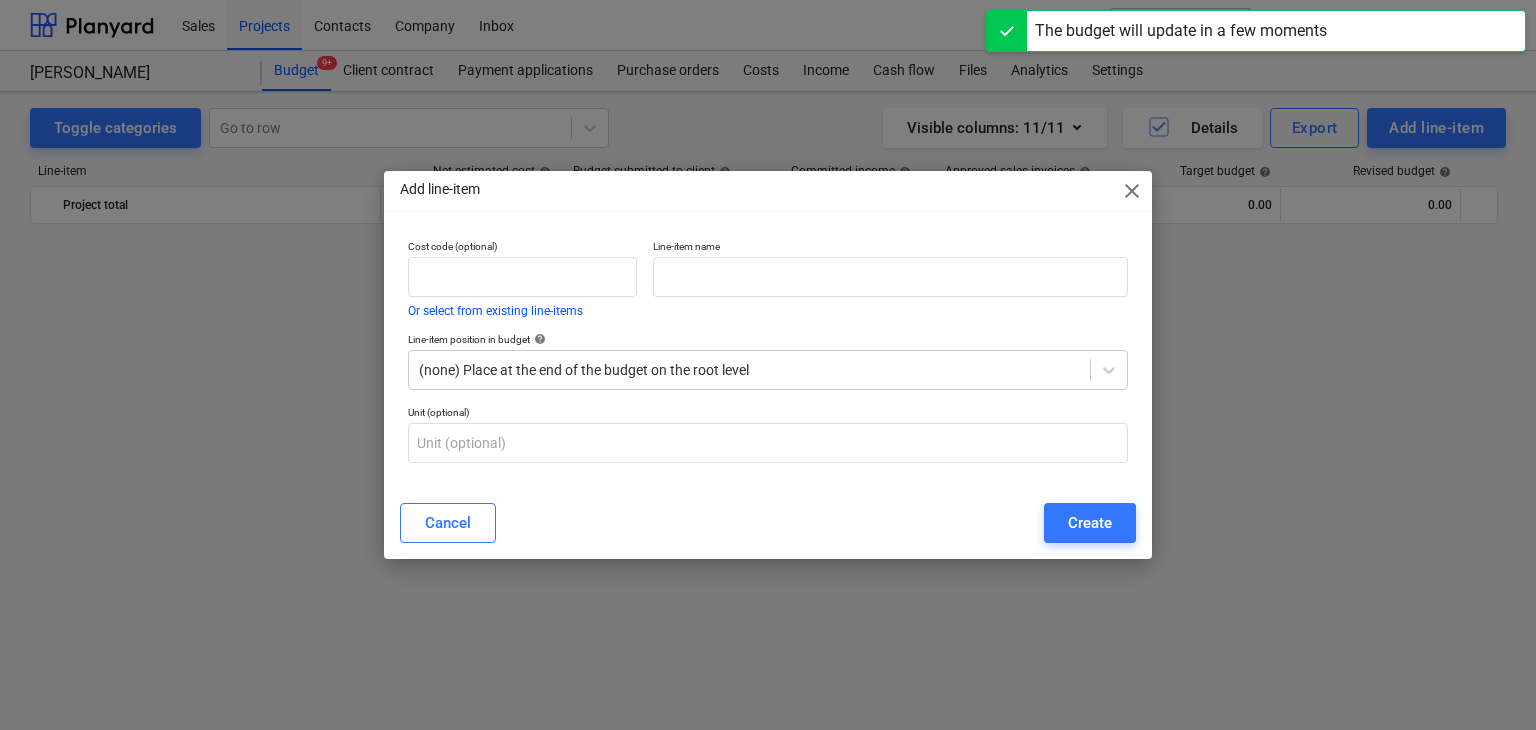click on "Line-item name" at bounding box center [890, 278] 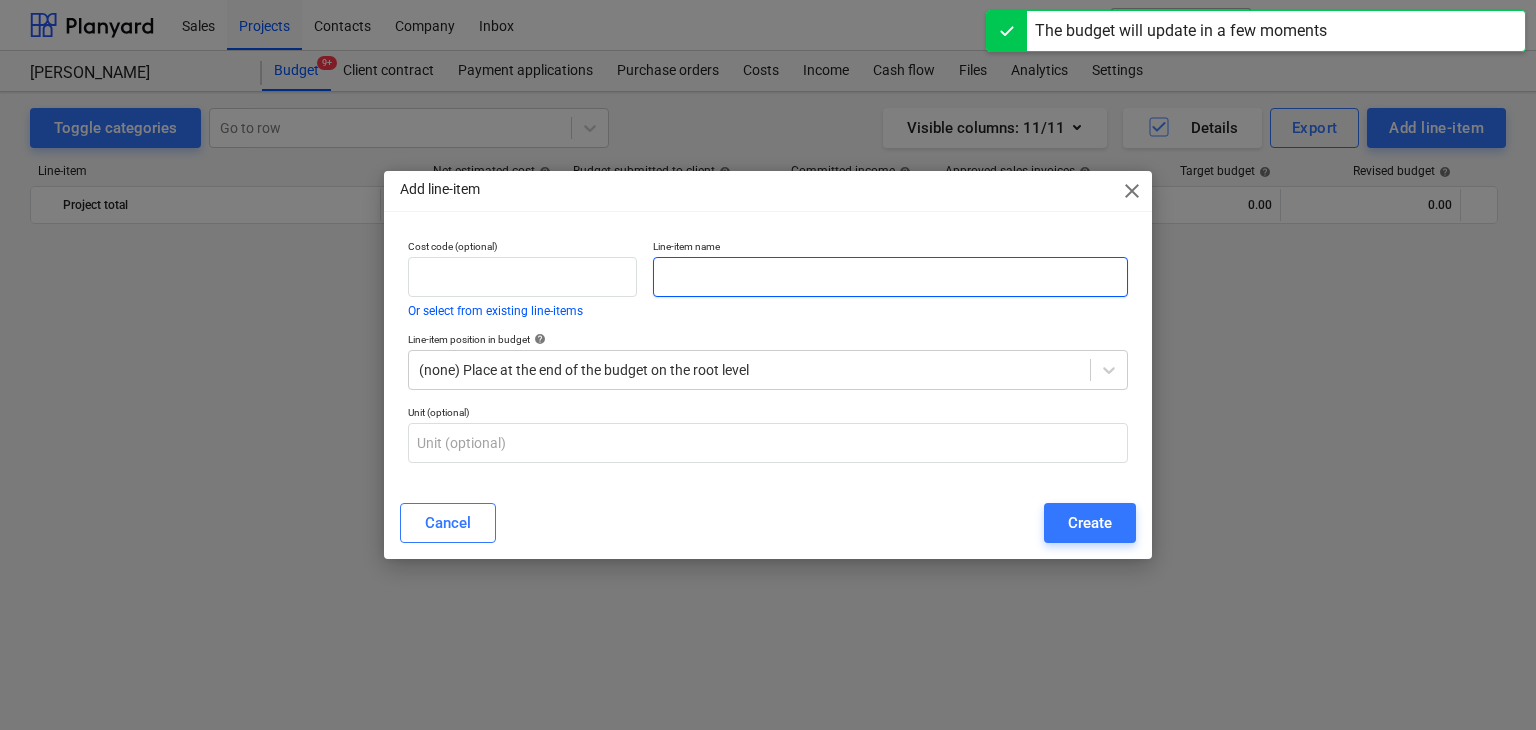 scroll, scrollTop: 6060, scrollLeft: 0, axis: vertical 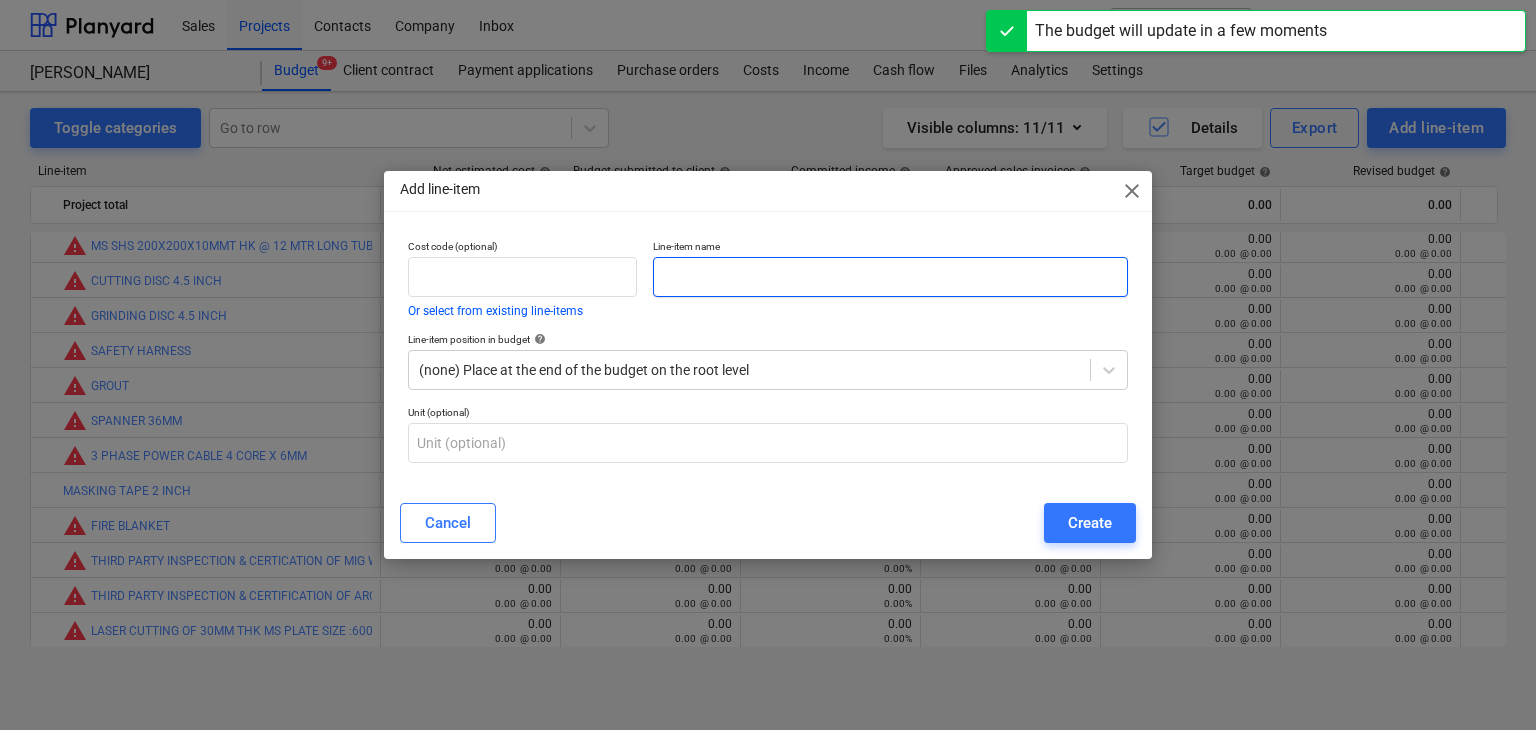 click at bounding box center (890, 277) 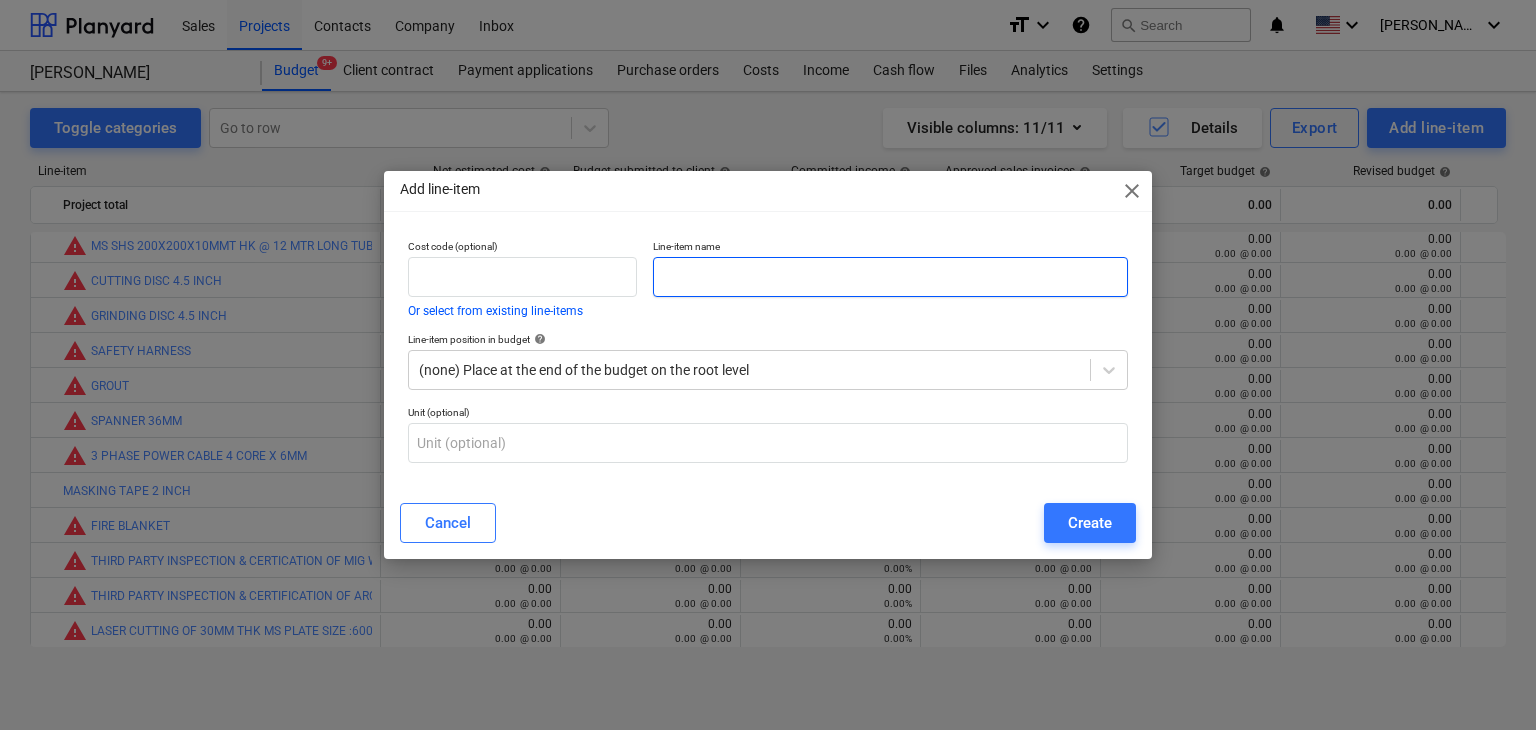 paste on "STEEL BIT 12X150" 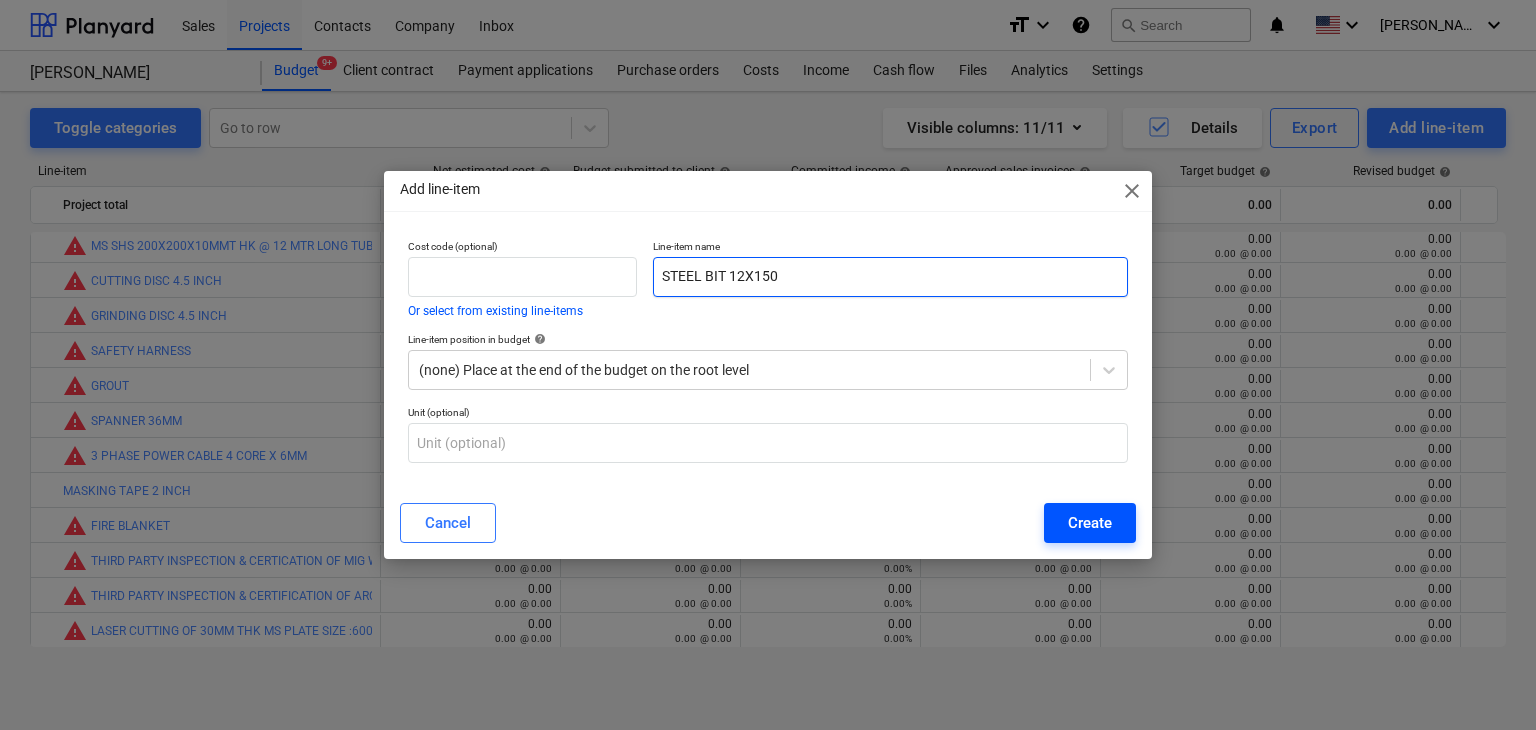 type on "STEEL BIT 12X150" 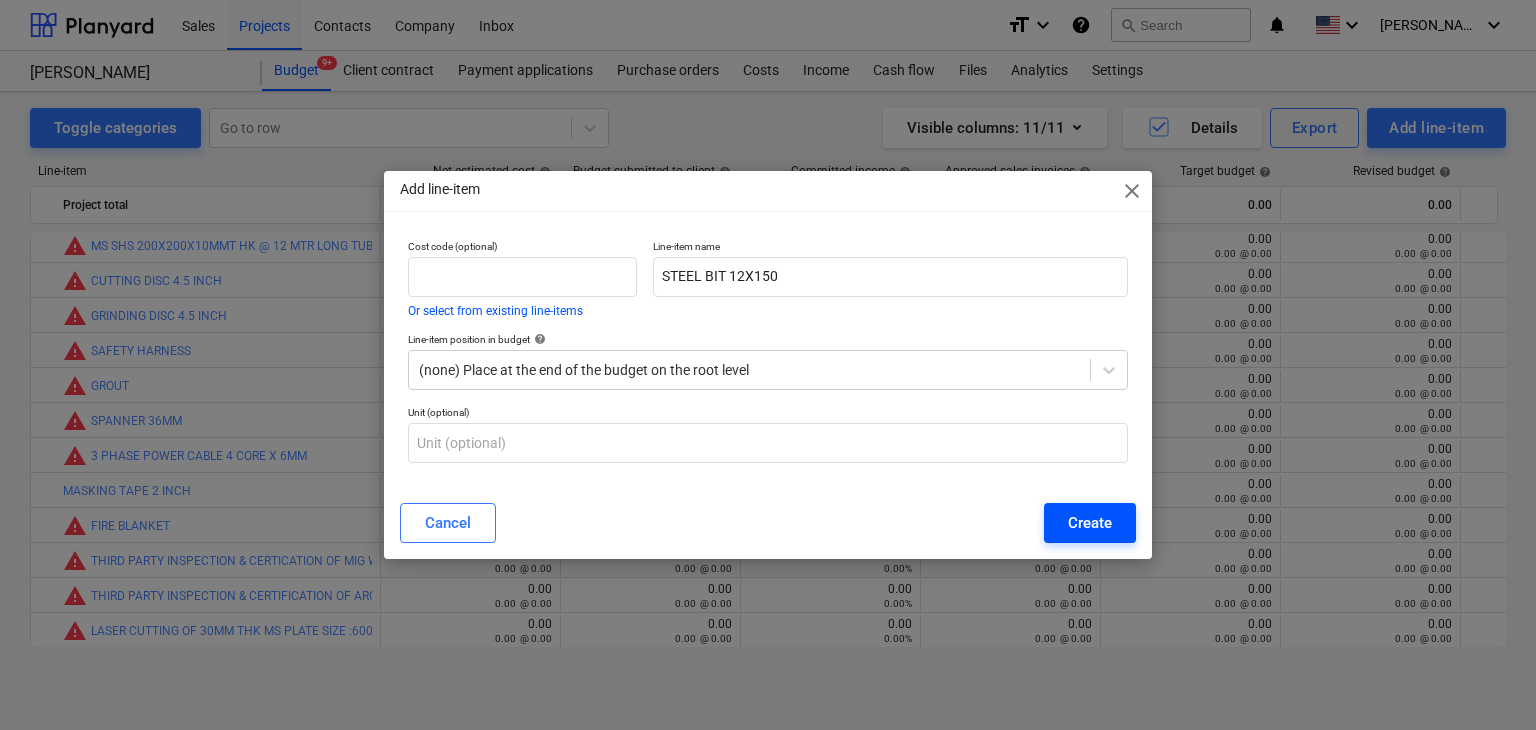 click on "Create" at bounding box center (1090, 523) 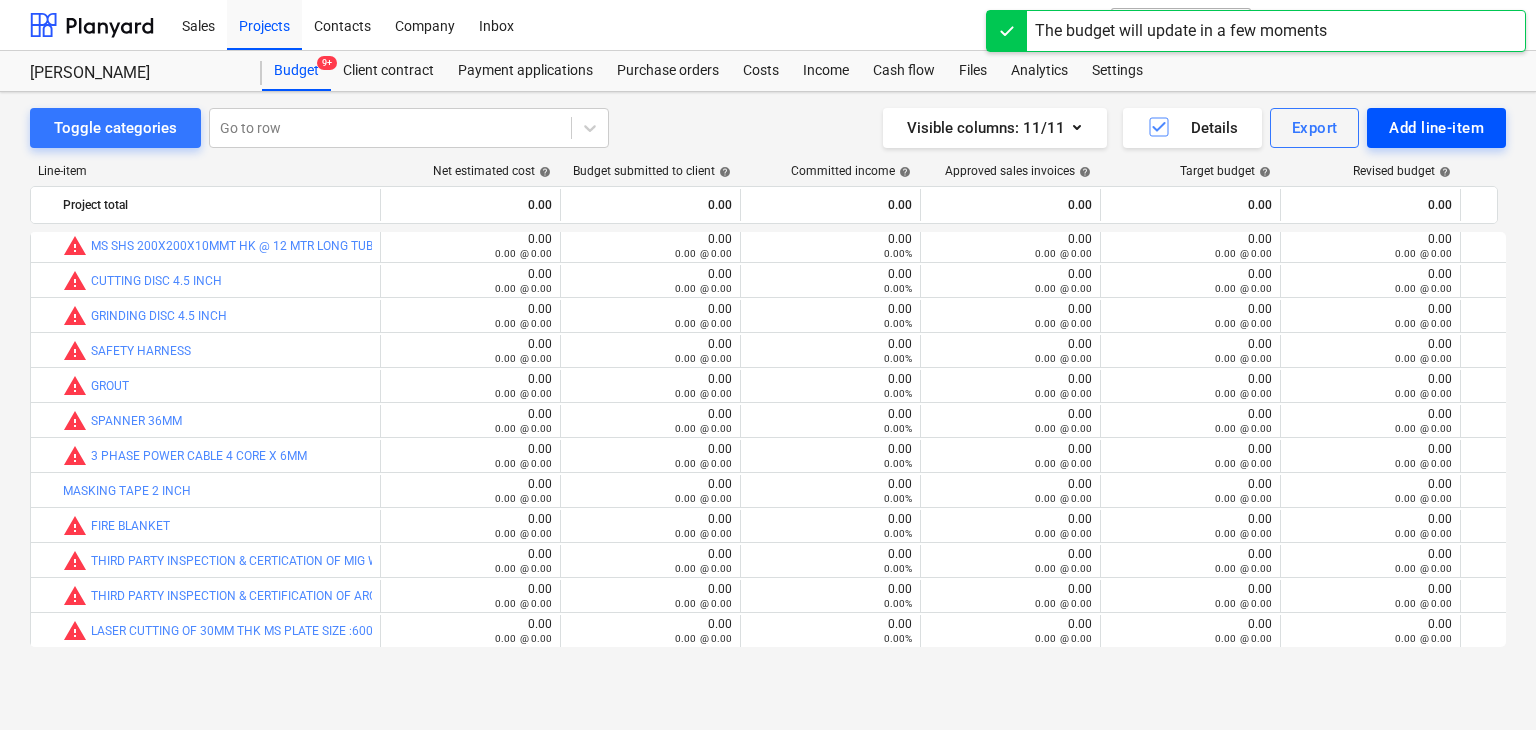 click on "Add line-item" at bounding box center [1436, 128] 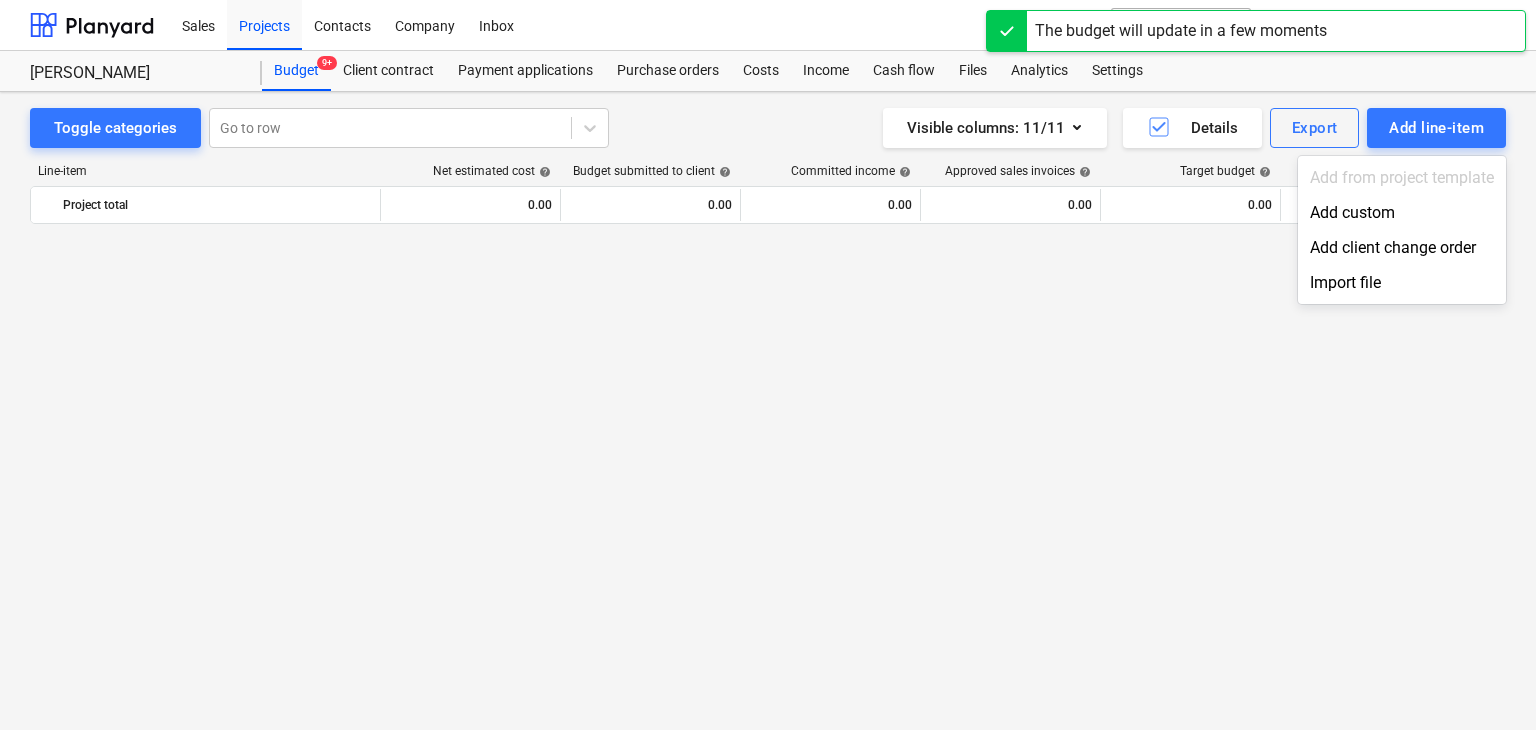 scroll, scrollTop: 6060, scrollLeft: 0, axis: vertical 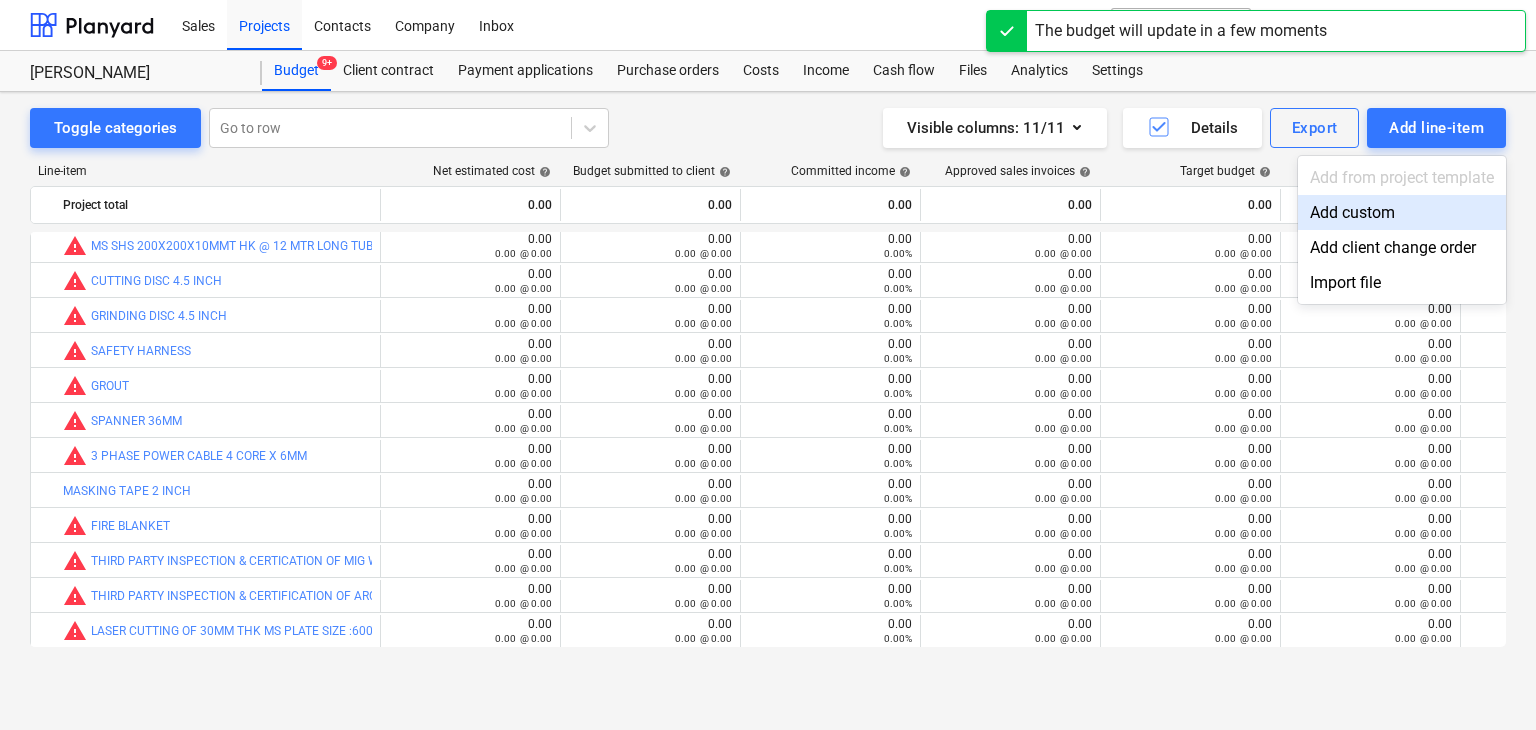 click on "Add custom" at bounding box center (1402, 212) 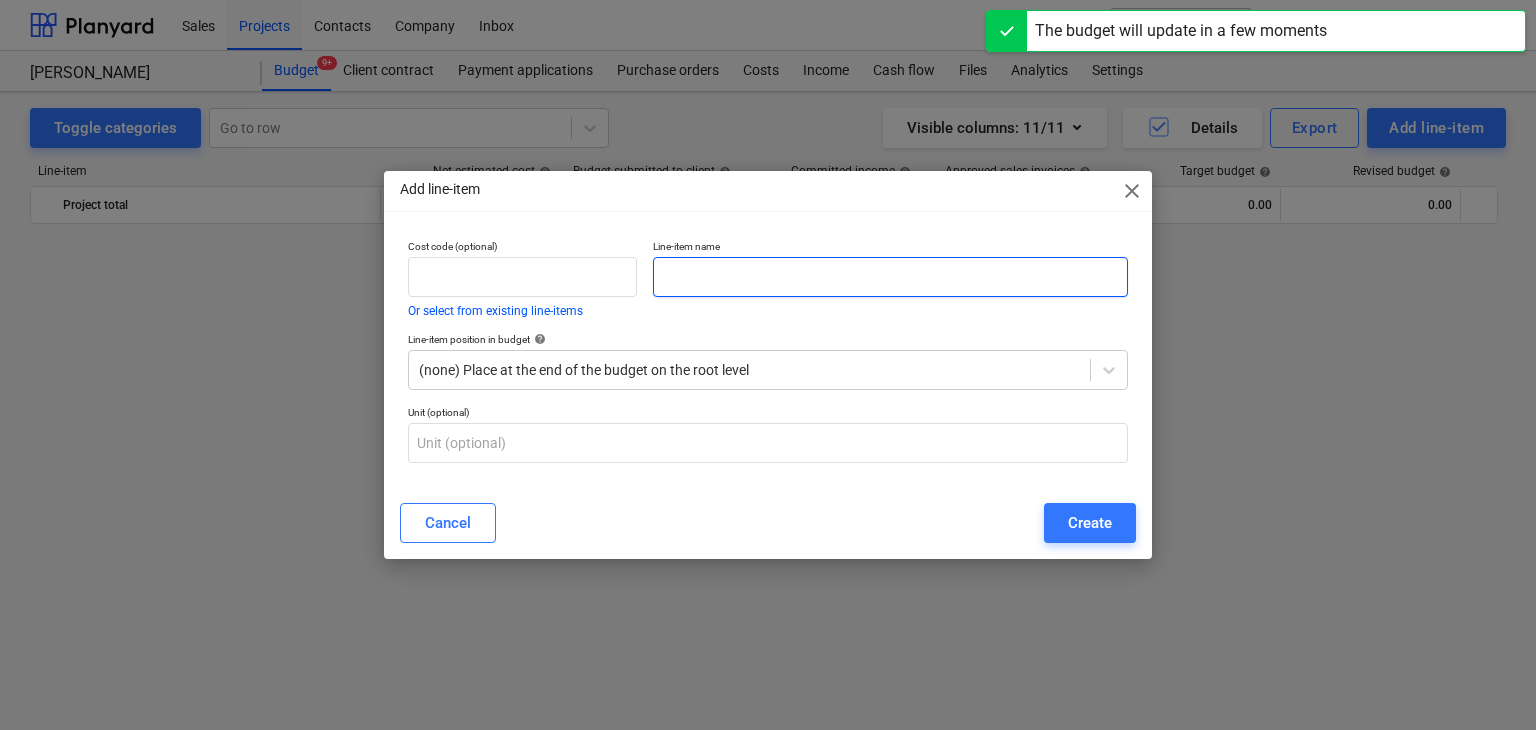 scroll, scrollTop: 6060, scrollLeft: 0, axis: vertical 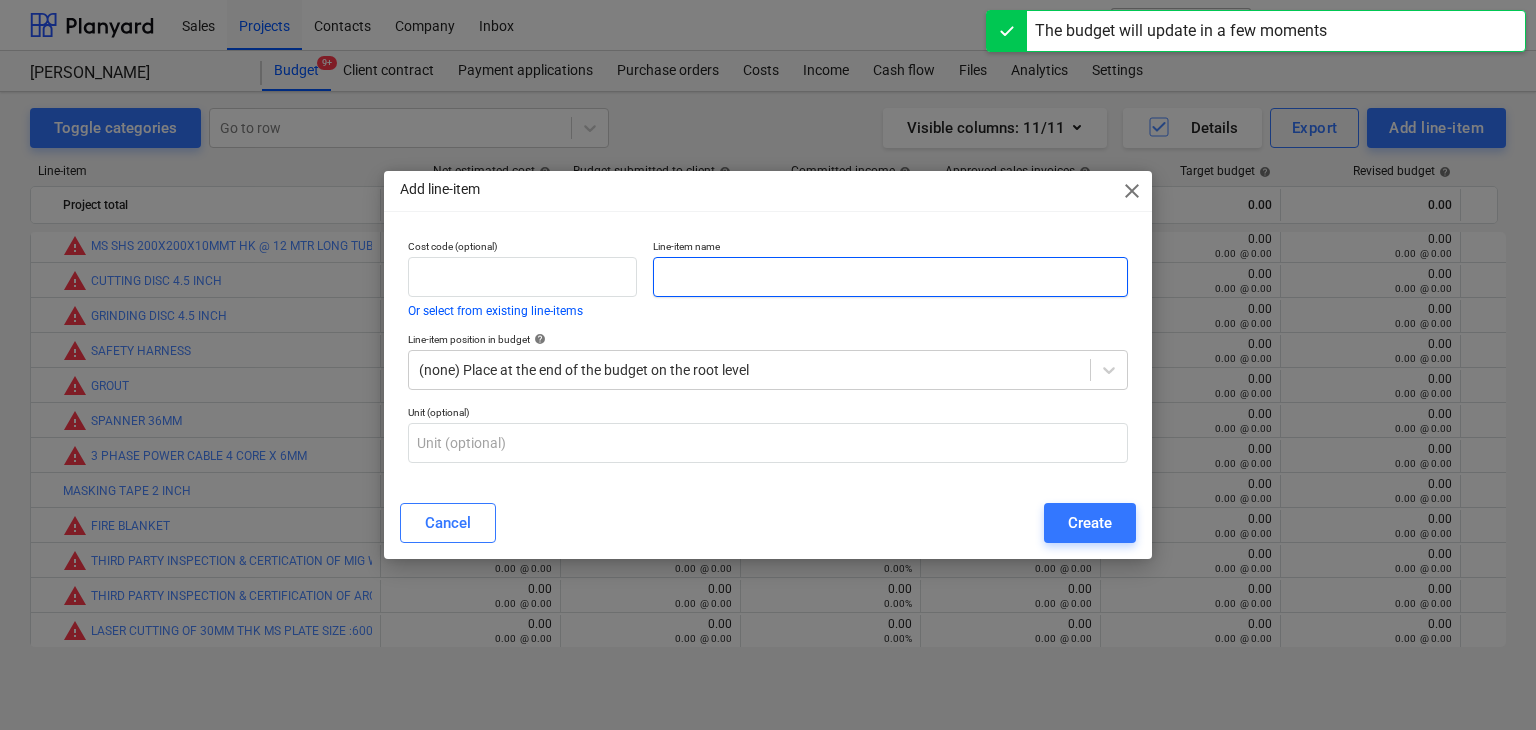 click at bounding box center (890, 277) 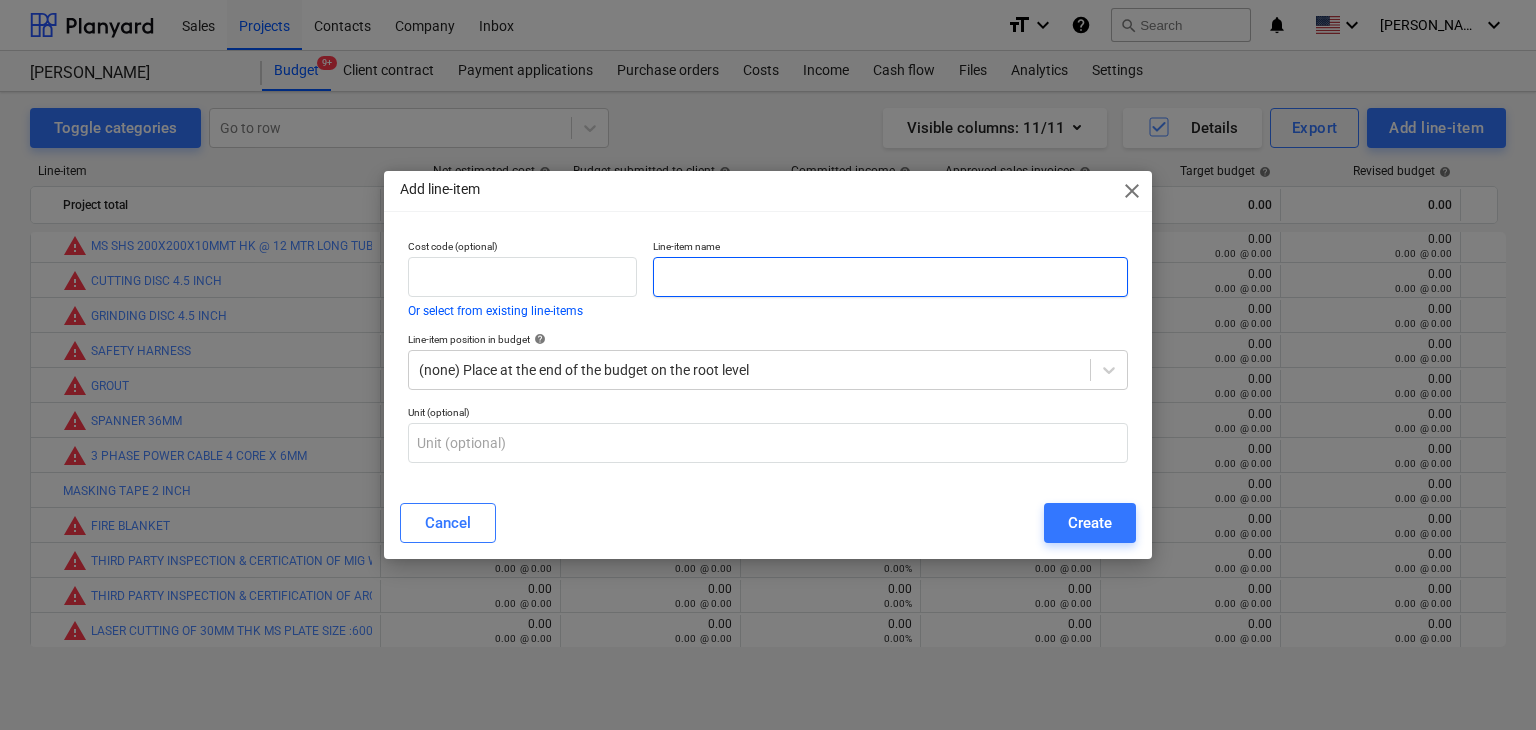 paste on "STEEL BIT 22X150" 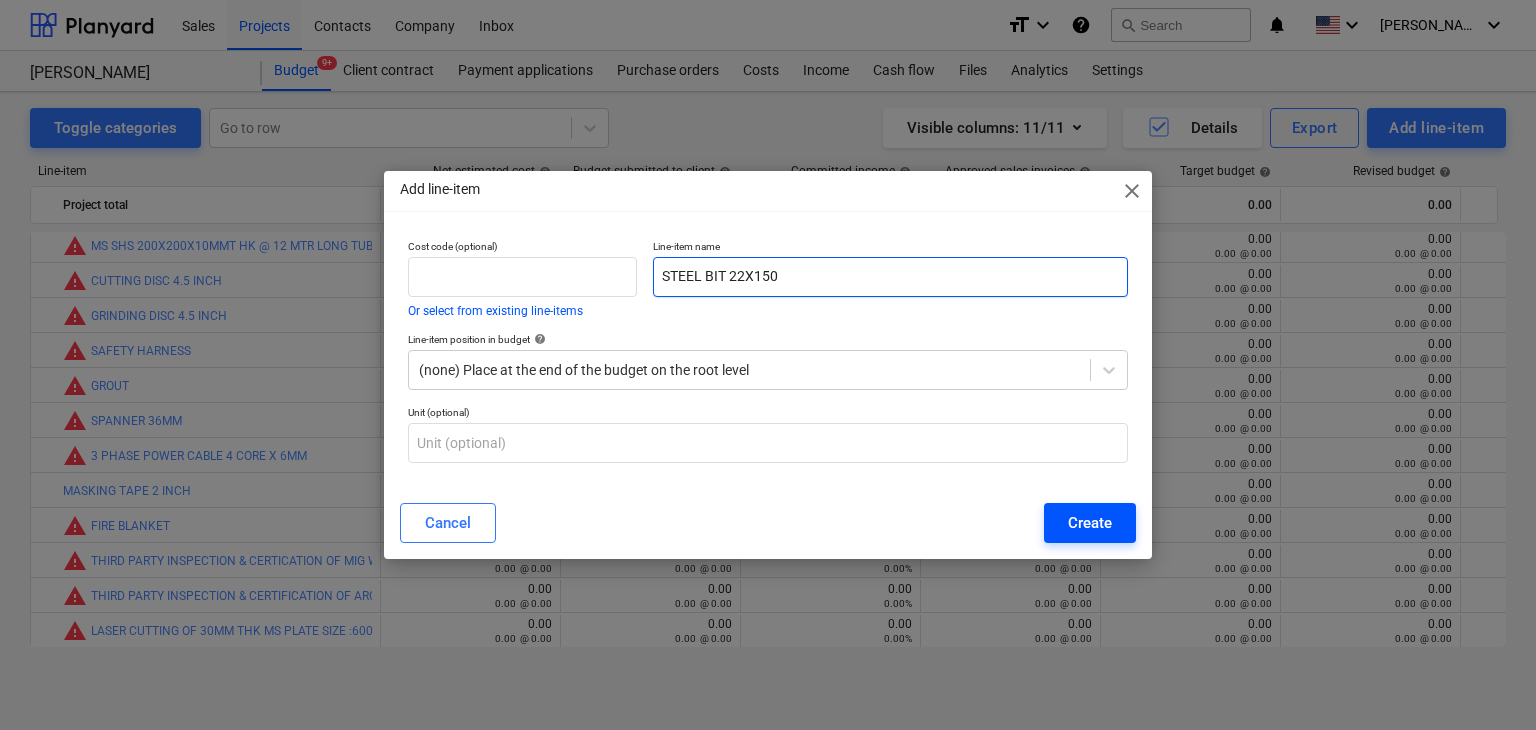 type on "STEEL BIT 22X150" 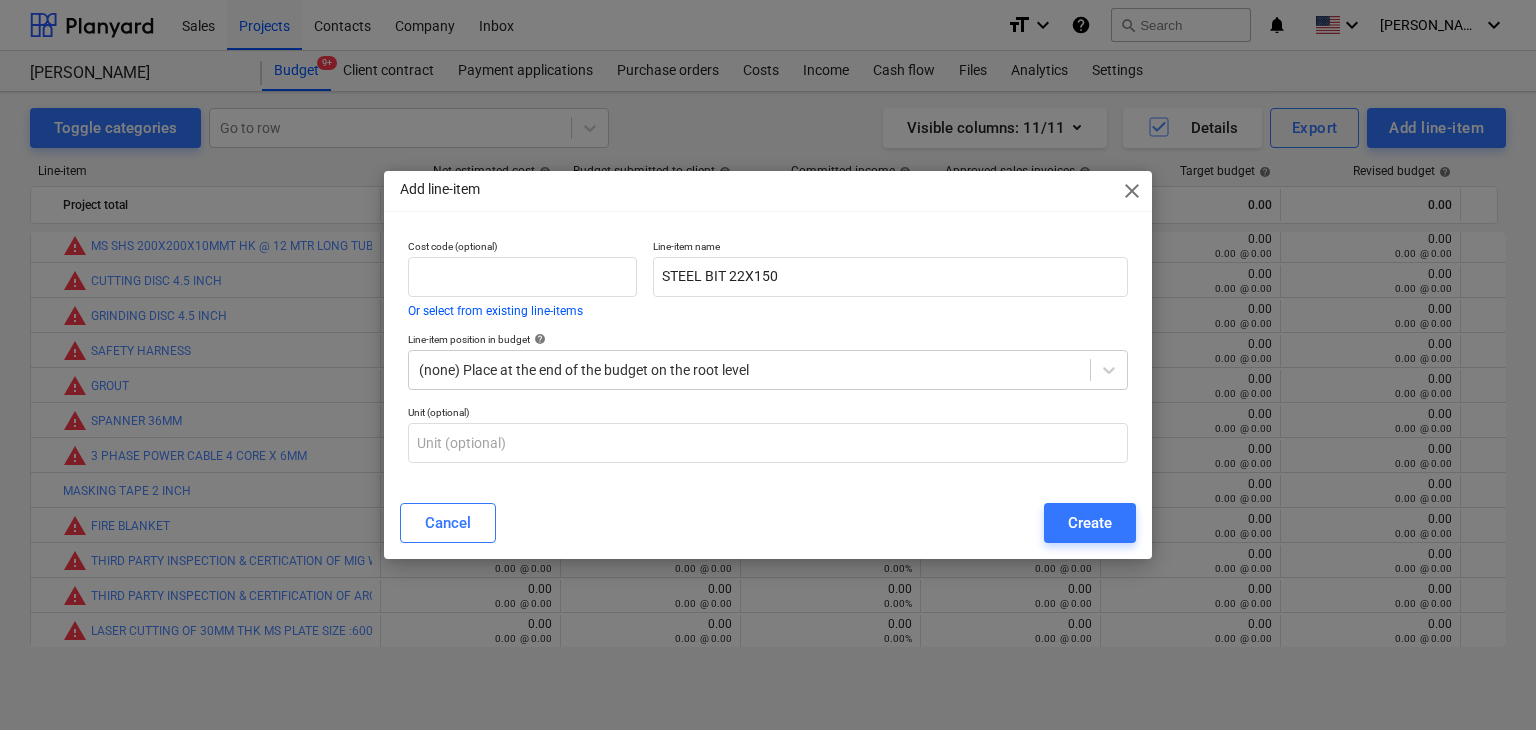 click on "Create" at bounding box center [1090, 523] 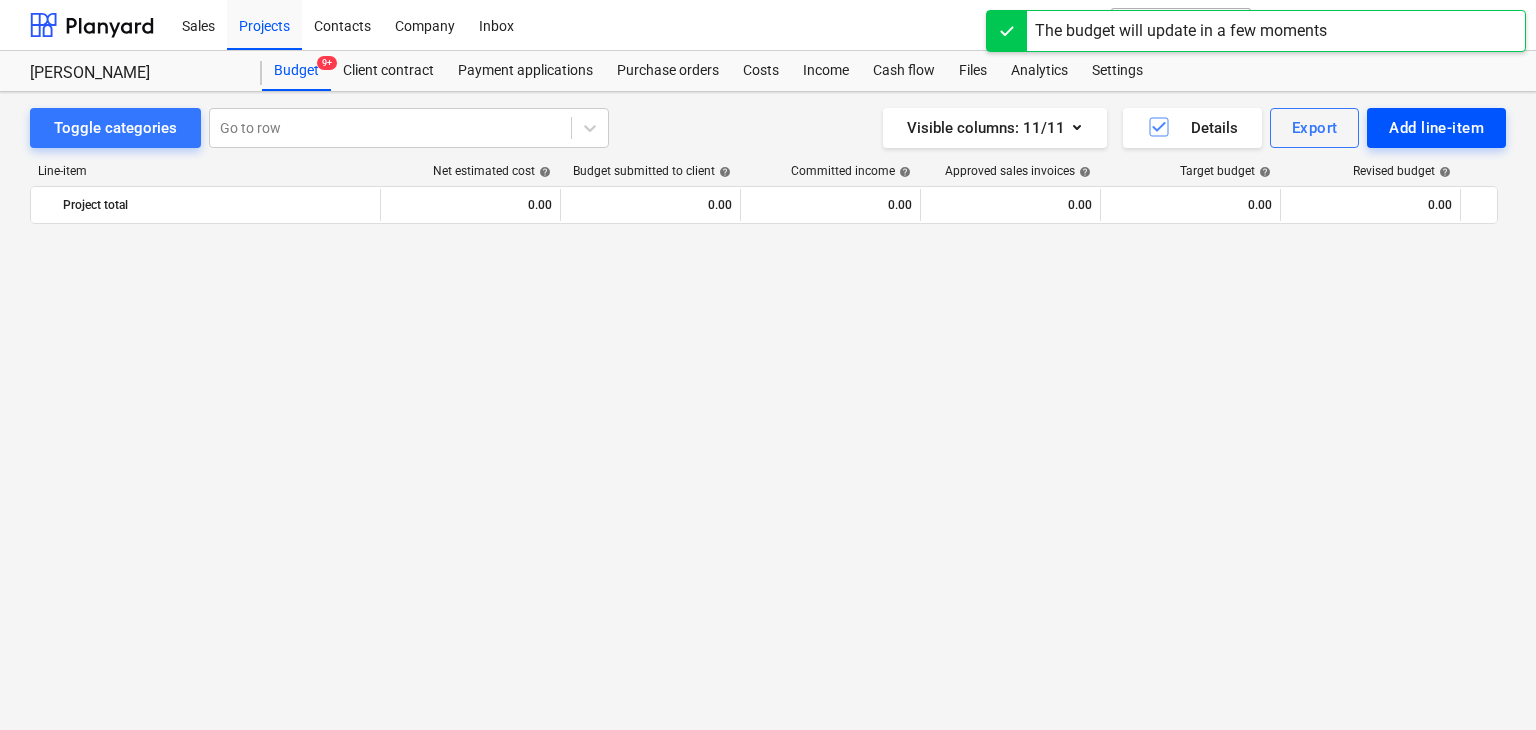 scroll, scrollTop: 6060, scrollLeft: 0, axis: vertical 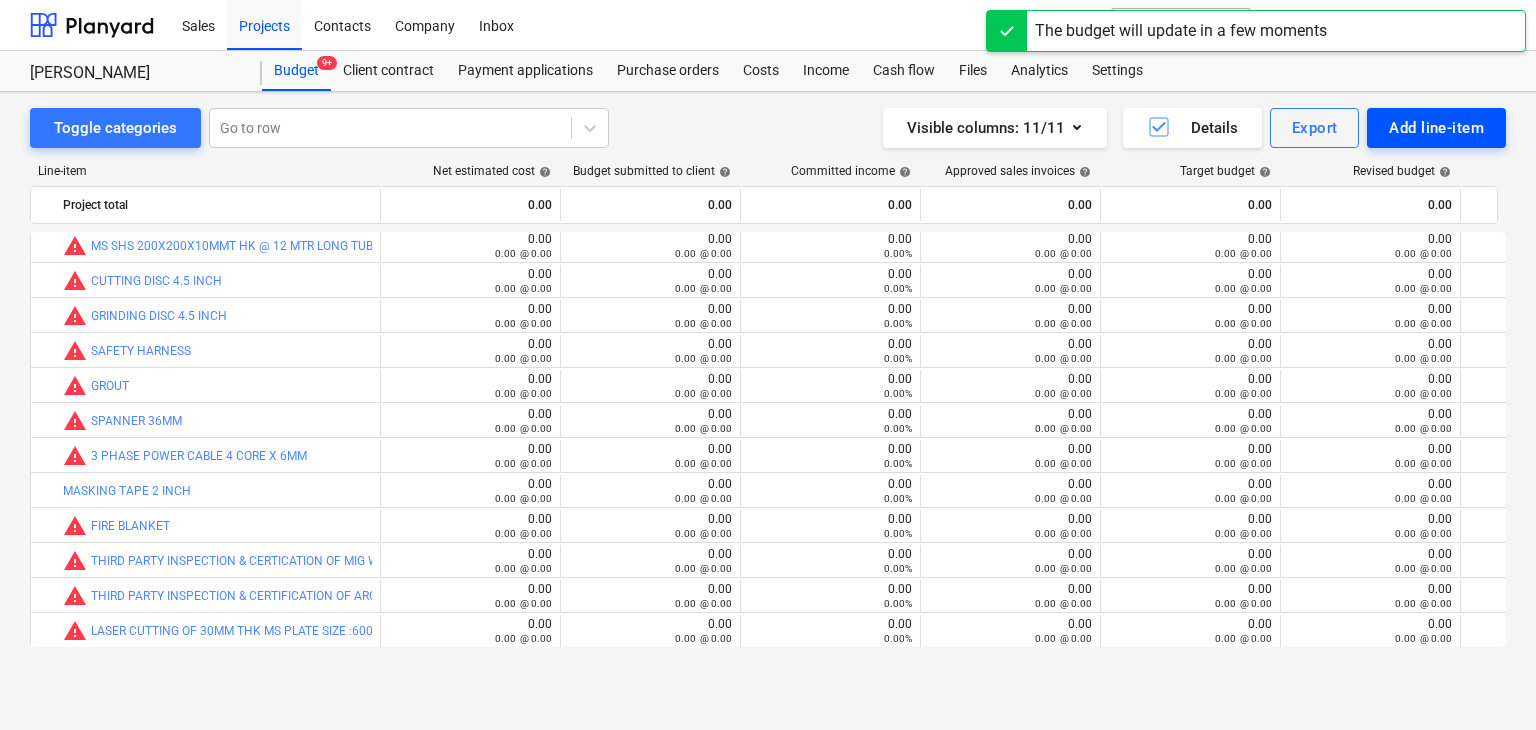 click on "Add line-item" at bounding box center [1436, 128] 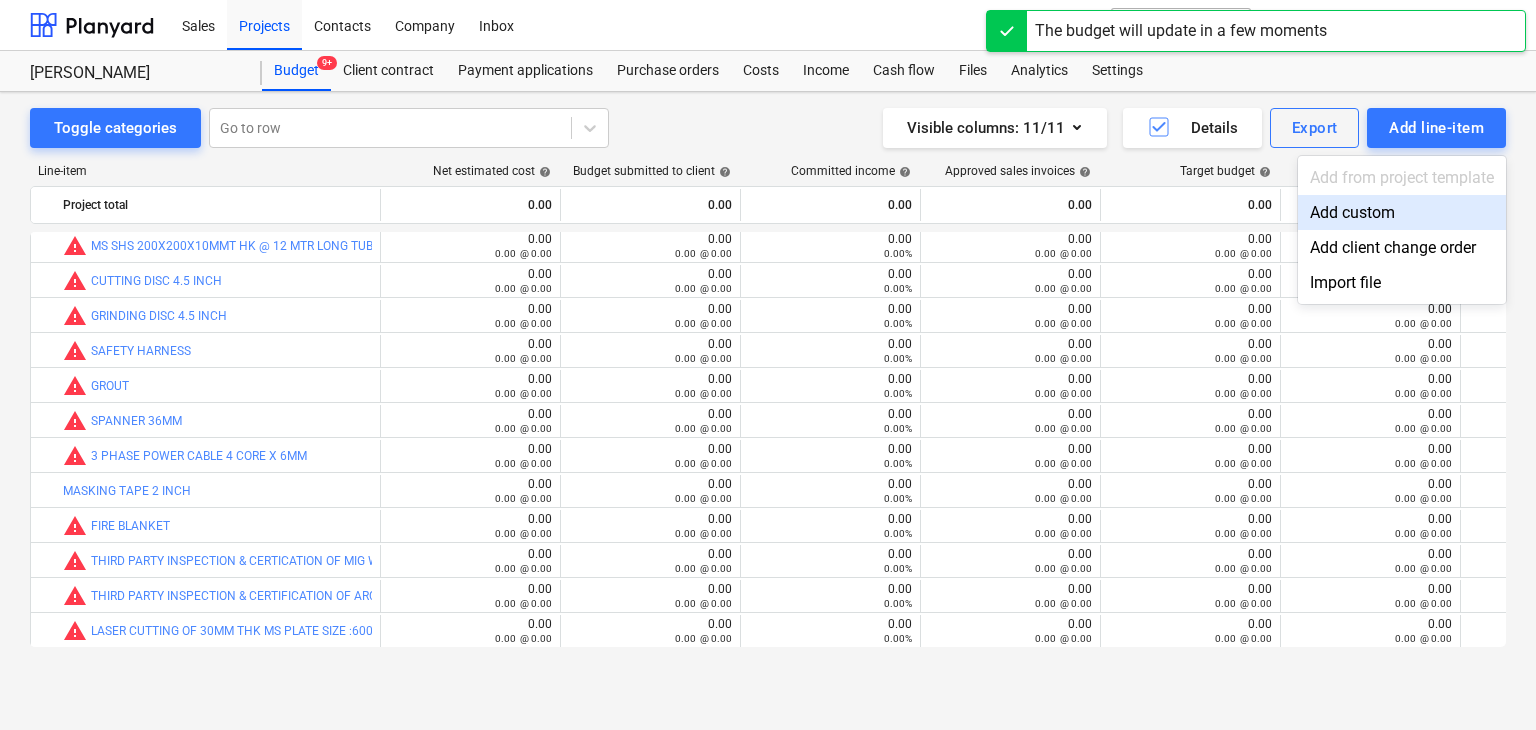 click on "Add custom" at bounding box center [1402, 212] 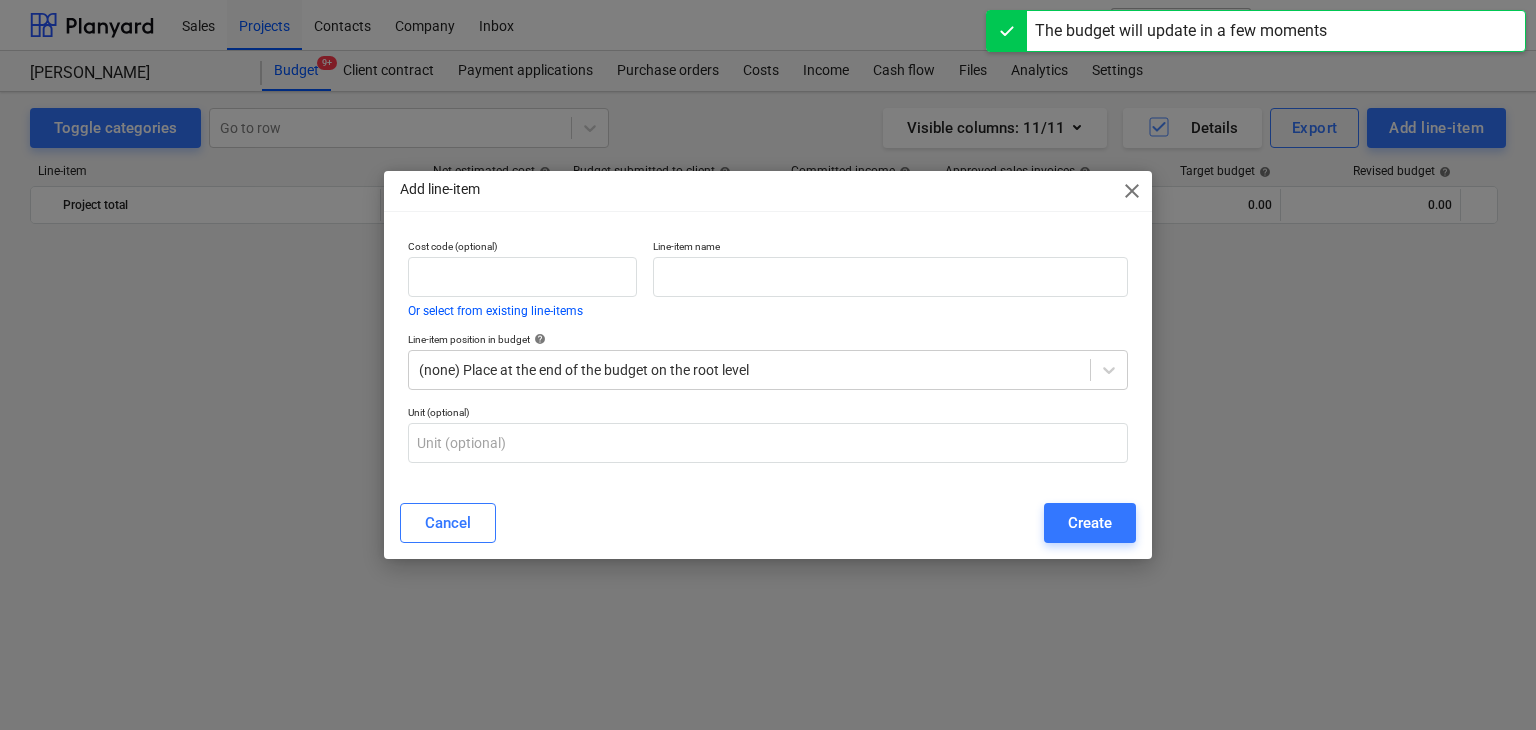 scroll, scrollTop: 6060, scrollLeft: 0, axis: vertical 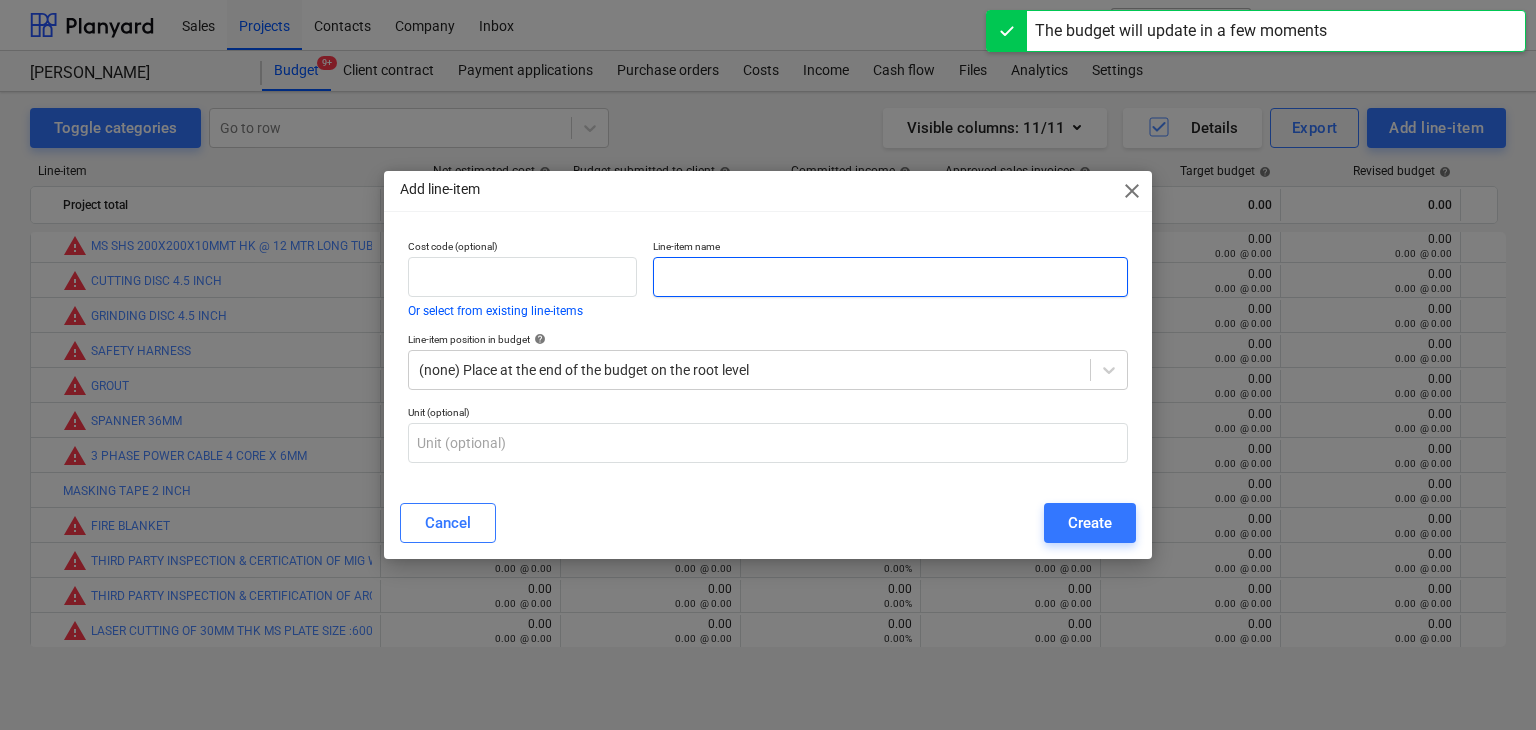 click at bounding box center [890, 277] 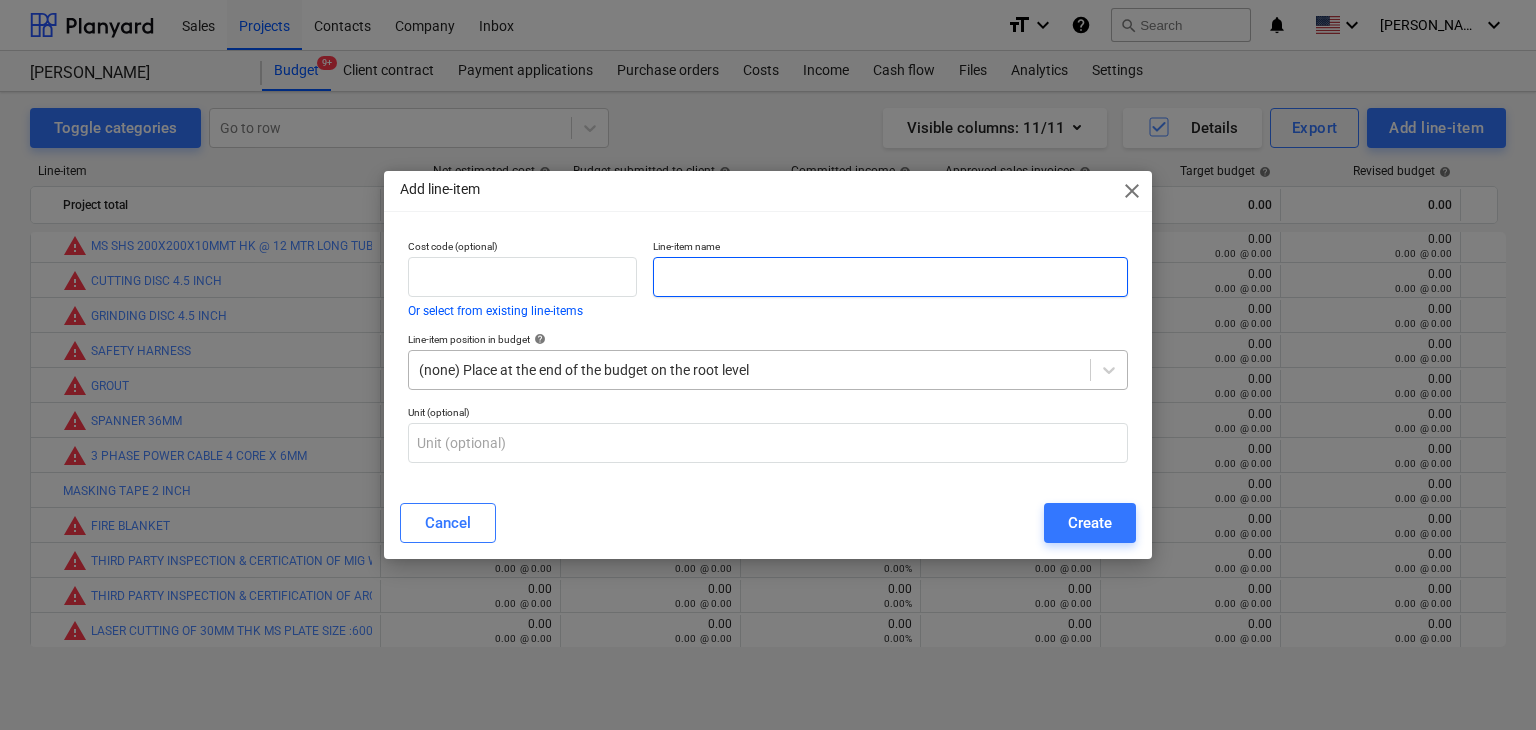 paste on "STEEL BIT 24X150" 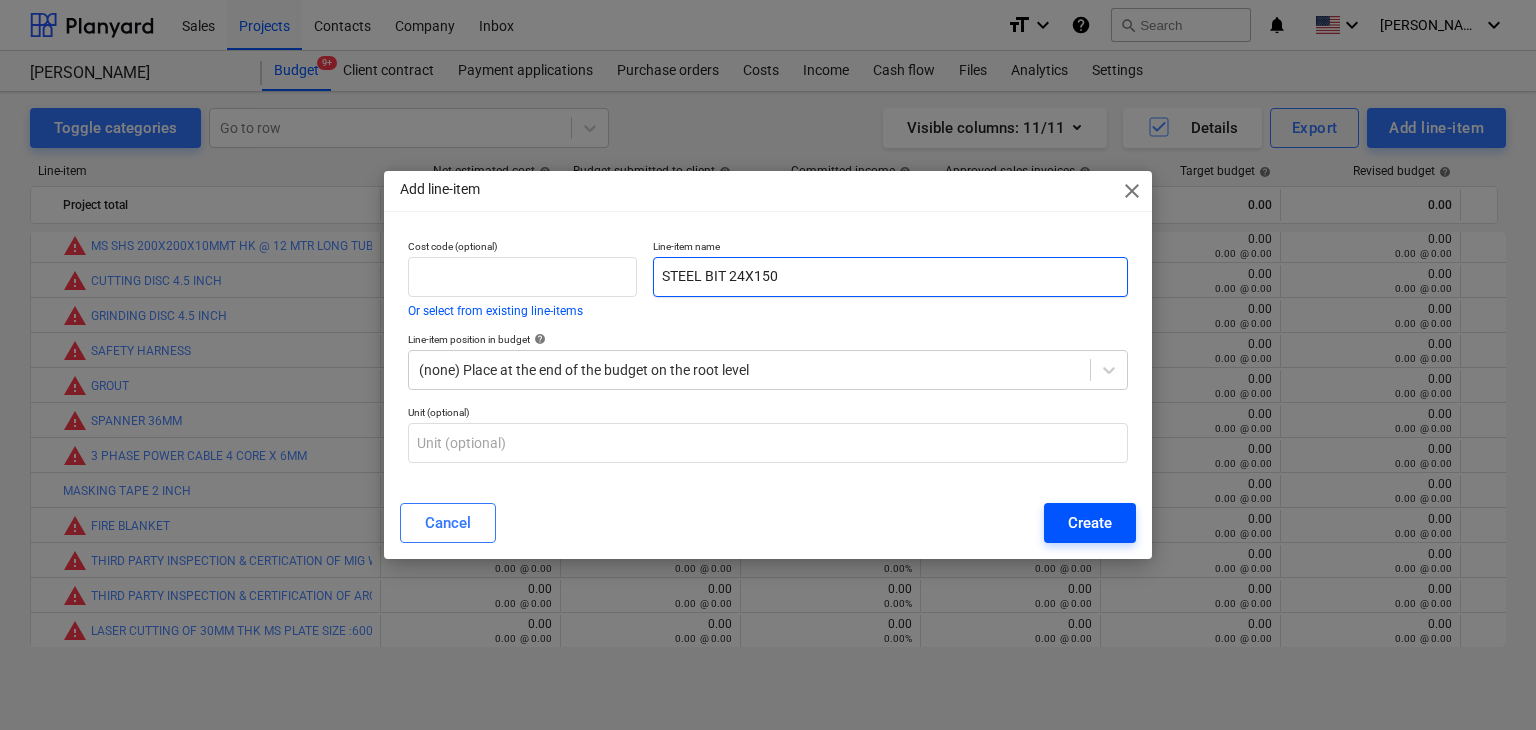 type on "STEEL BIT 24X150" 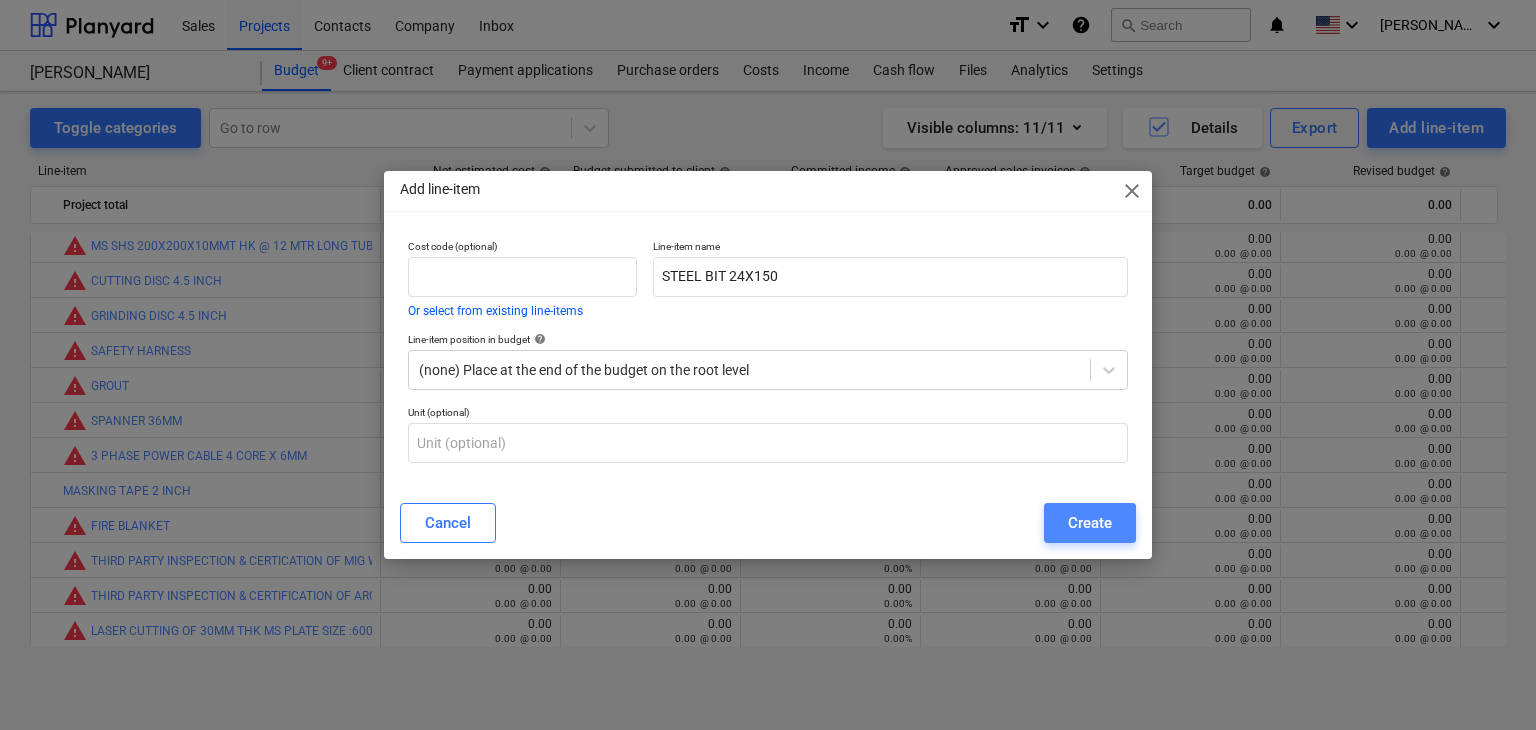 click on "Create" at bounding box center [1090, 523] 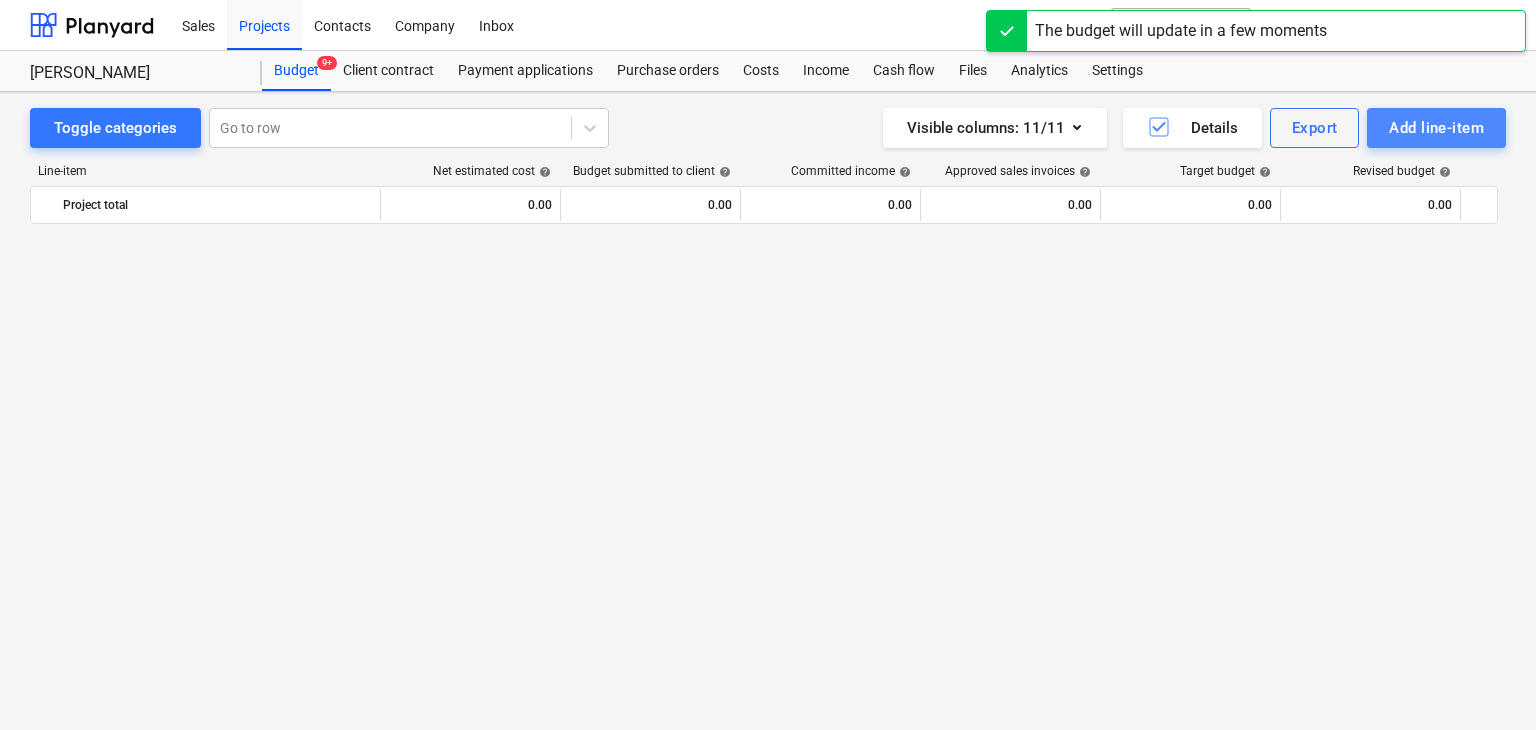 click on "Add line-item" at bounding box center (1436, 128) 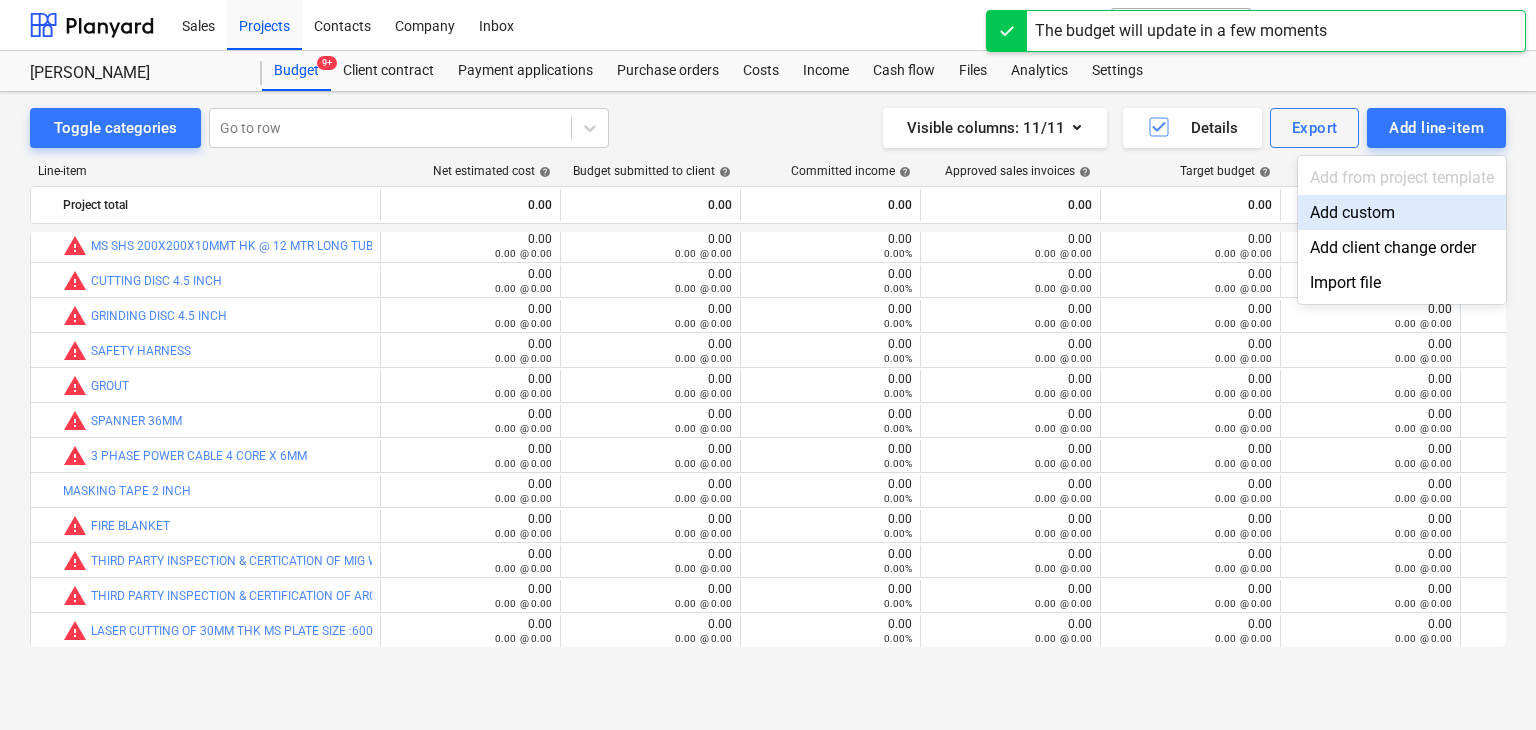 click on "Add custom" at bounding box center (1402, 212) 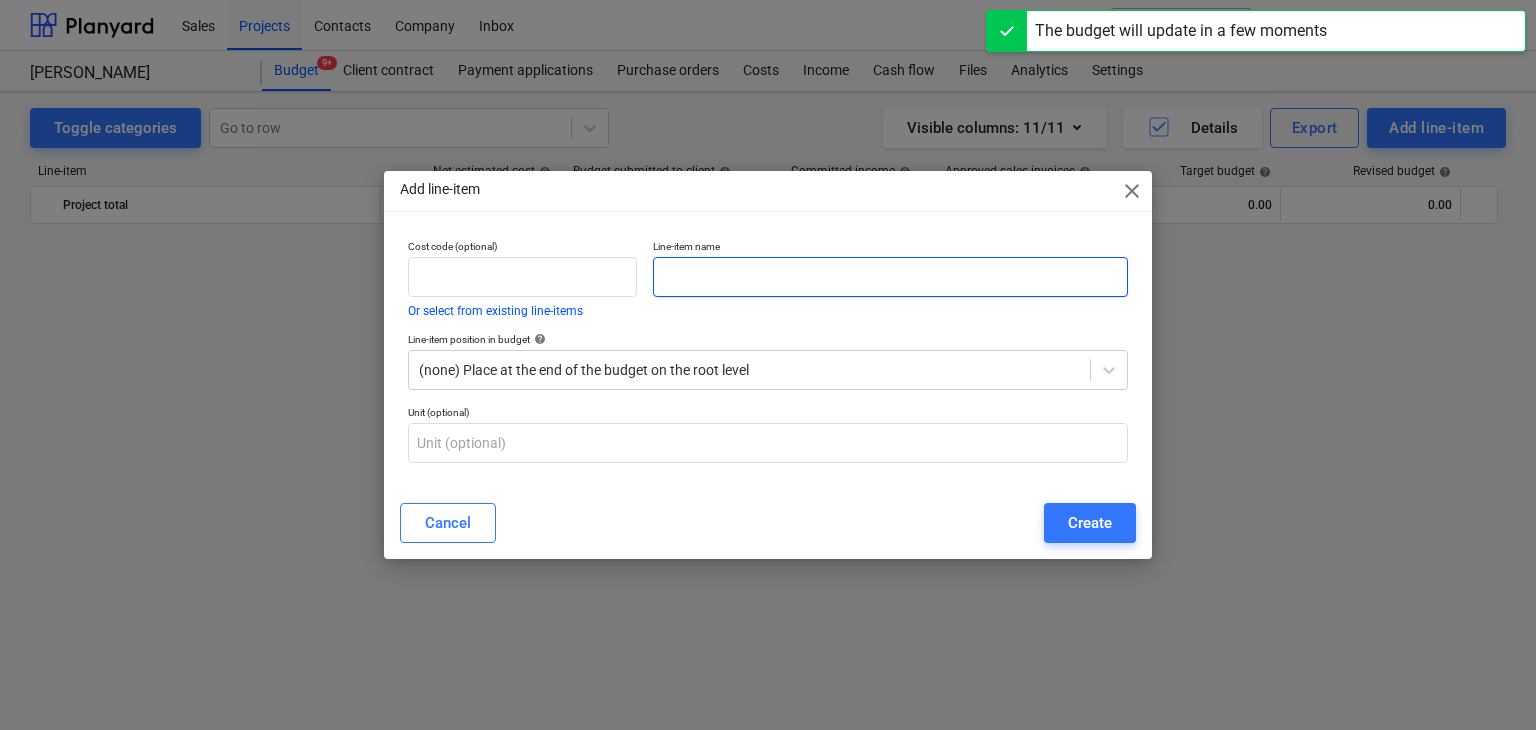 scroll, scrollTop: 6060, scrollLeft: 0, axis: vertical 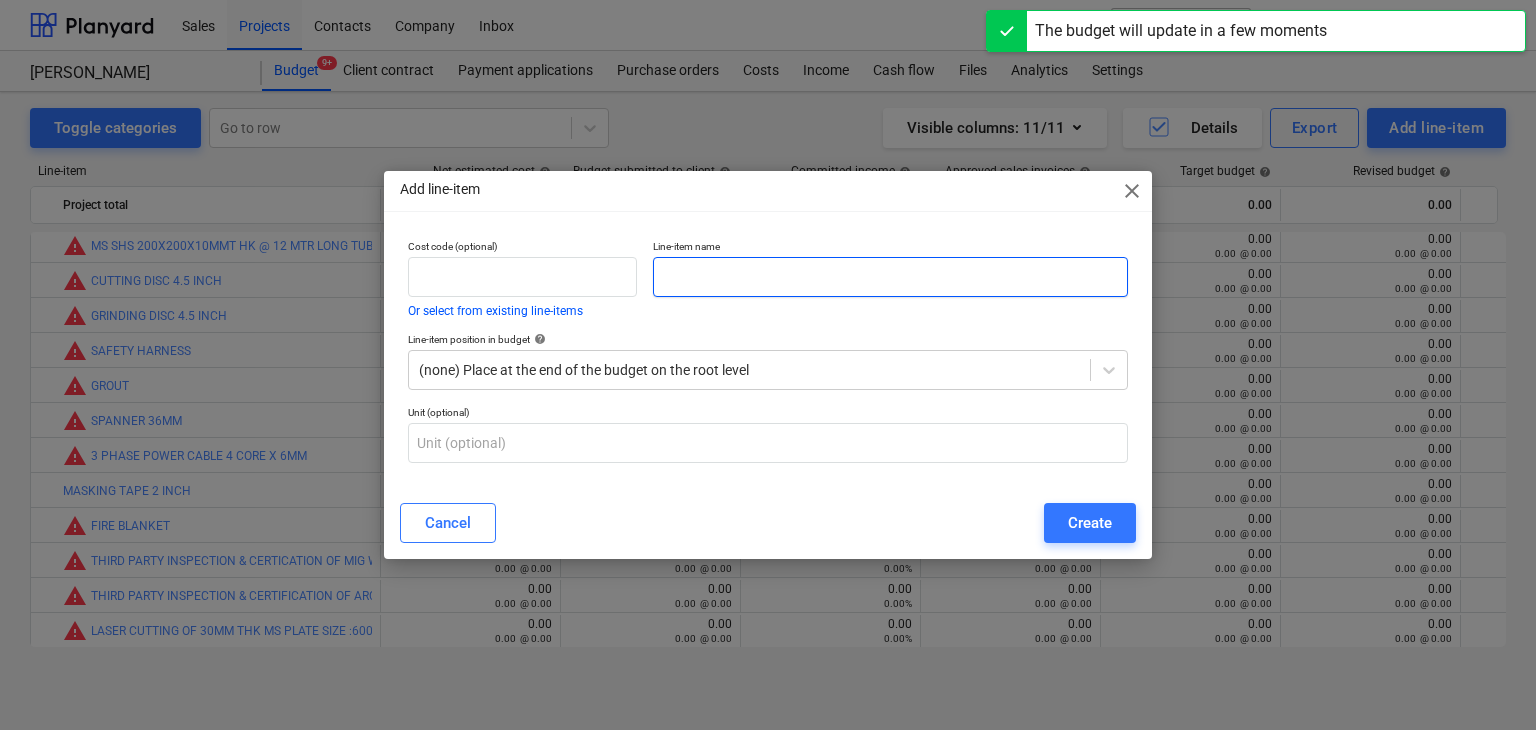 click at bounding box center [890, 277] 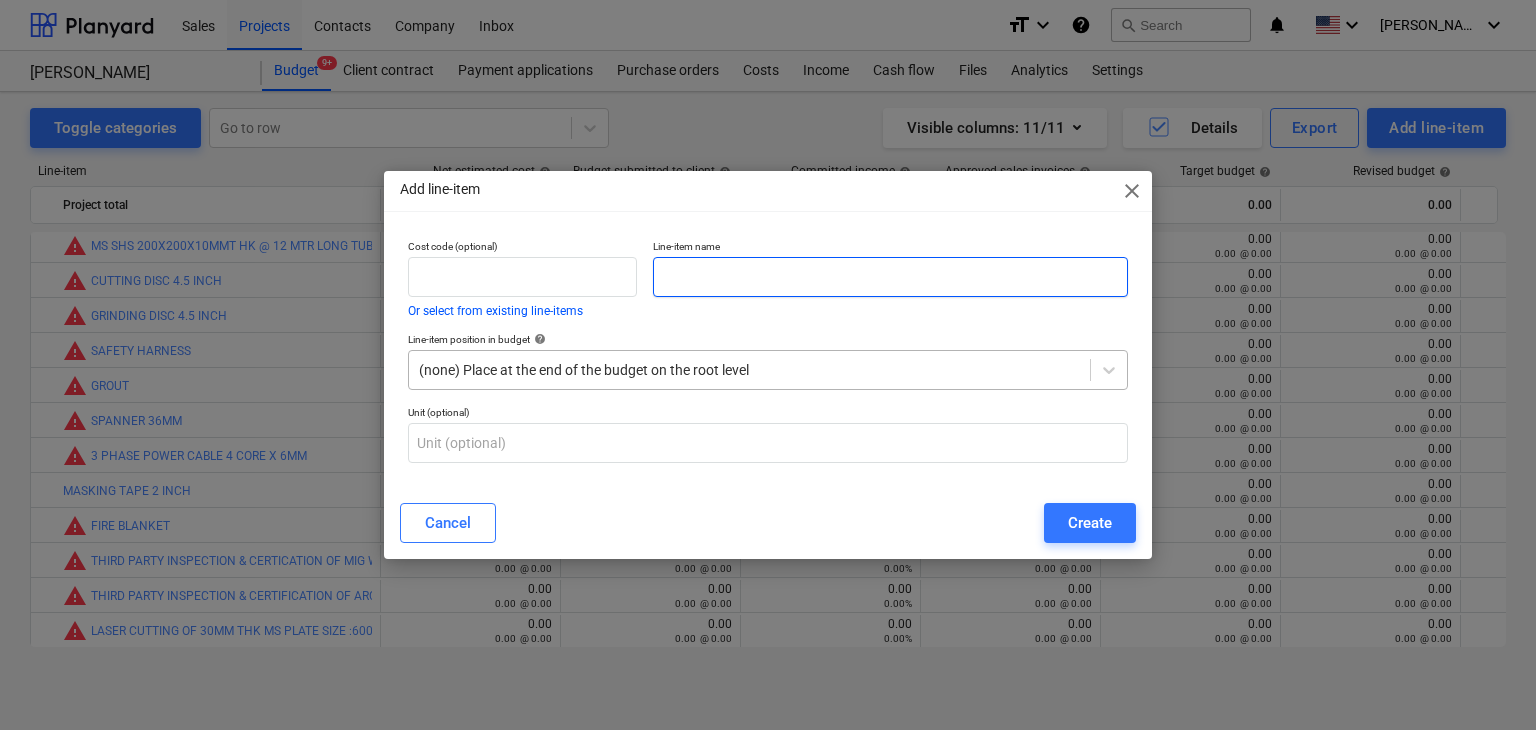 paste on "HAND GLOVES" 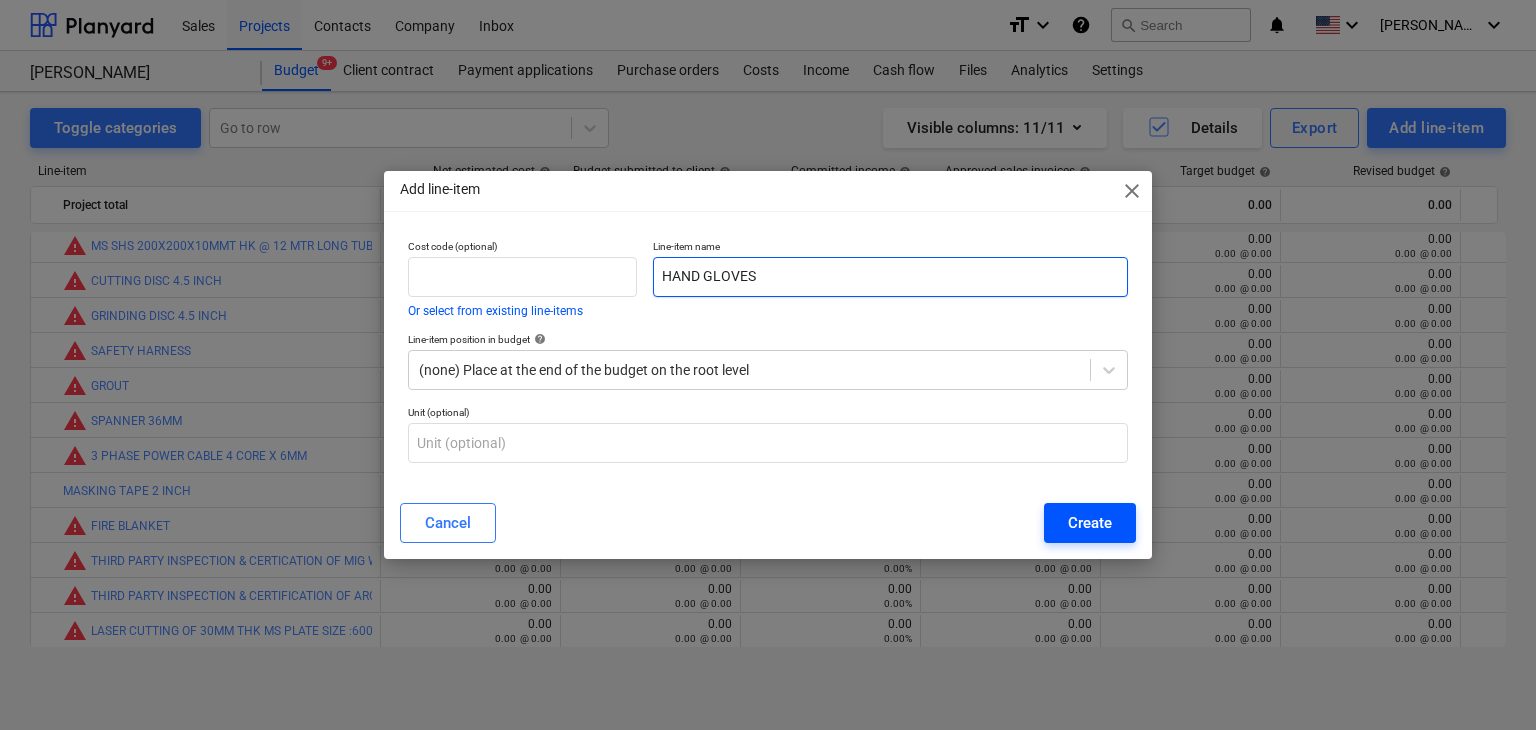 type on "HAND GLOVES" 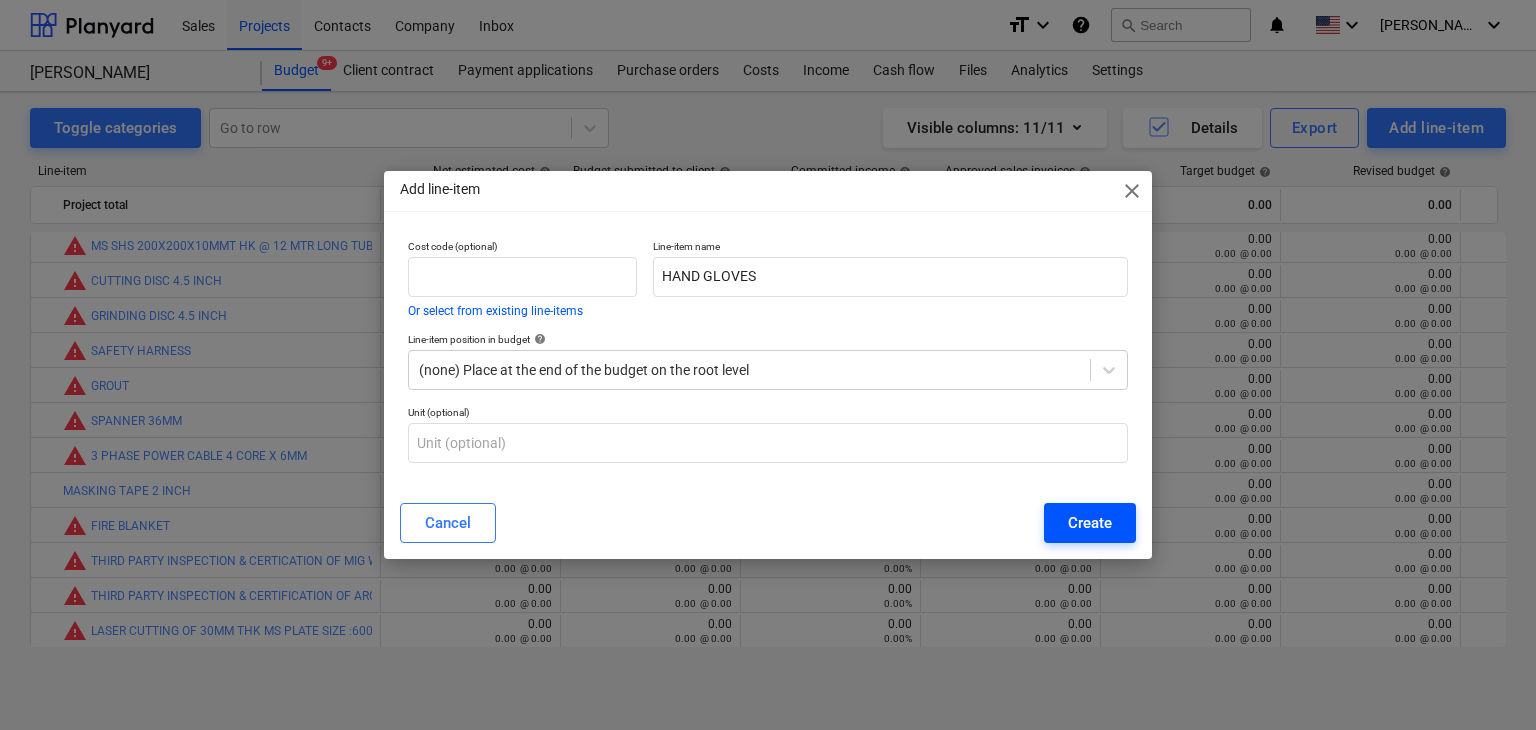 click on "Create" at bounding box center [1090, 523] 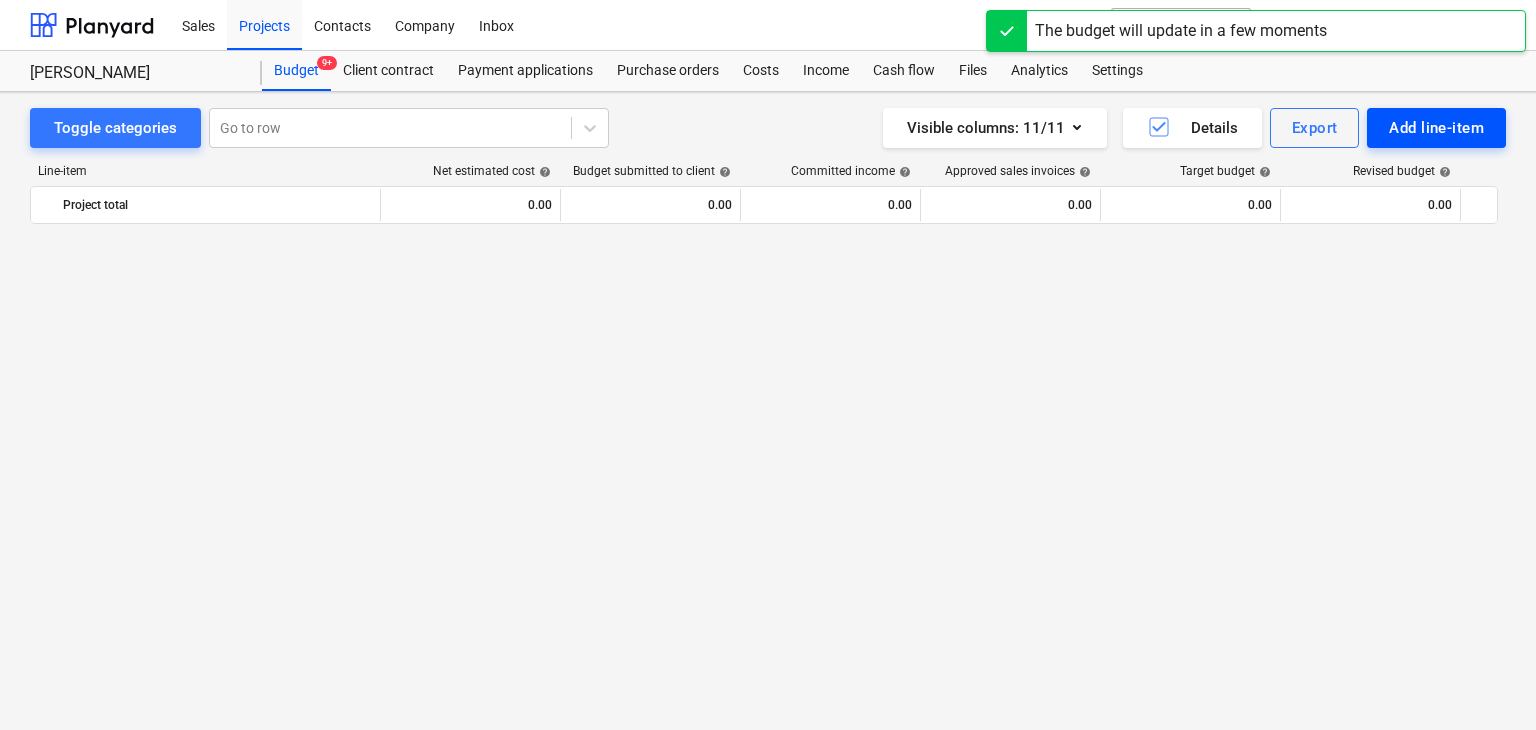 scroll, scrollTop: 6060, scrollLeft: 0, axis: vertical 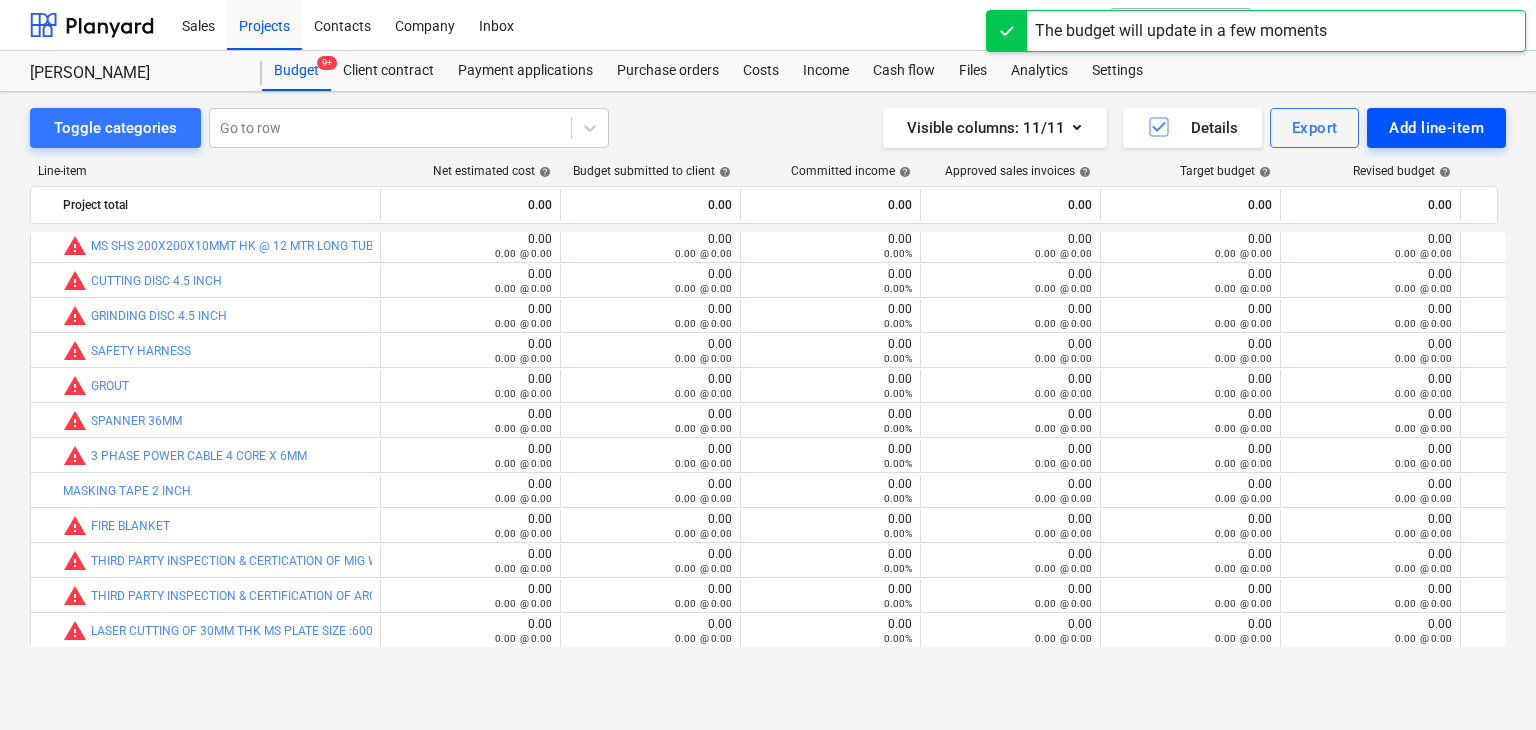 click on "Add line-item" at bounding box center [1436, 128] 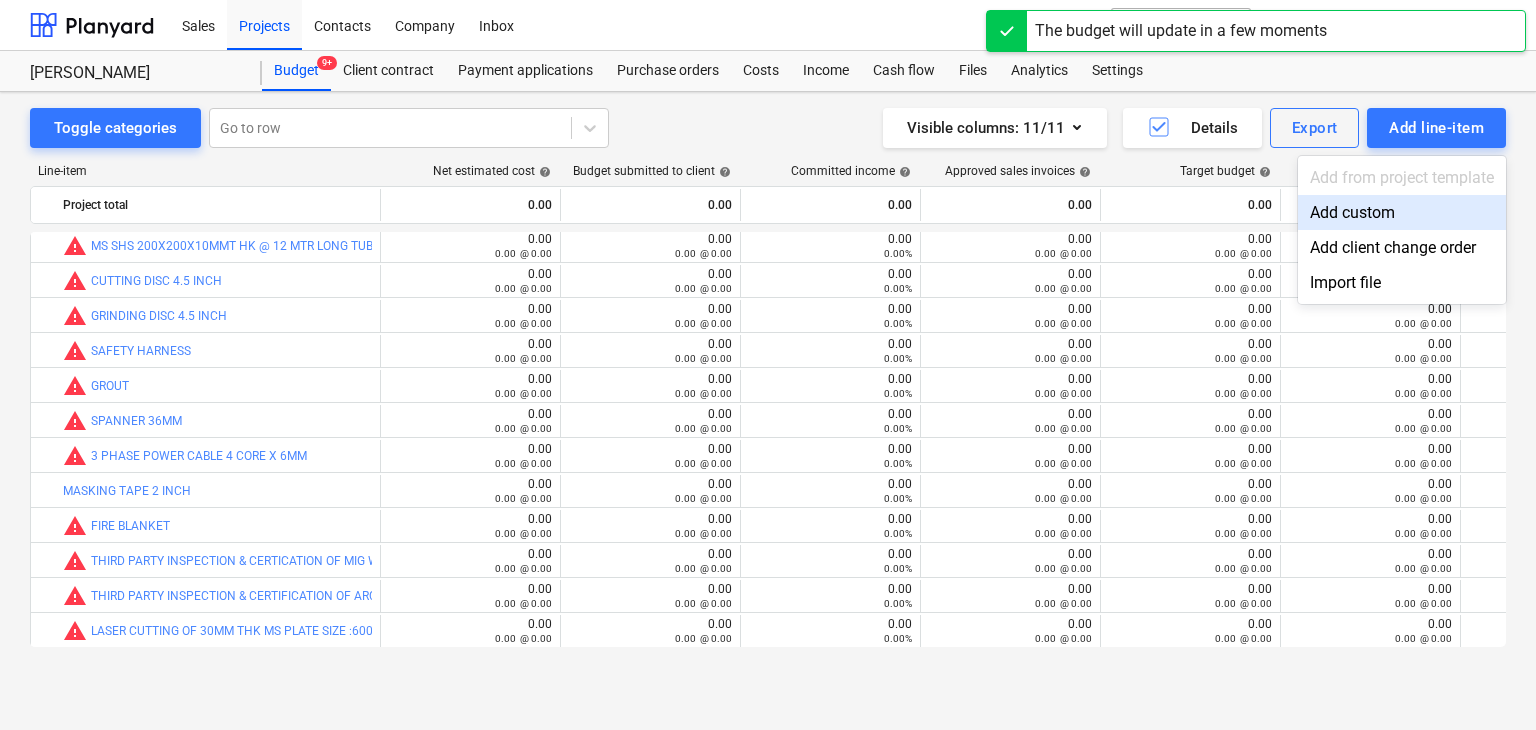 click on "Add custom" at bounding box center (1402, 212) 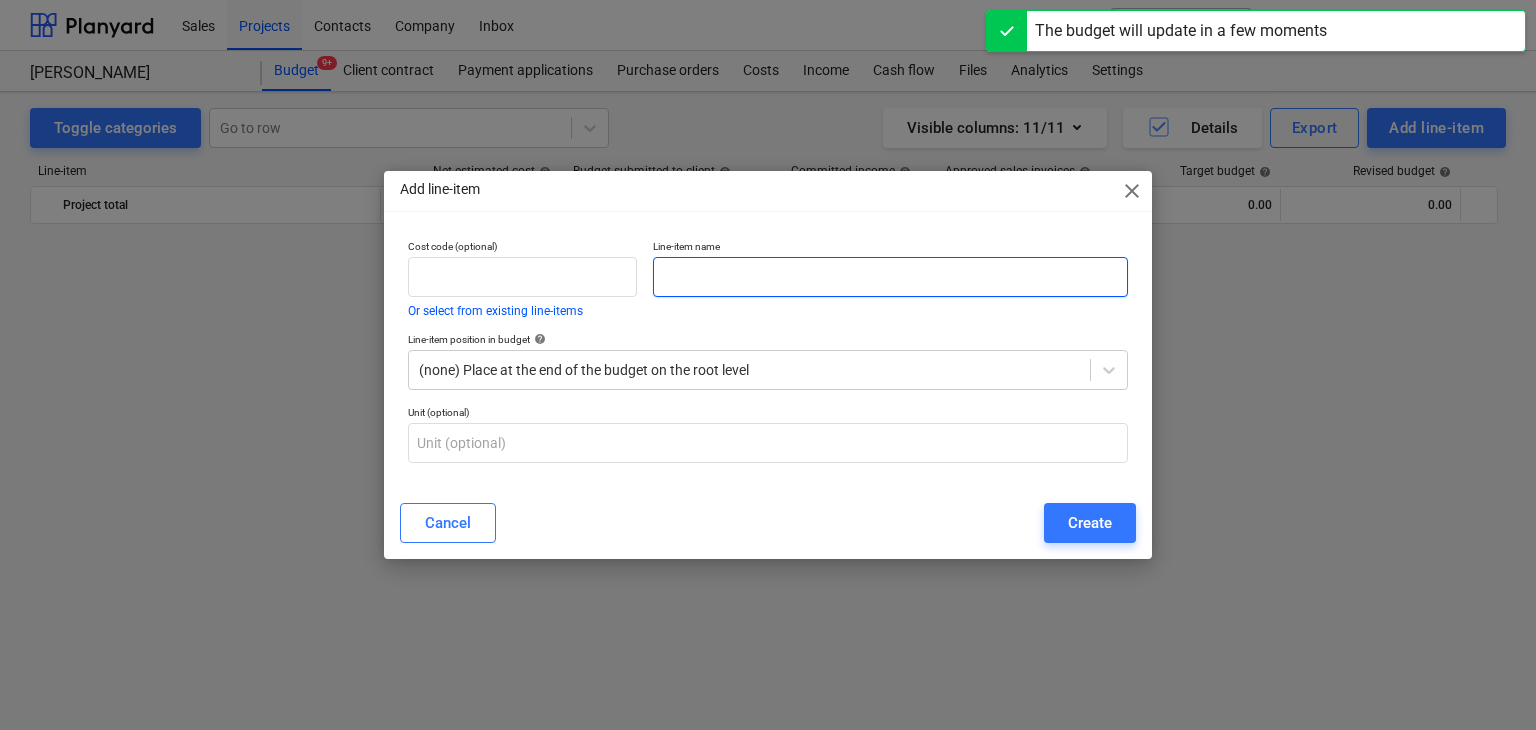 click at bounding box center (890, 277) 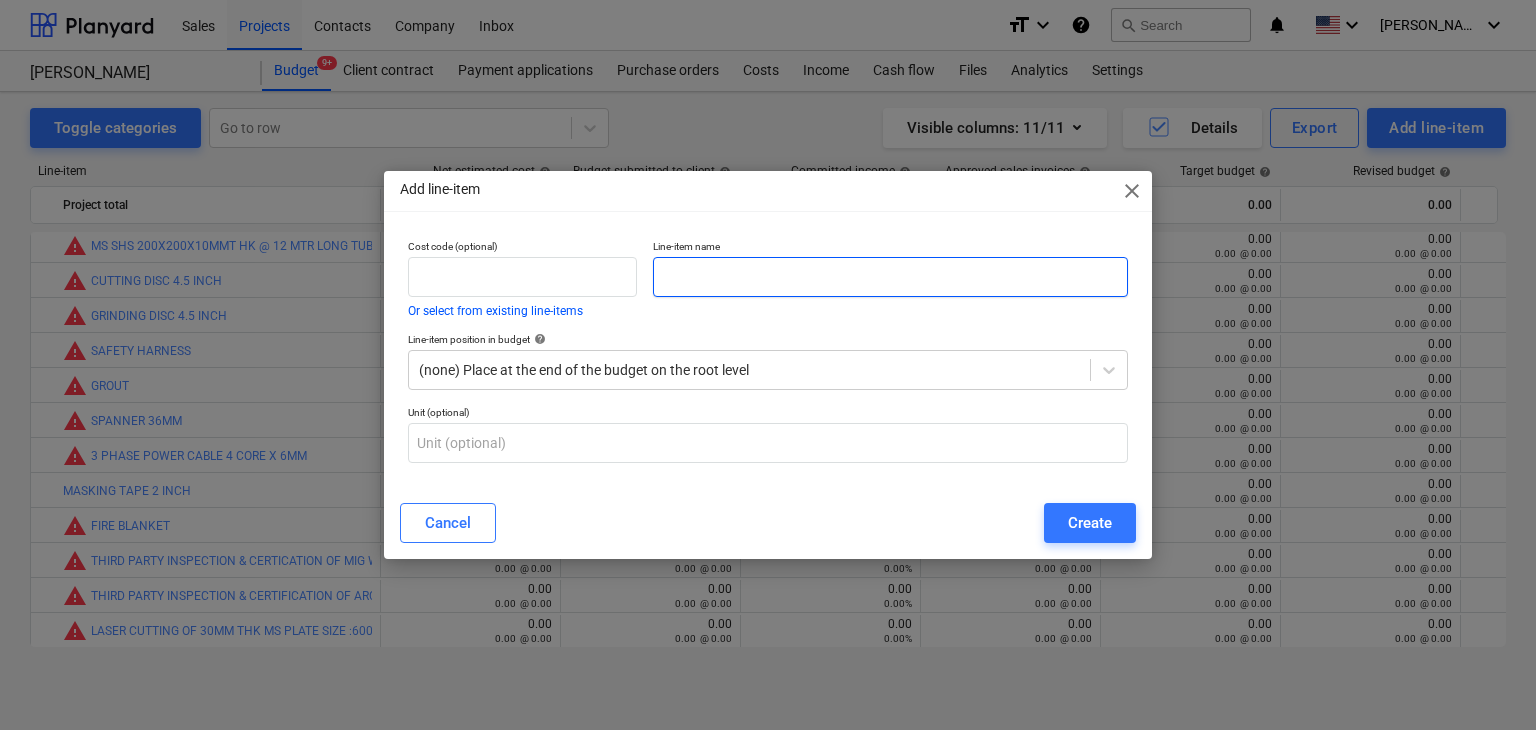 paste on "FIRE BLANKET (1 MTRX1MTR)" 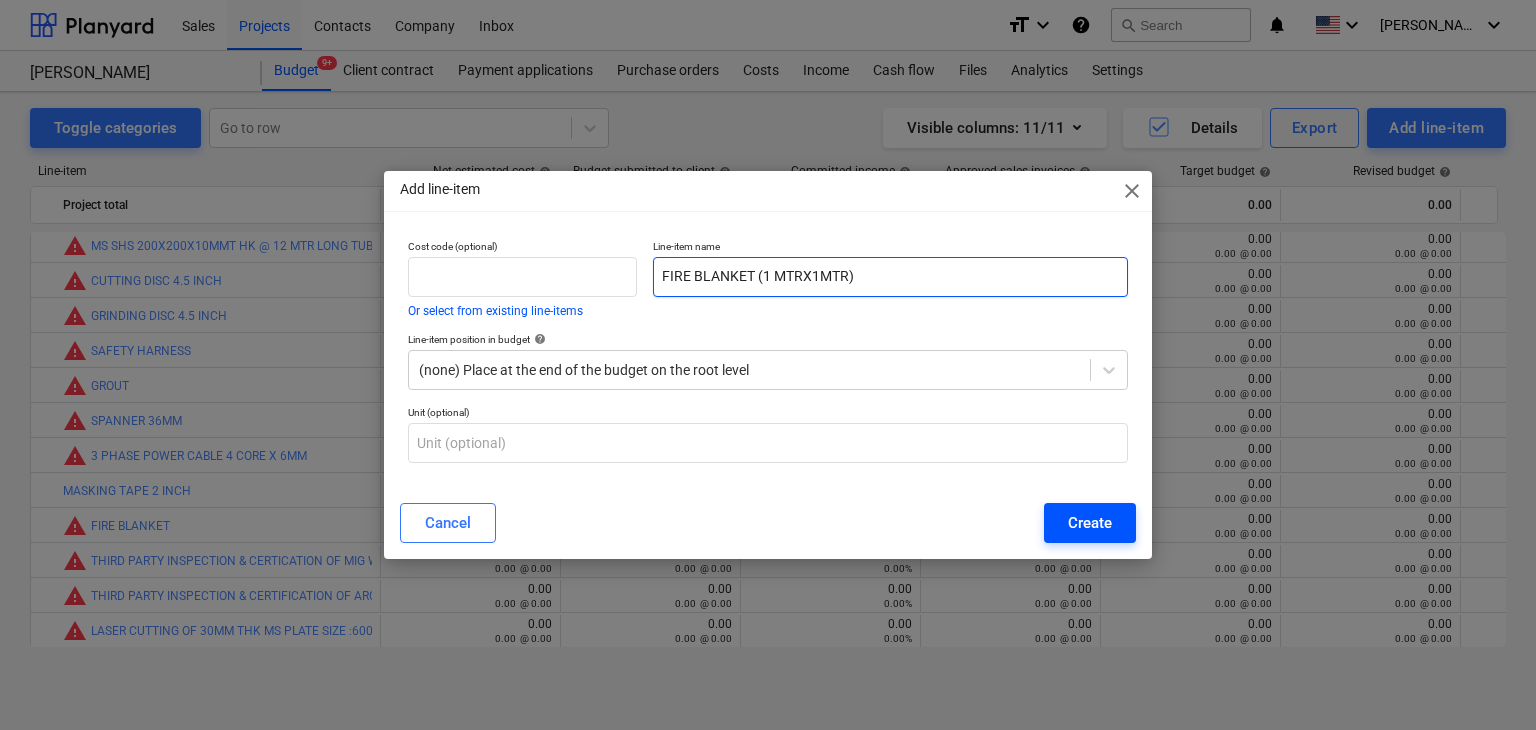 type on "FIRE BLANKET (1 MTRX1MTR)" 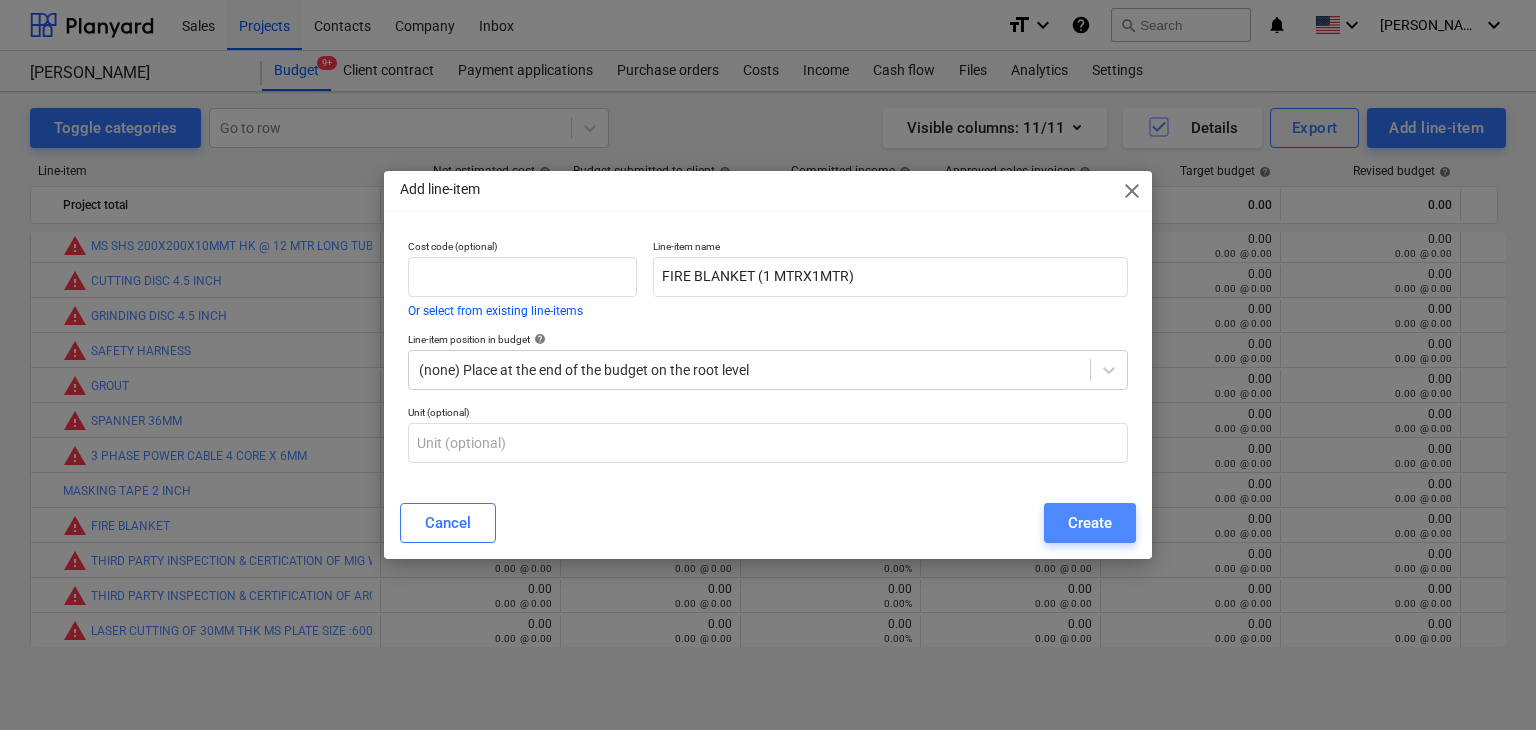 click on "Create" at bounding box center [1090, 523] 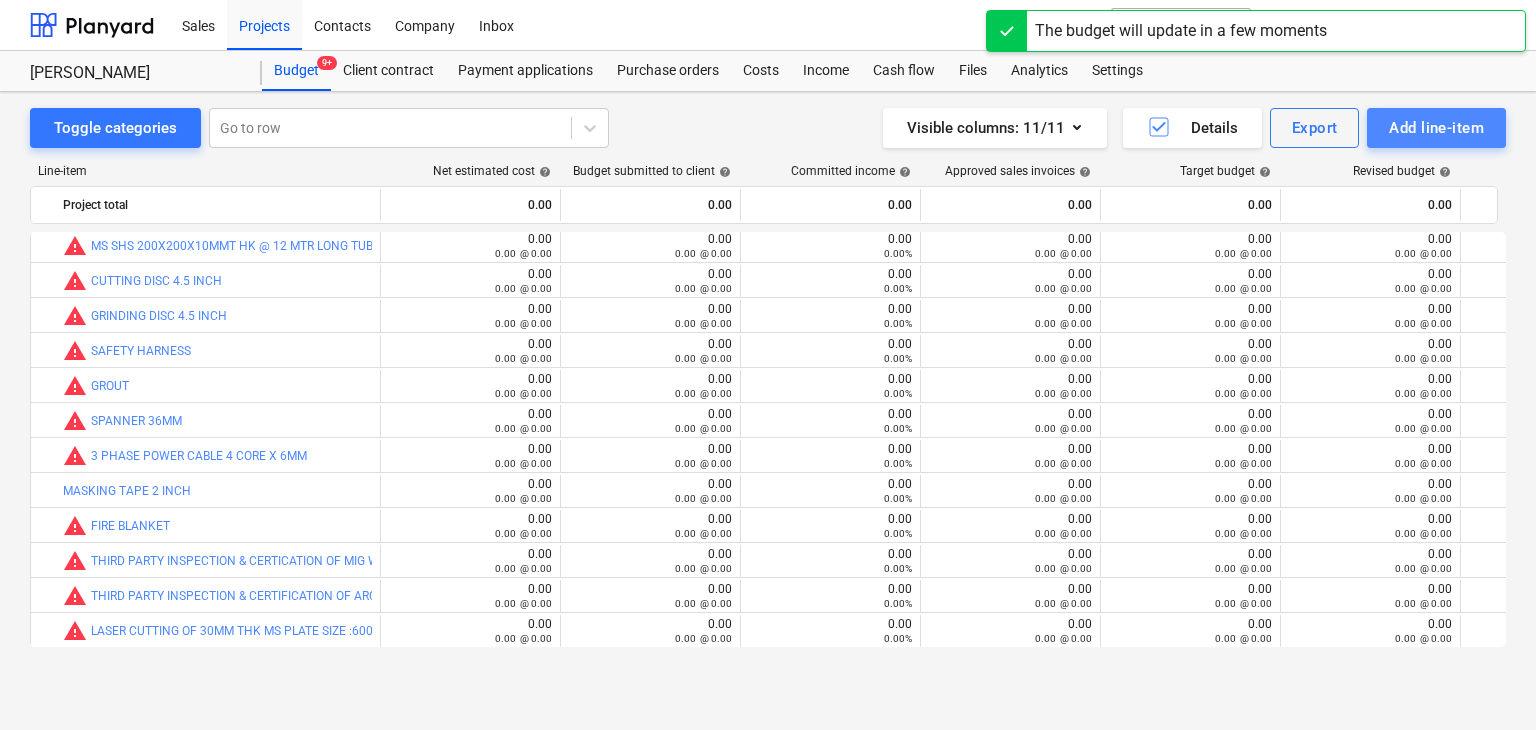 click on "Add line-item" at bounding box center [1436, 128] 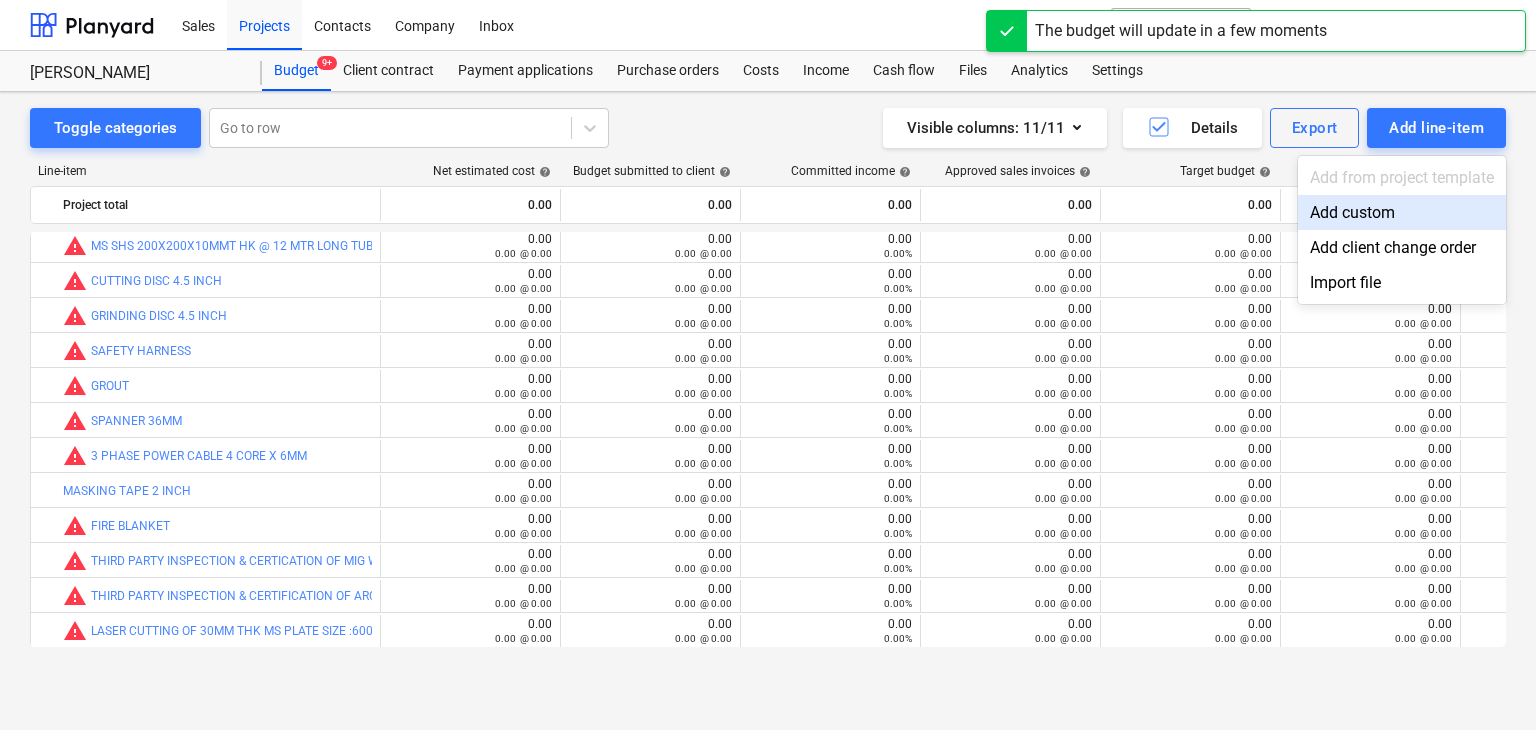 click on "Add custom" at bounding box center [1402, 212] 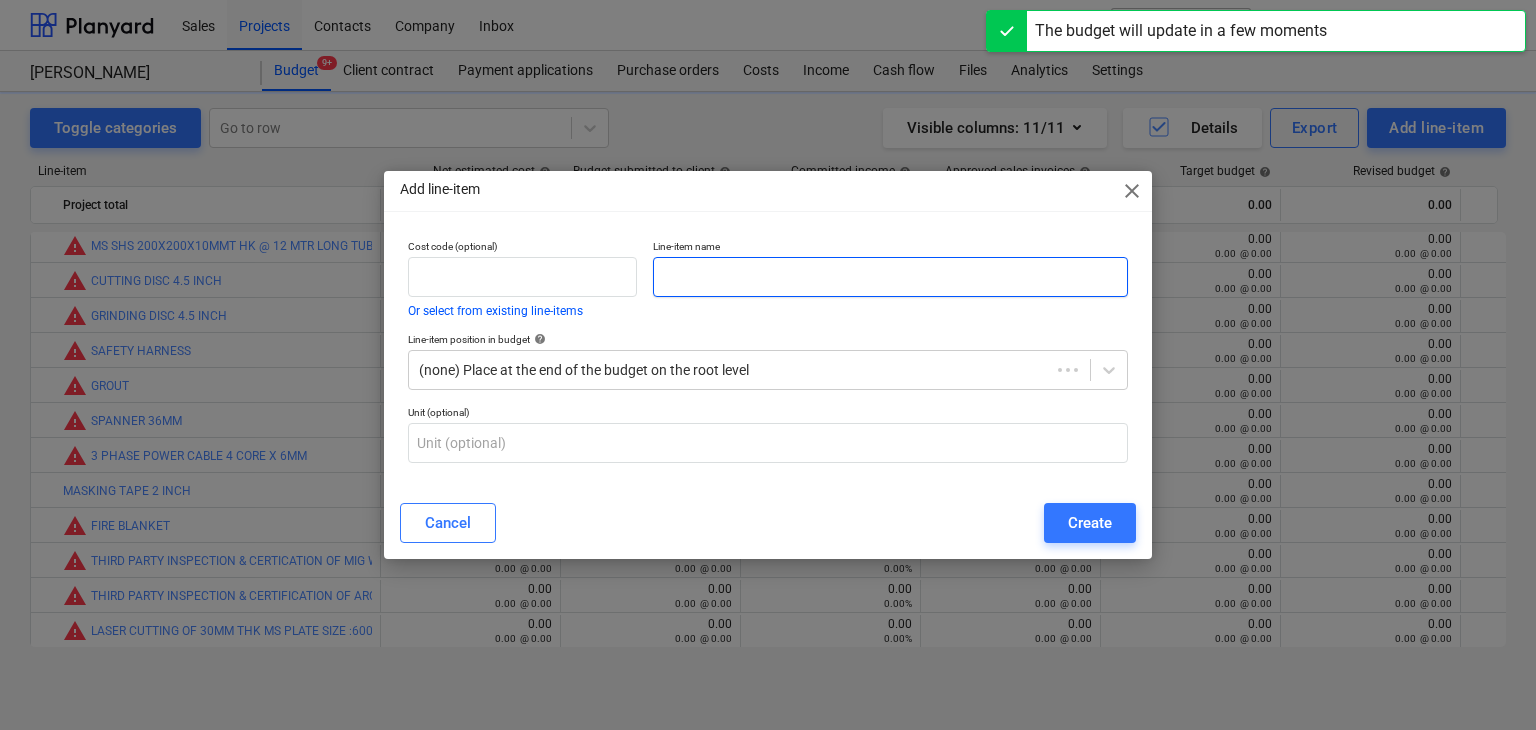 click at bounding box center (890, 277) 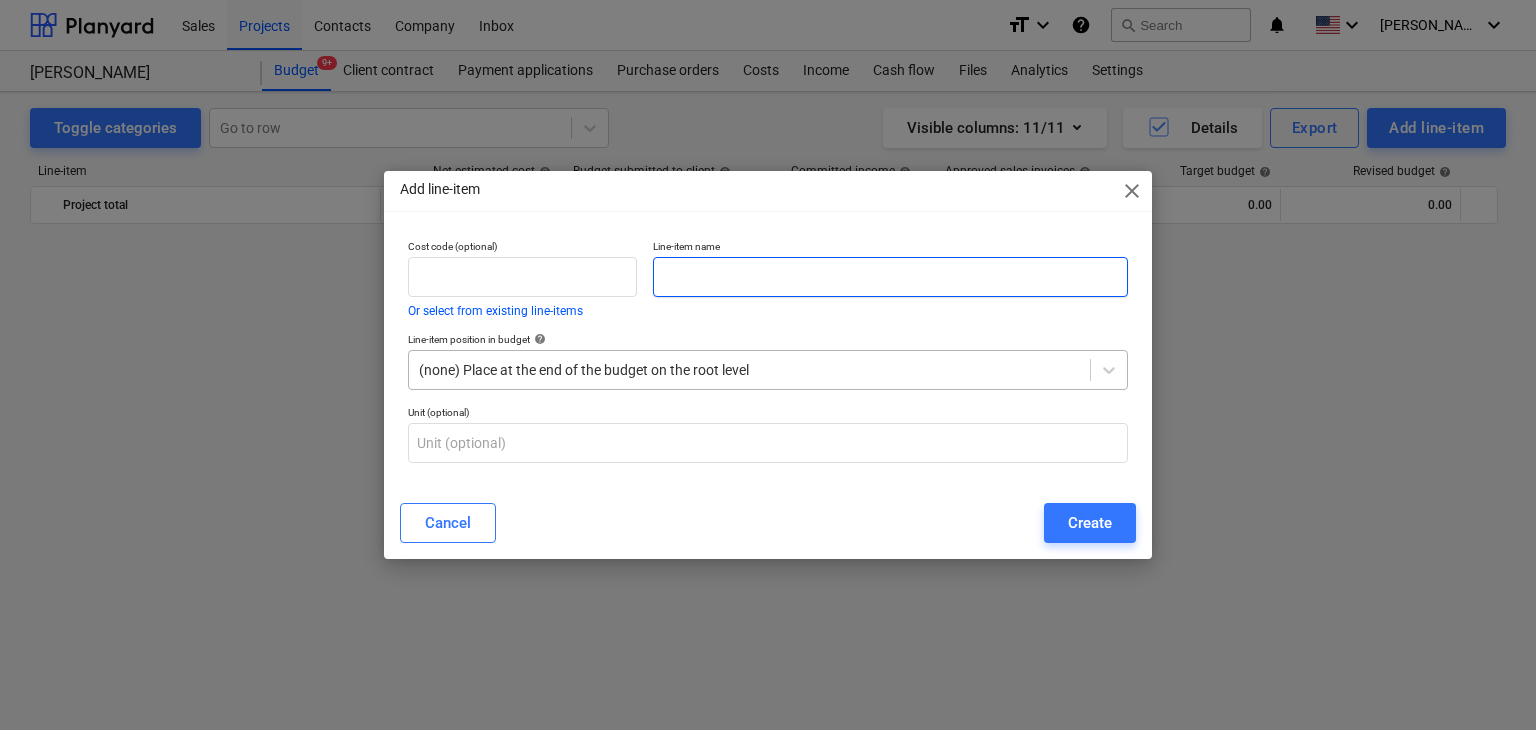 scroll, scrollTop: 6060, scrollLeft: 0, axis: vertical 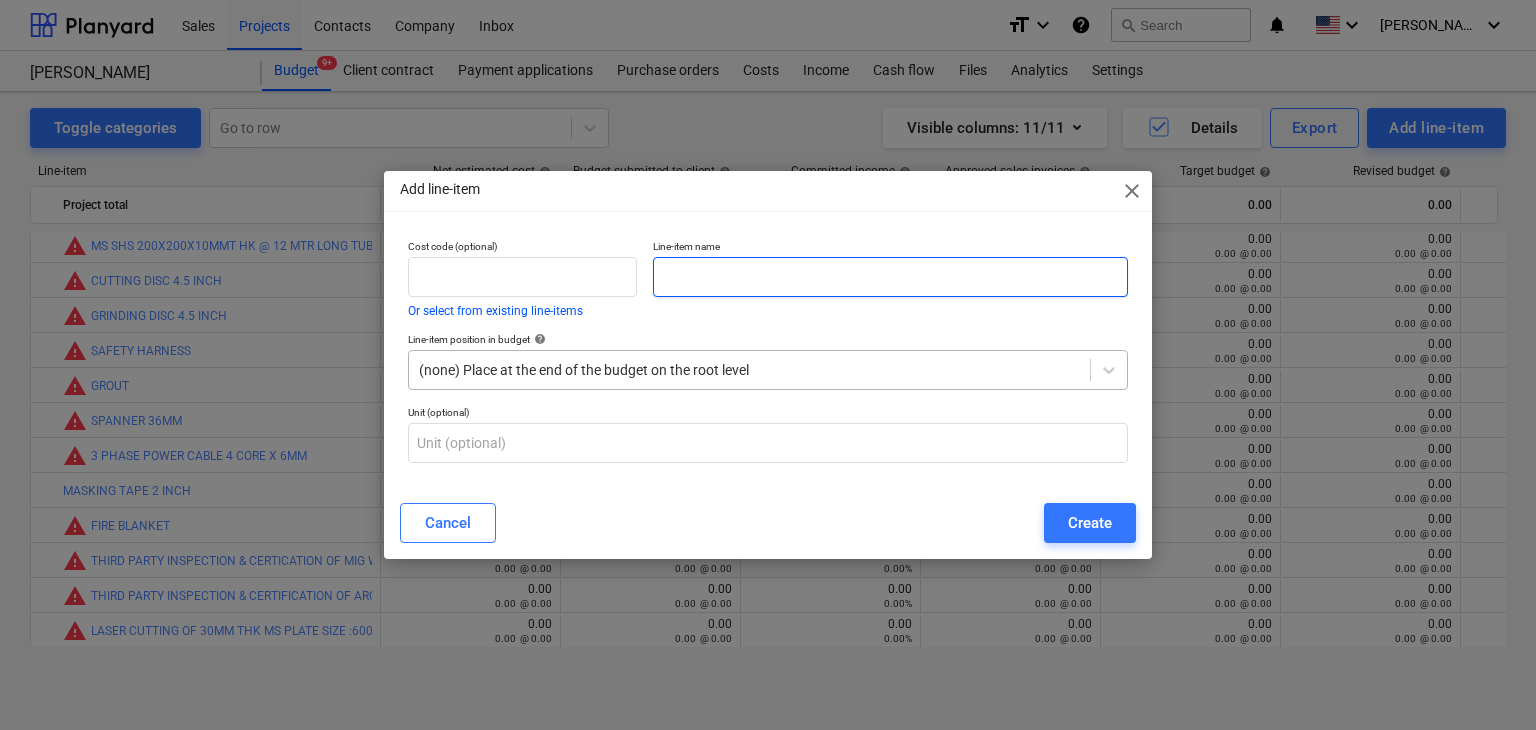 paste on "SAFETY BLACK GLASSES" 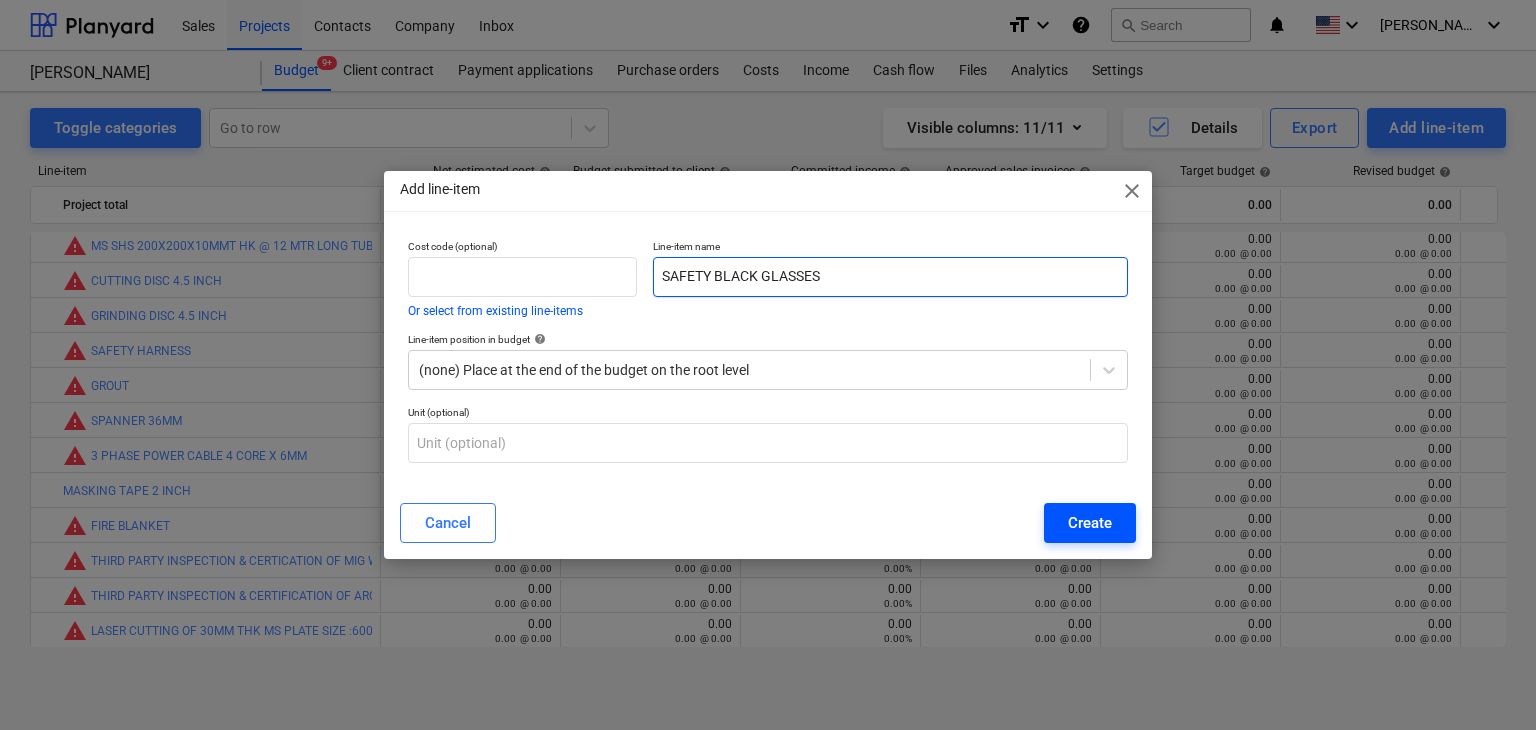 type on "SAFETY BLACK GLASSES" 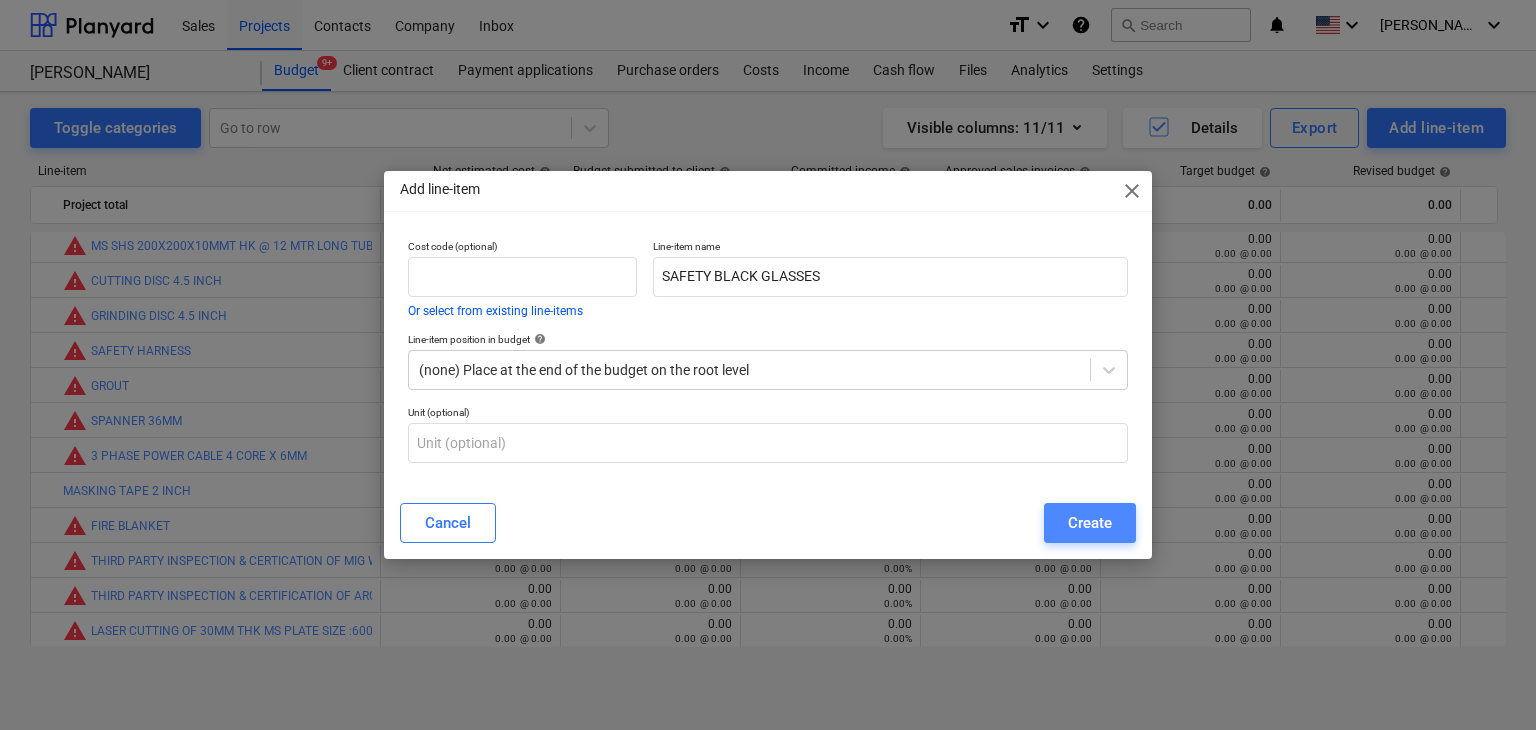 click on "Create" at bounding box center [1090, 523] 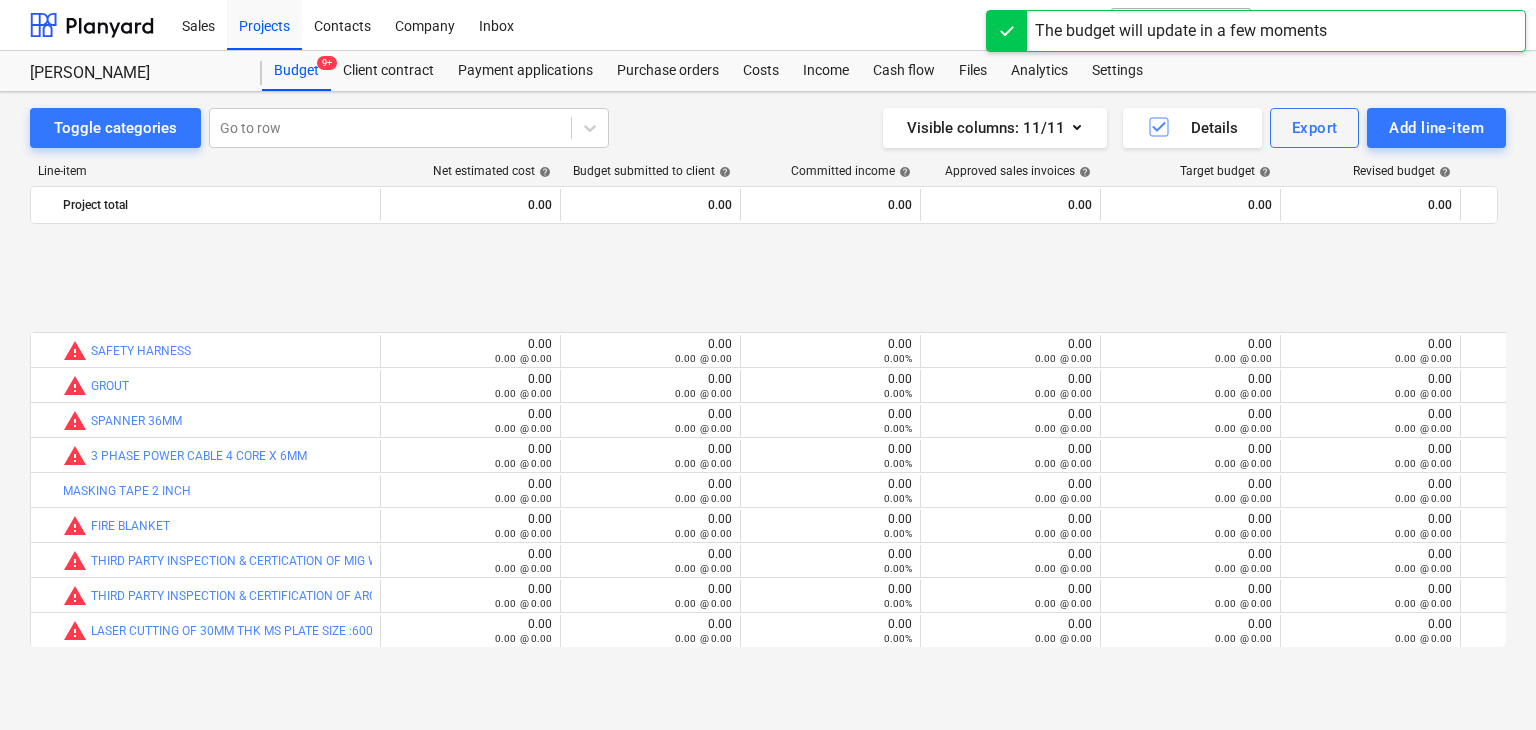 scroll, scrollTop: 6409, scrollLeft: 0, axis: vertical 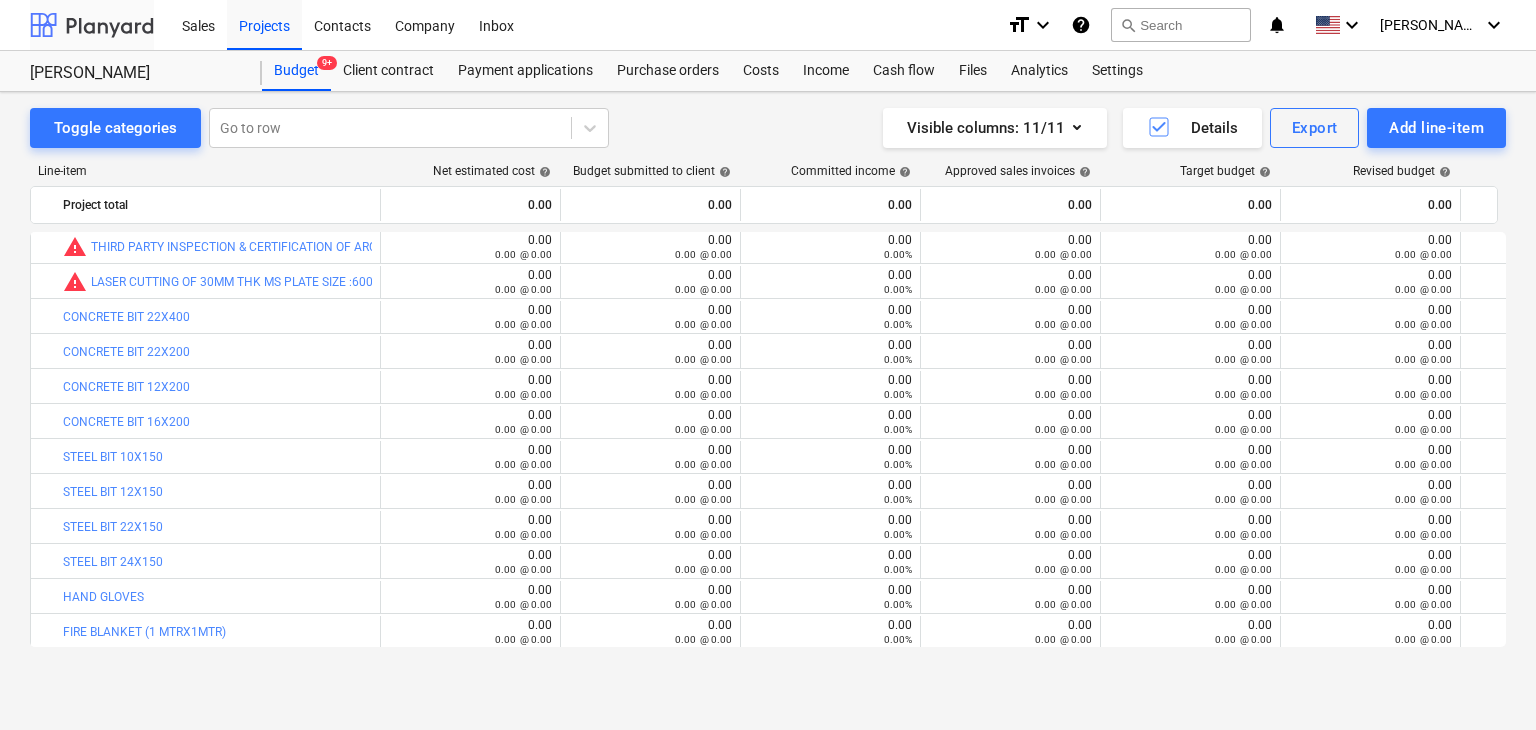type 